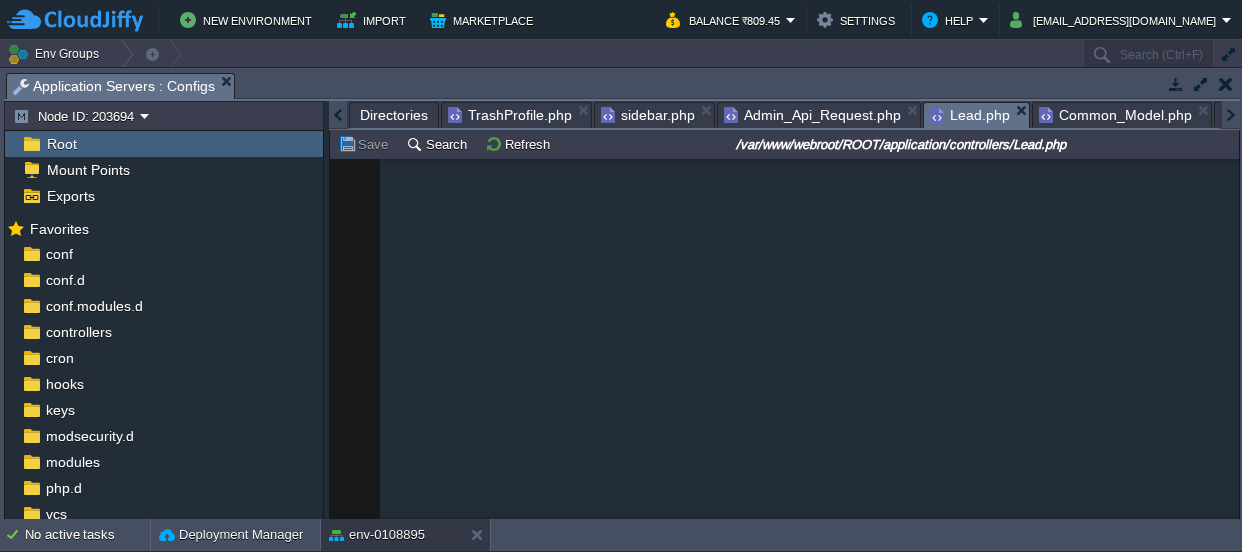 click on "$file   =   FCPATH  .  'assets/files/sample.csv' ;" at bounding box center [809, 2490] 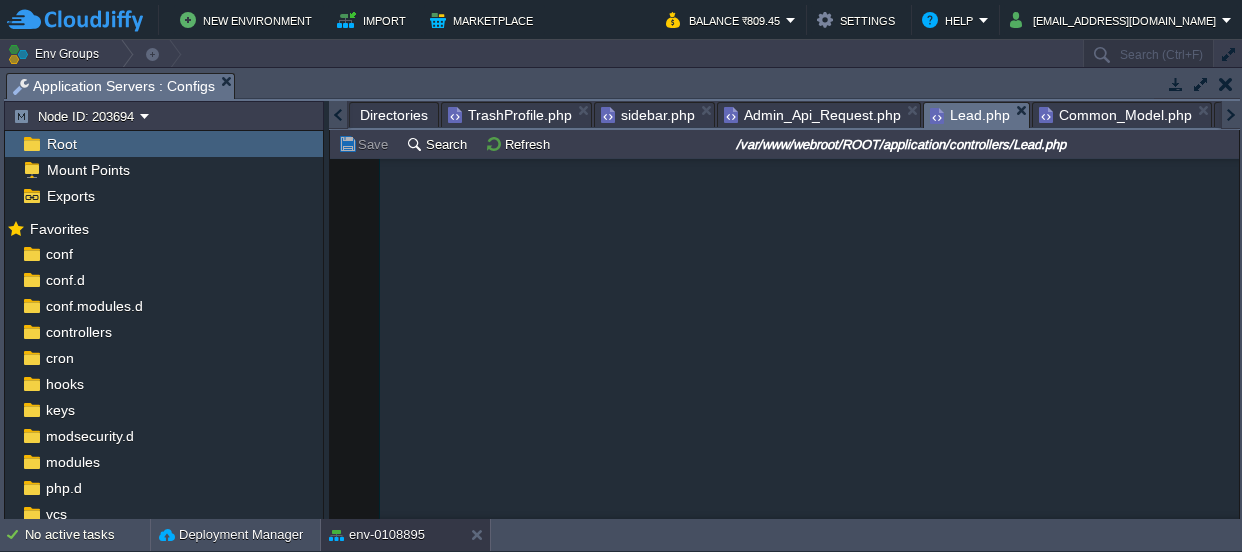 scroll, scrollTop: 0, scrollLeft: 0, axis: both 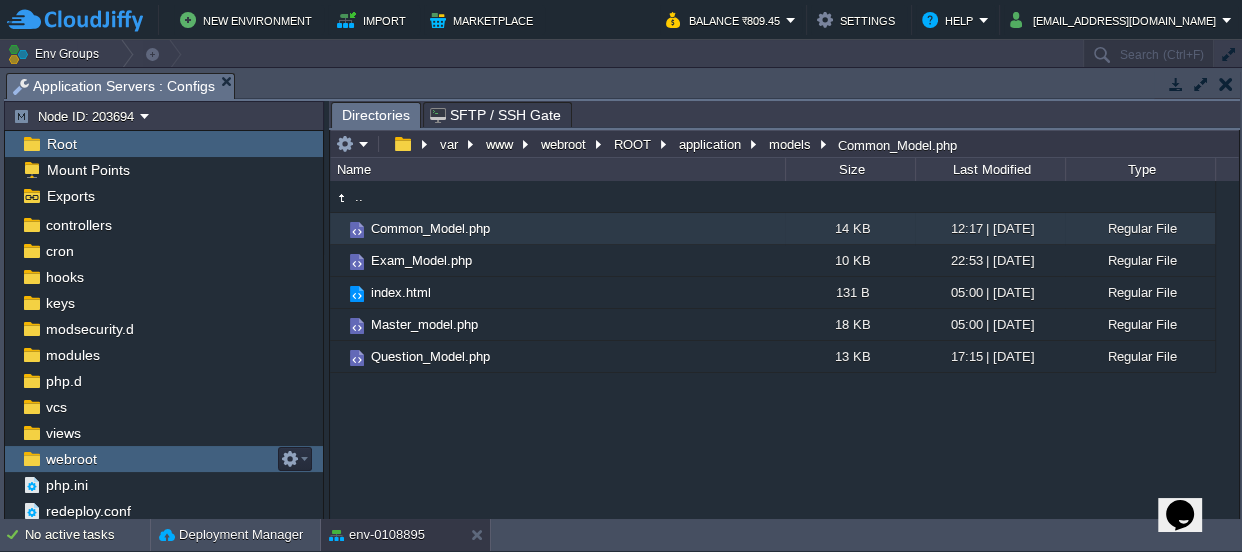 click on "webroot" at bounding box center [164, 459] 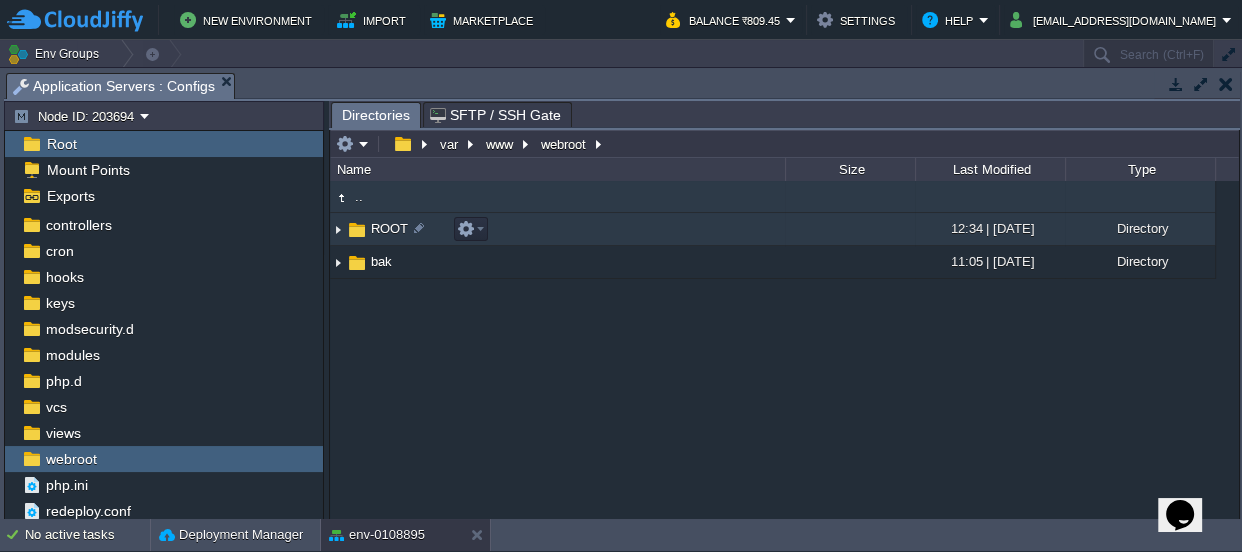 click on "ROOT" at bounding box center (389, 228) 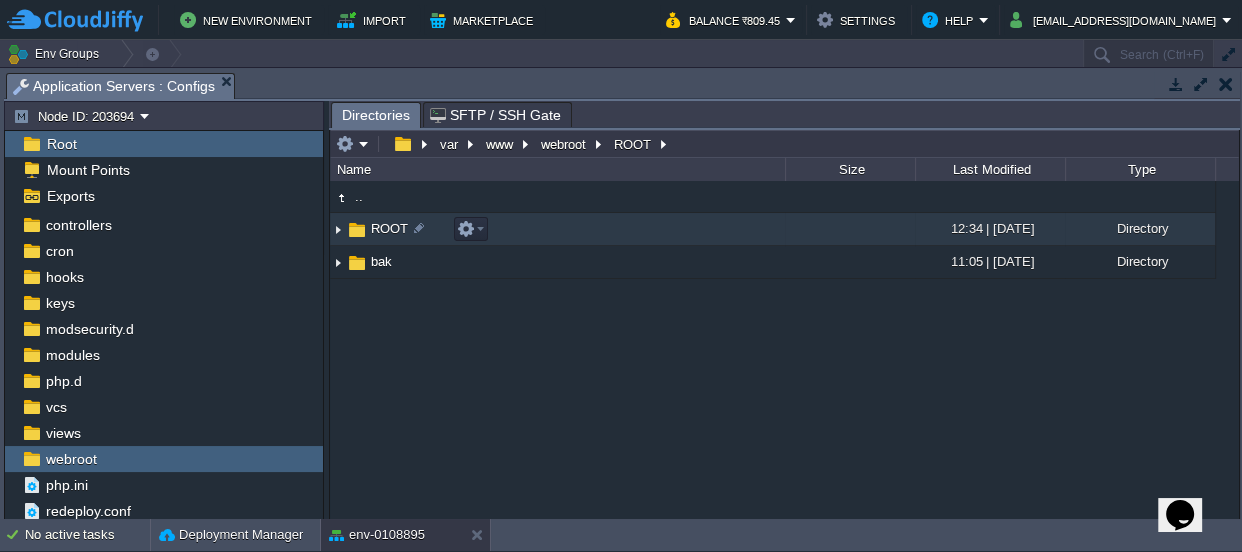 click on "ROOT" at bounding box center [389, 228] 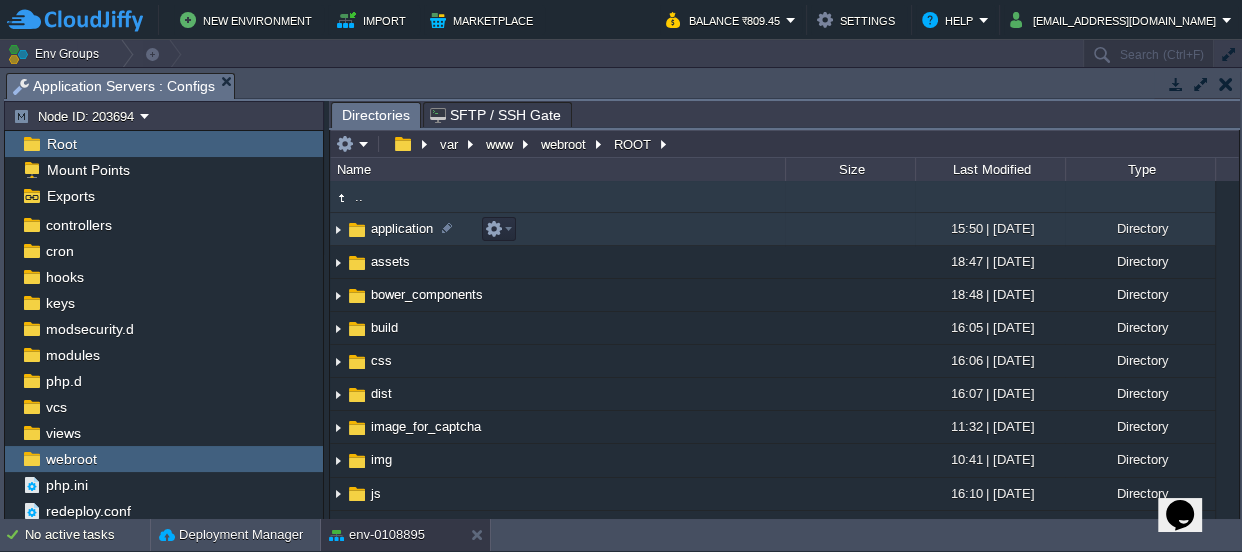 click on "application" at bounding box center (402, 228) 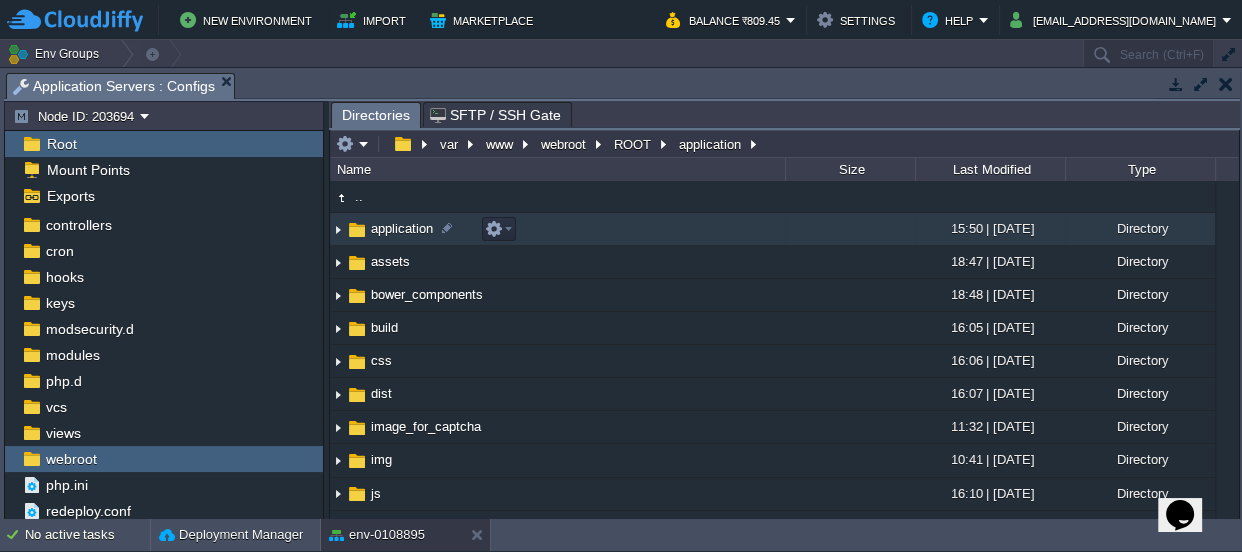 click on "application" at bounding box center [402, 228] 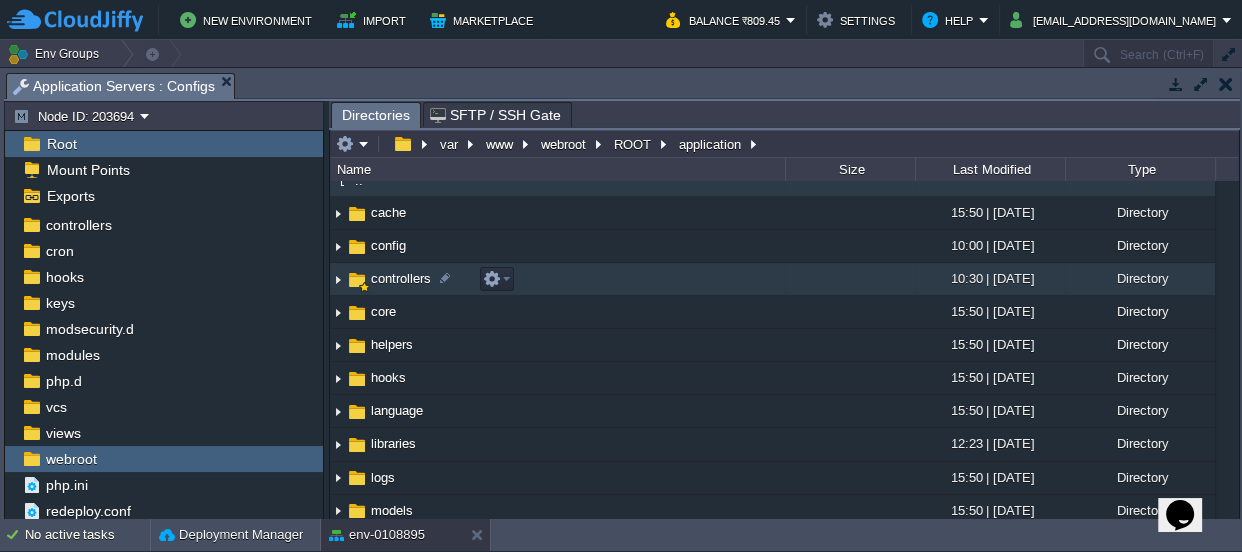 scroll, scrollTop: 0, scrollLeft: 0, axis: both 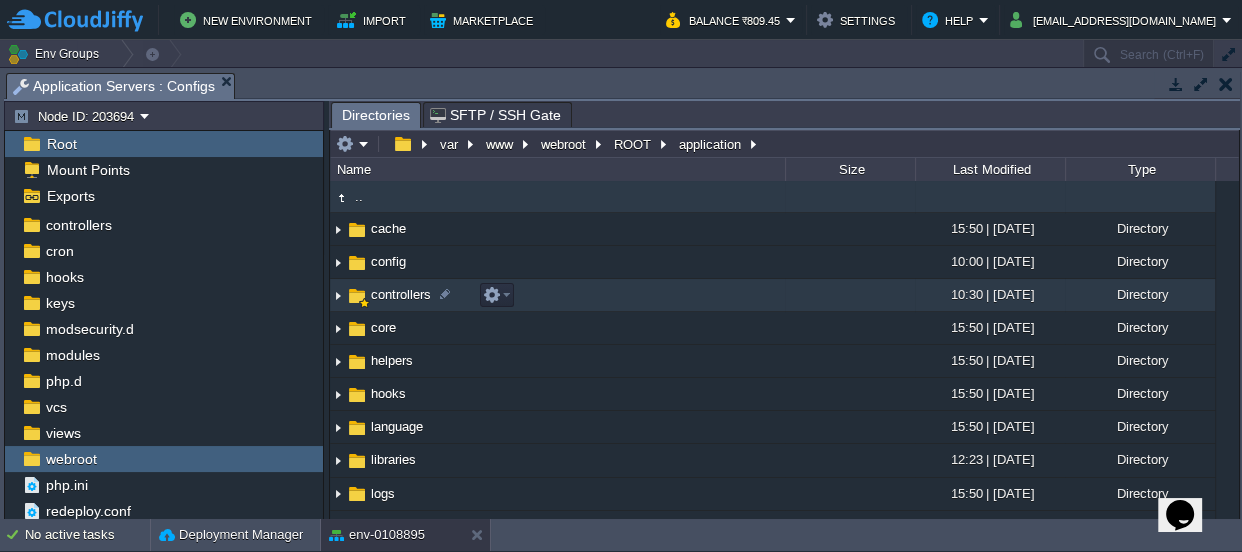 click on "controllers" at bounding box center (401, 294) 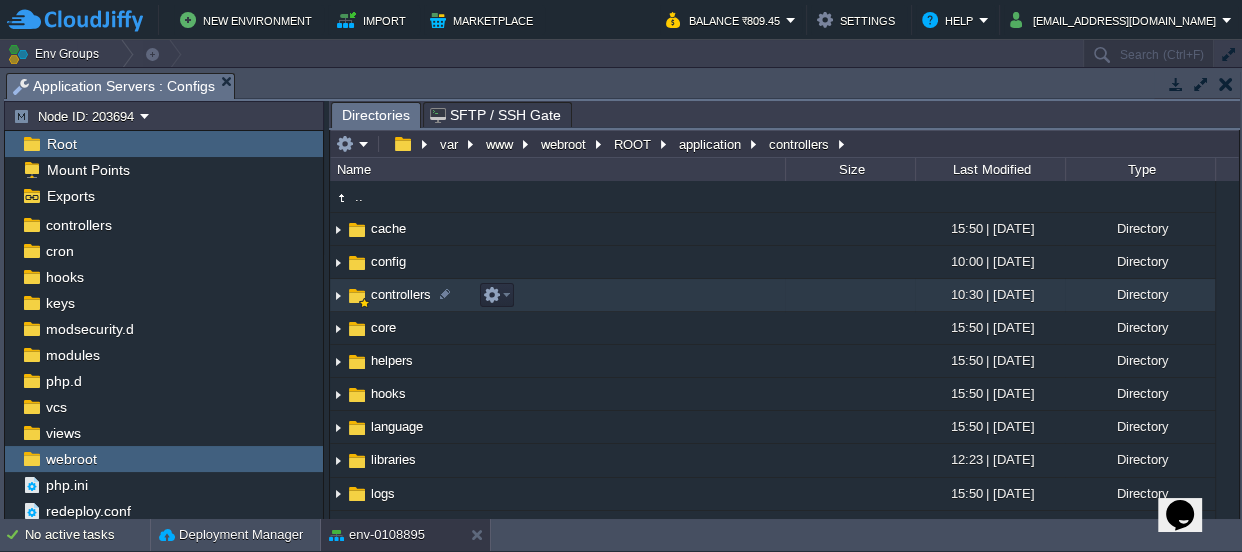 click on "controllers" at bounding box center [401, 294] 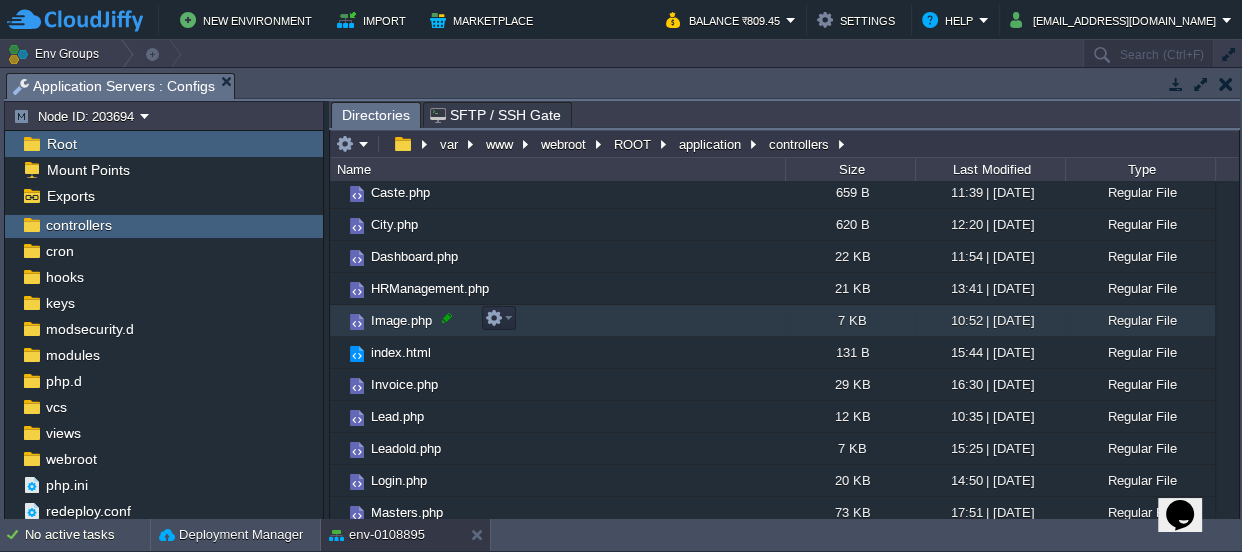 scroll, scrollTop: 363, scrollLeft: 0, axis: vertical 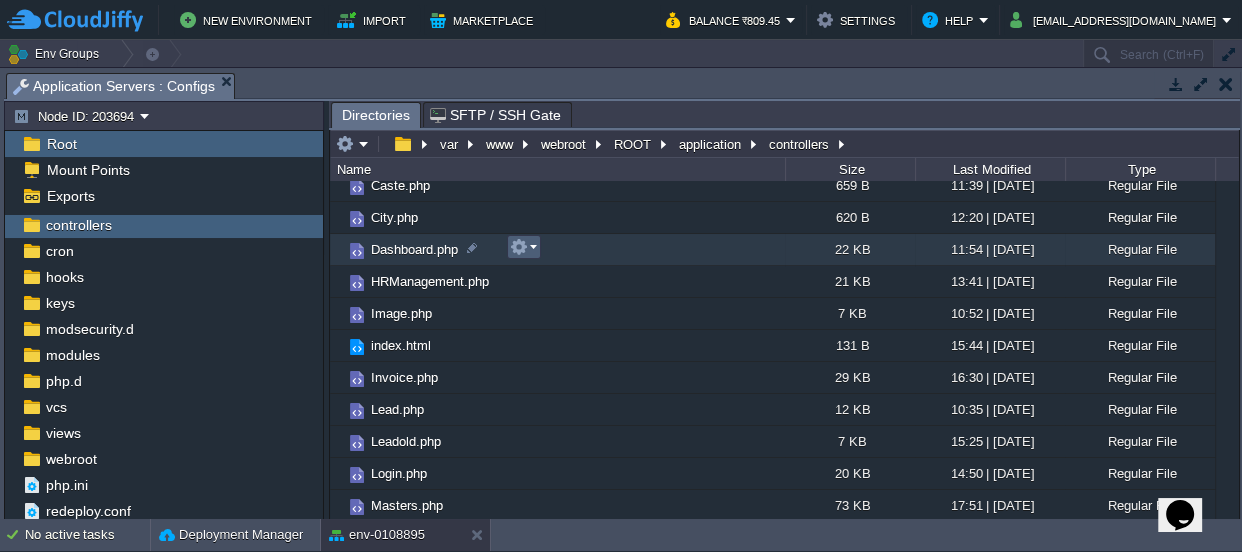 click at bounding box center (519, 247) 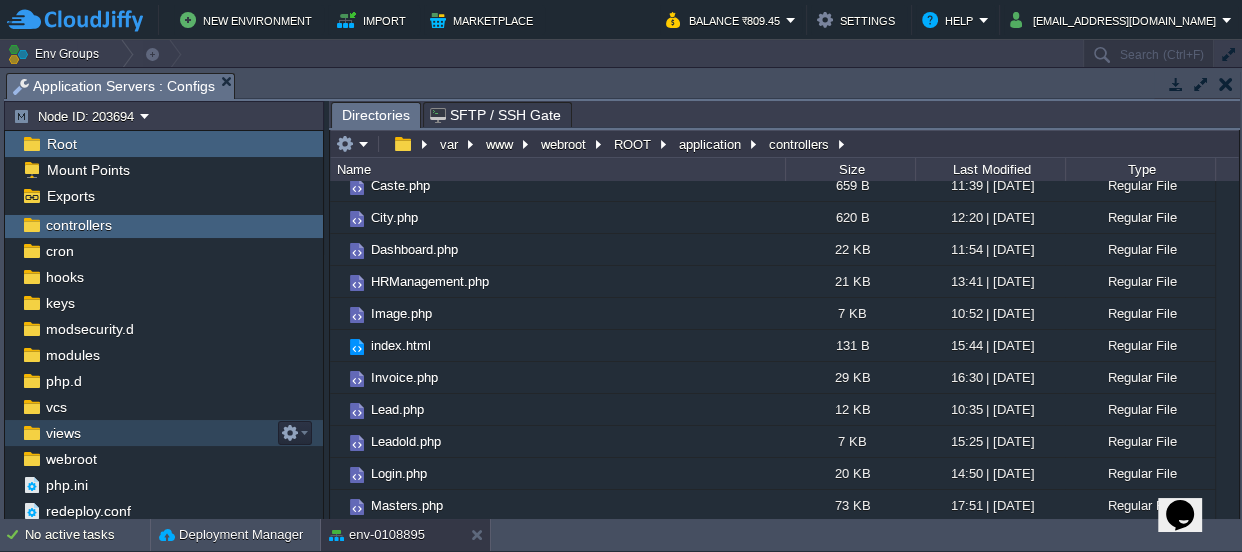 click on "views" at bounding box center [63, 433] 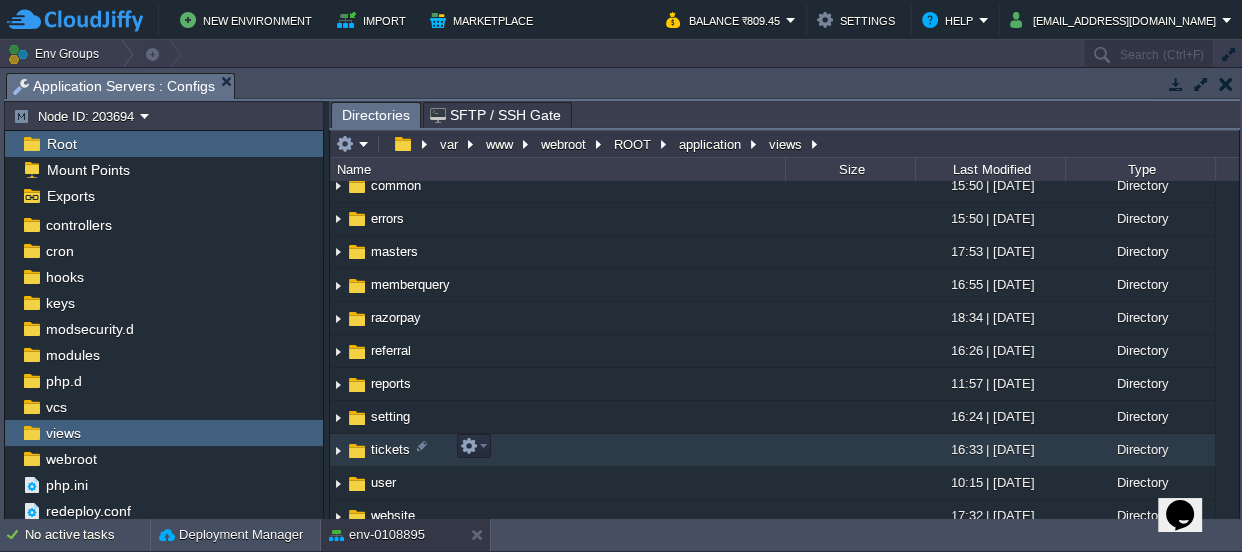 scroll, scrollTop: 704, scrollLeft: 0, axis: vertical 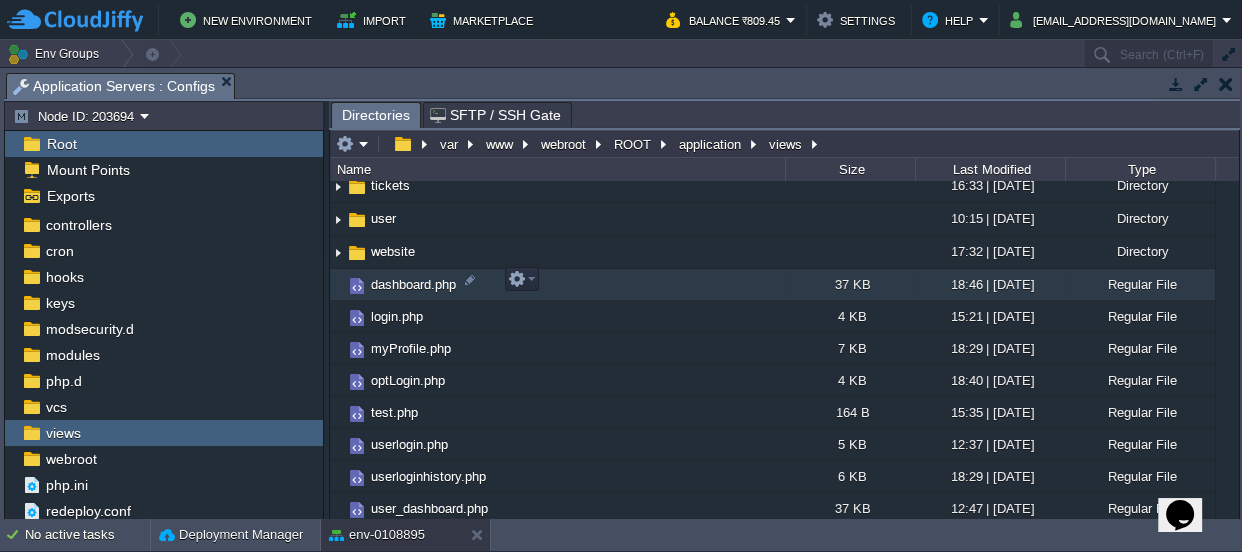 click on "dashboard.php" at bounding box center (413, 284) 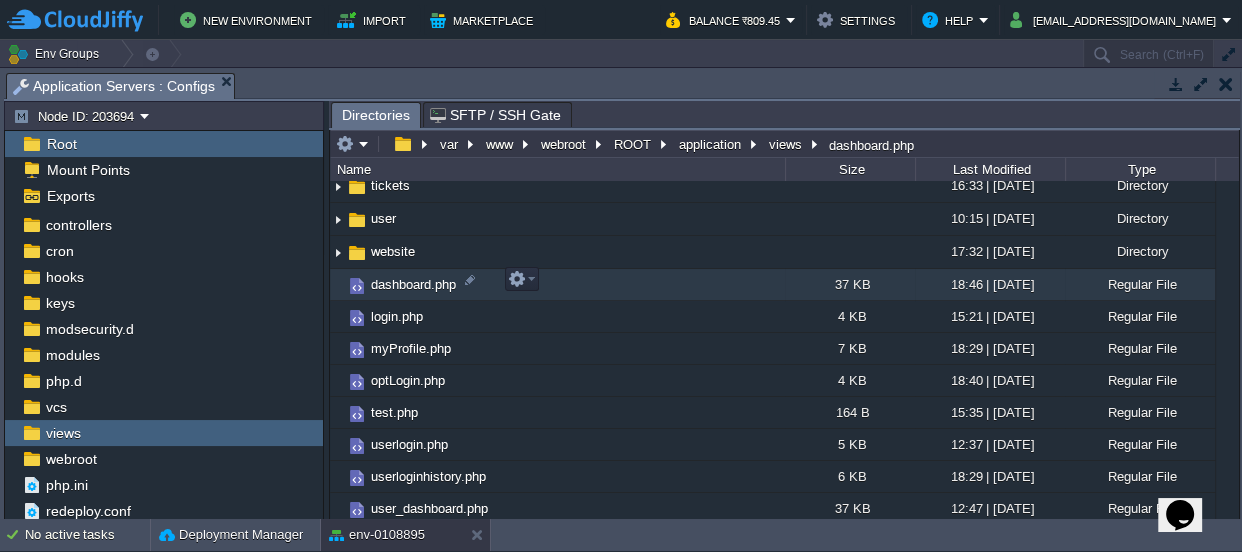 click on "dashboard.php" at bounding box center [413, 284] 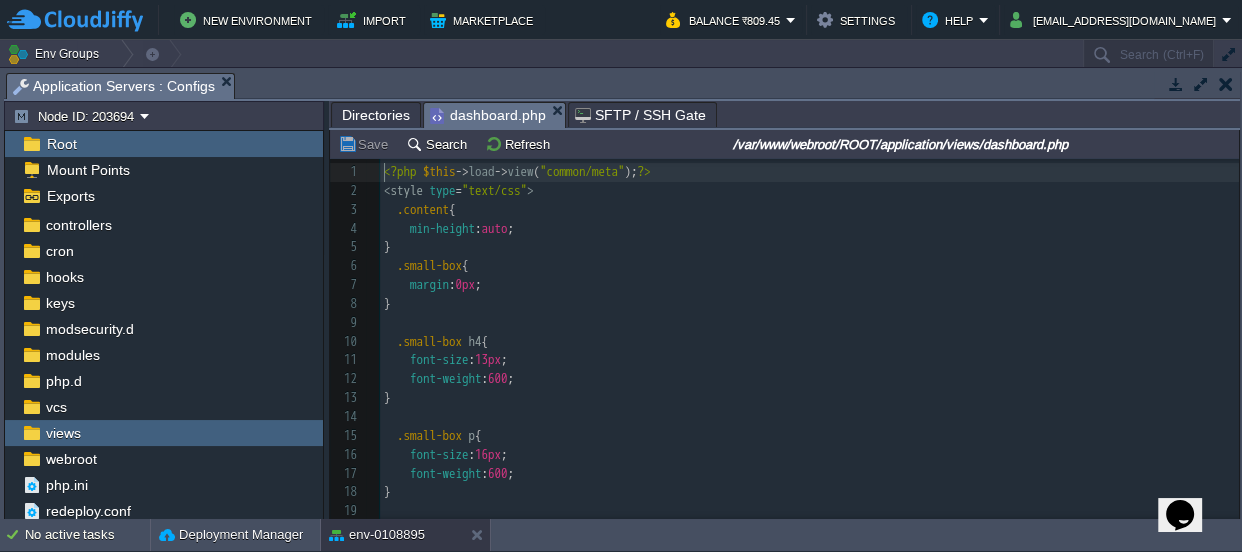 scroll, scrollTop: 6, scrollLeft: 0, axis: vertical 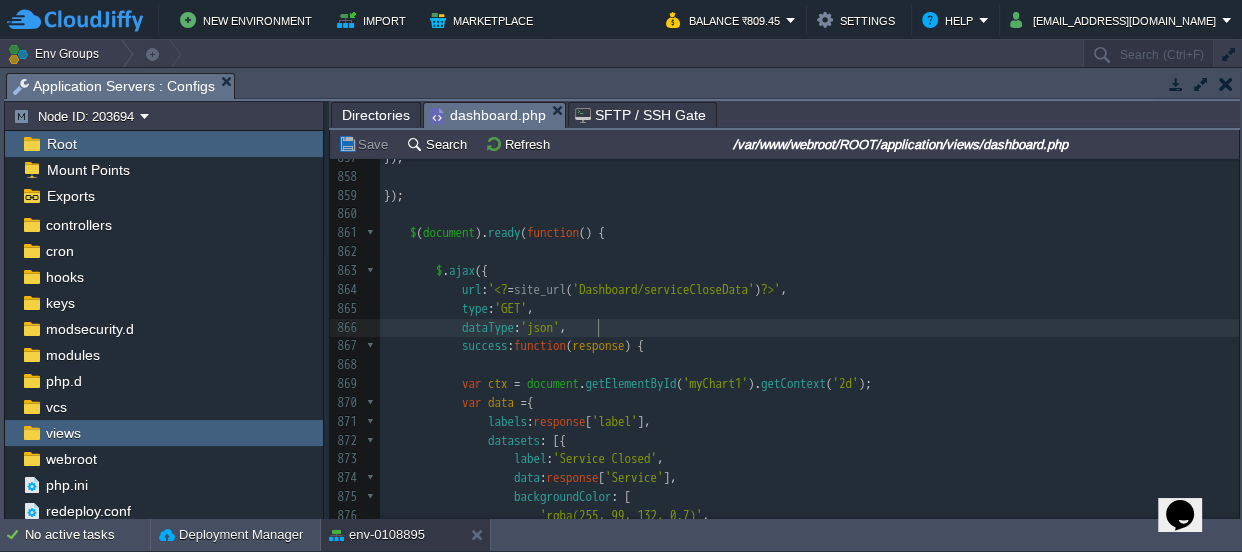 click on "," at bounding box center (563, 327) 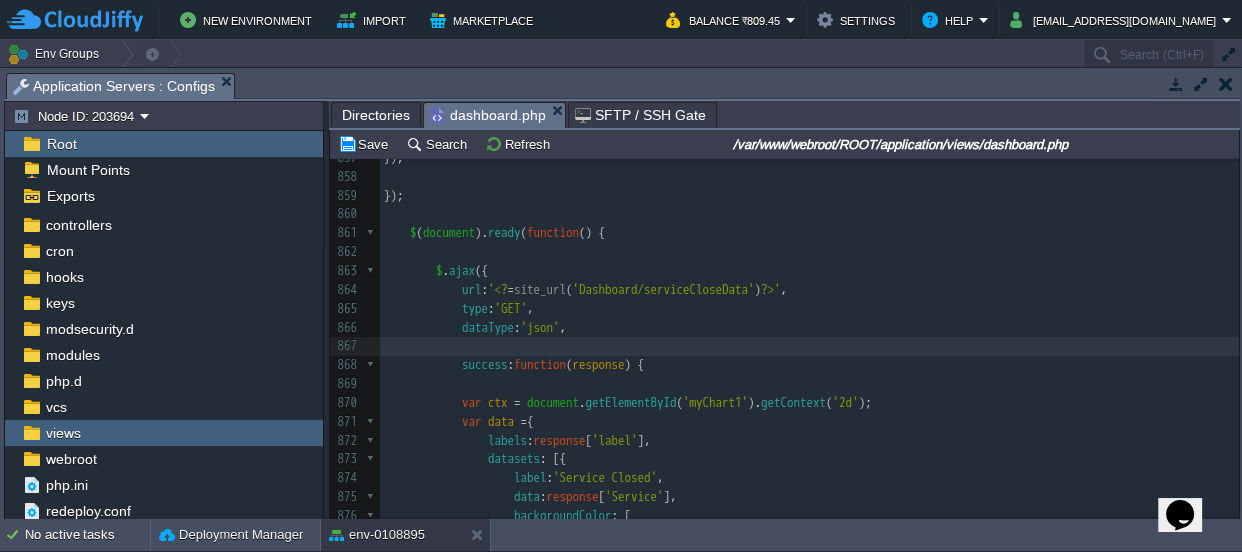 paste on "," 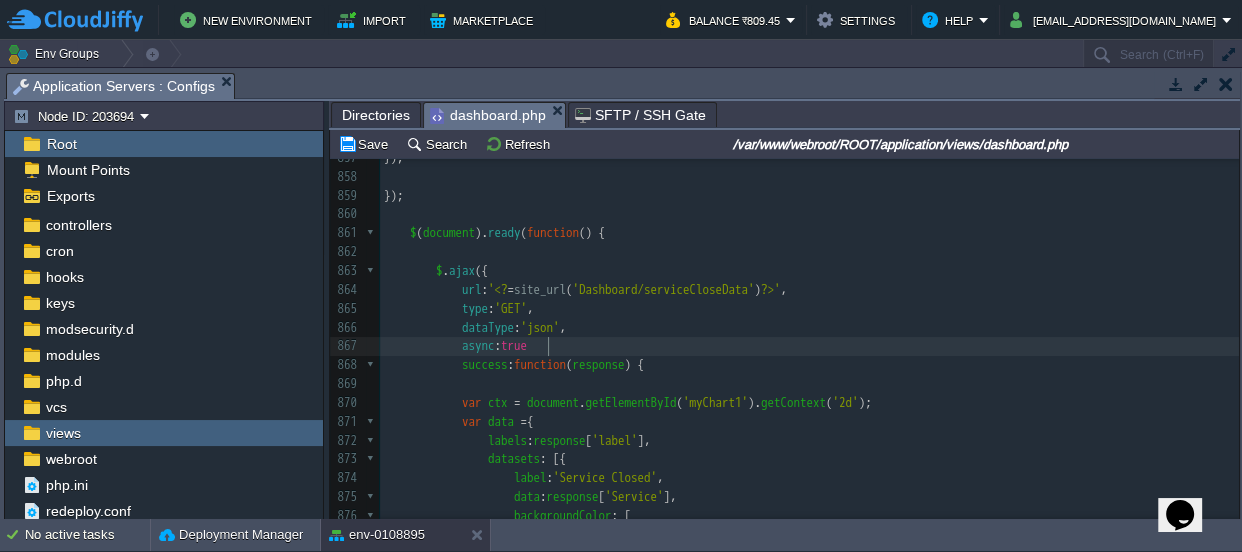 type on "," 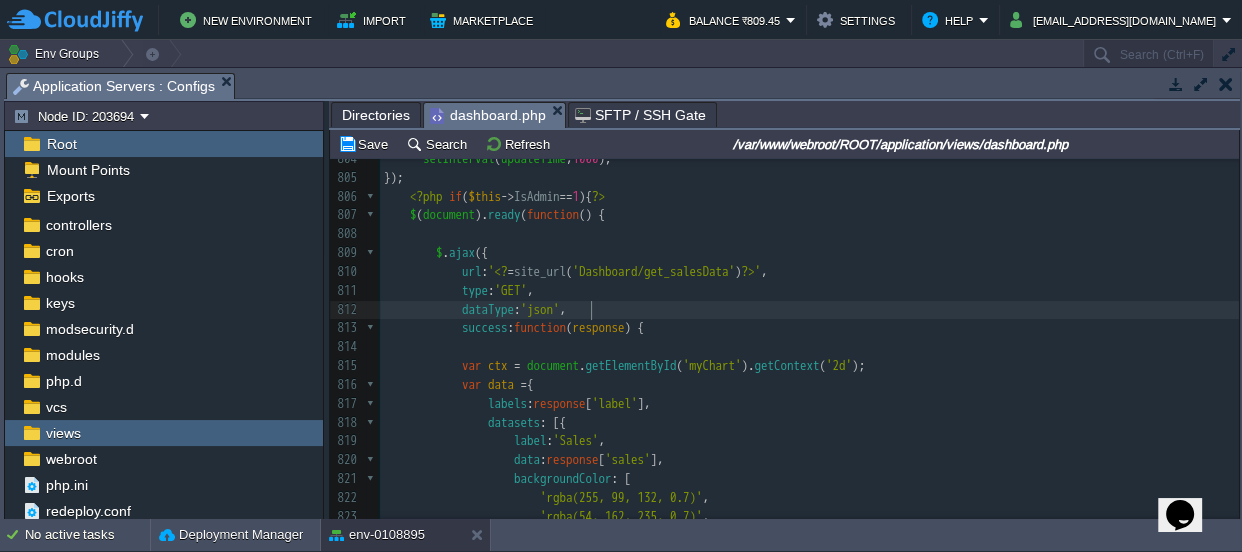click on "xxxxxxxxxx               async :  true ,   794    <?php   $this -> load -> view ( "common/script" );  ?> 795    < script   src = "[URL][DOMAIN_NAME]" ></ script > 796    < script   type = "text/javascript" > 797      798      var   timestamp   =   ' <? =   time ();  ?> ' ; 799      function   updateTime () { 800        $ ( '#time' ). html ( Date ( timestamp )); 801        timestamp ++ ; 802     } 803      $ ( function  () { 804        setInterval ( updateTime ,  1000 ); 805     }); 806      <?php   if ( $this -> IsAdmin == 1 ){ ?> 807      $ ( document ). ready ( function () { 808 ​ 809          $ . ajax ({ 810              url :  ' <? = site_url ( 'Dashboard/get_salesData' ) ?> ' , 811              type :  'GET' , 812              dataType :  'json' ,  813              success :  function ( response ) { 814                815              var   ctx   =   document . getElementById ( 'myChart' ). getContext ( '2d' ); 816 var   data   = [" at bounding box center (809, 338) 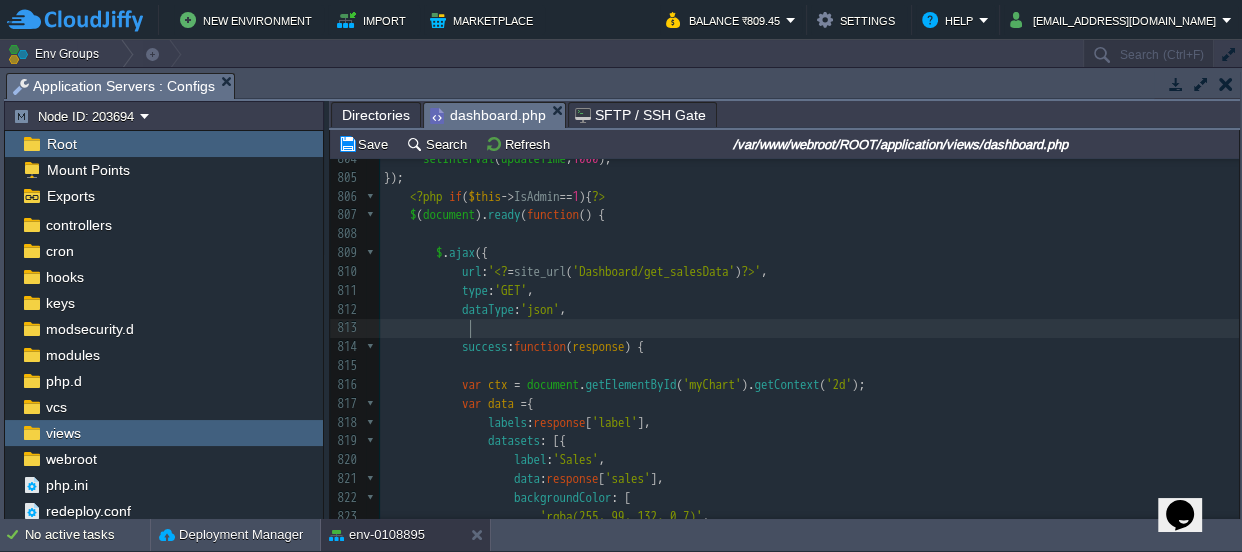 paste on "," 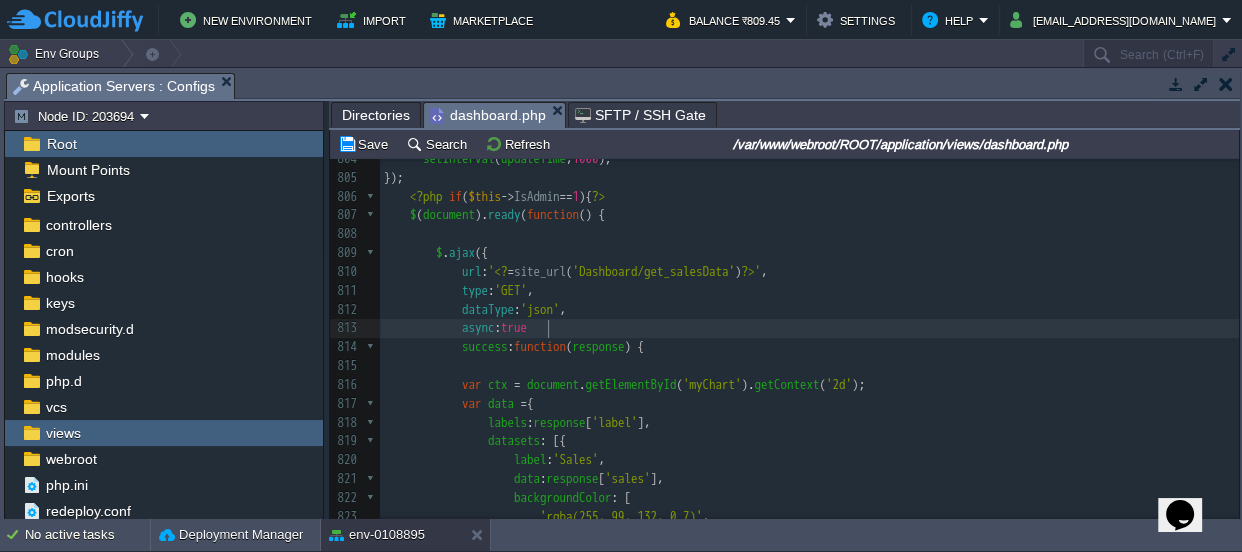 type on "," 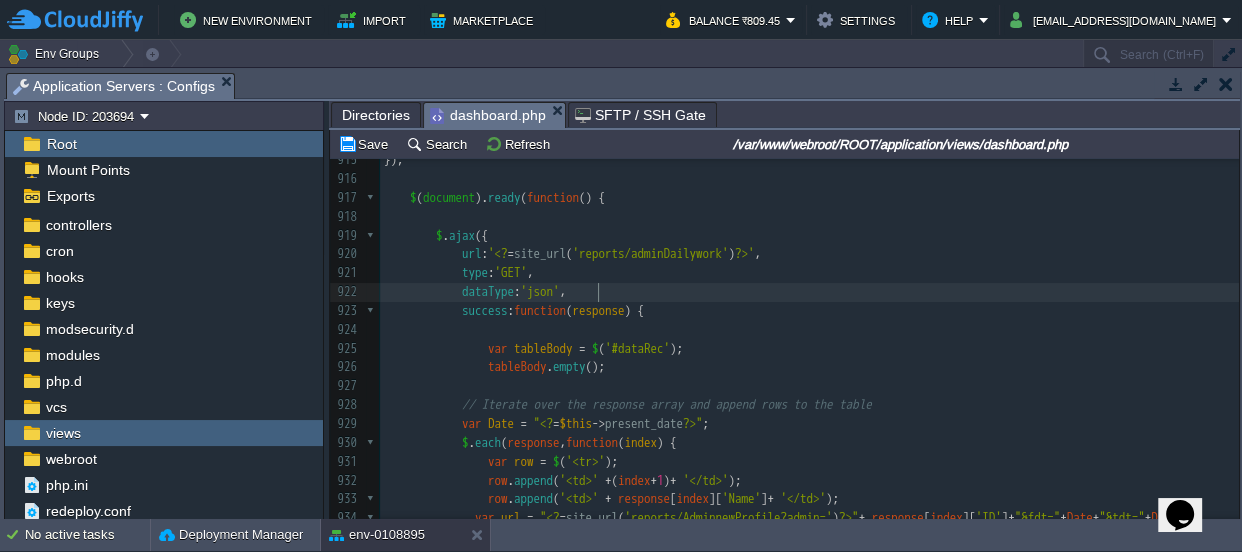 click on "," at bounding box center (563, 291) 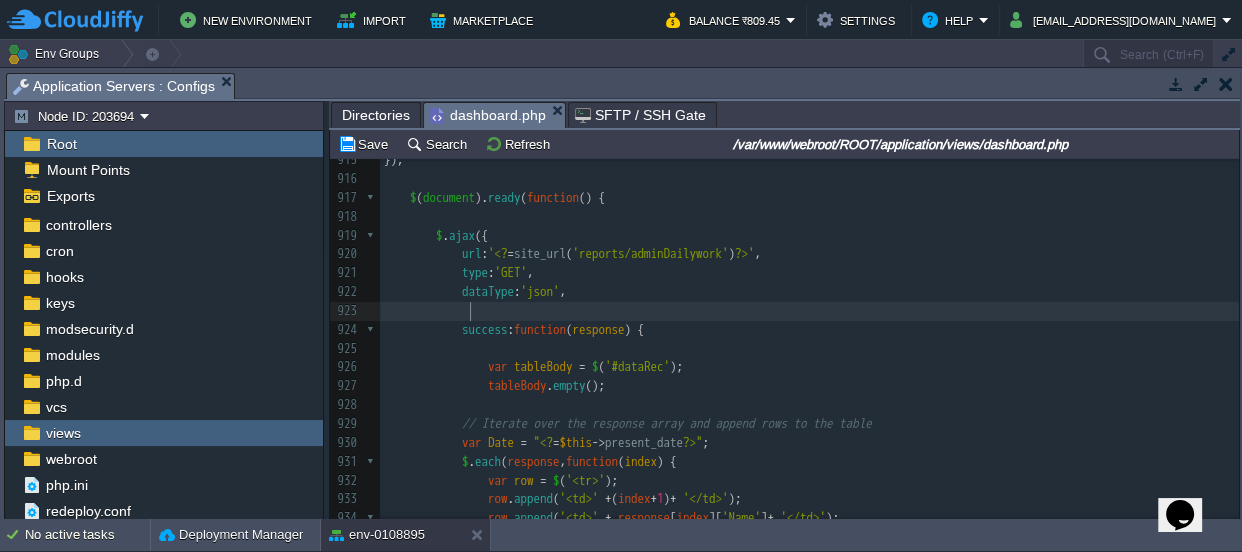 paste on "," 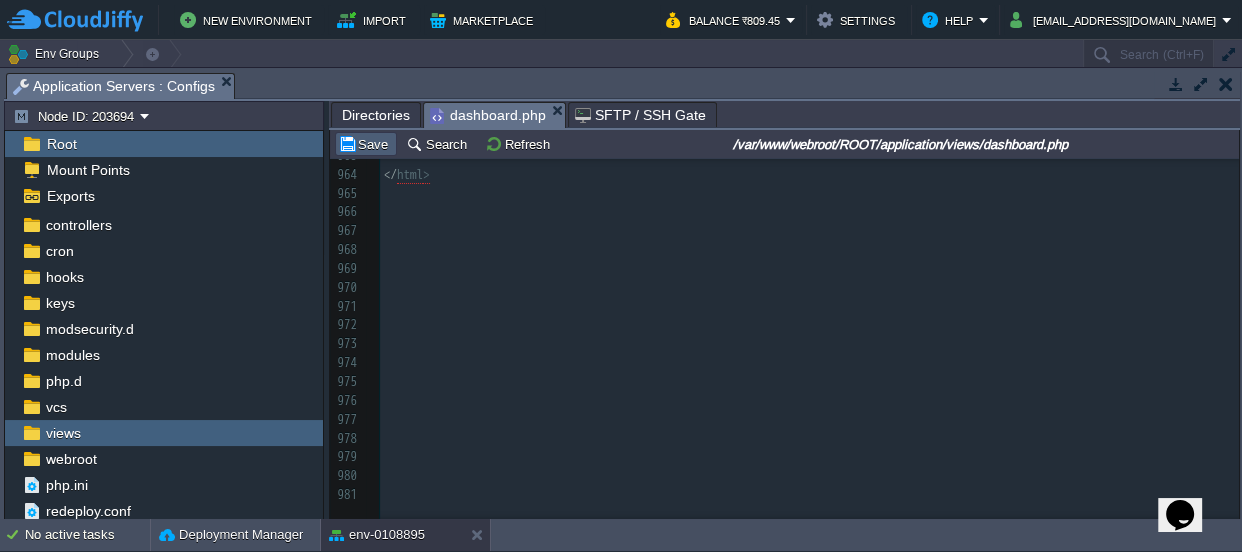 type on "," 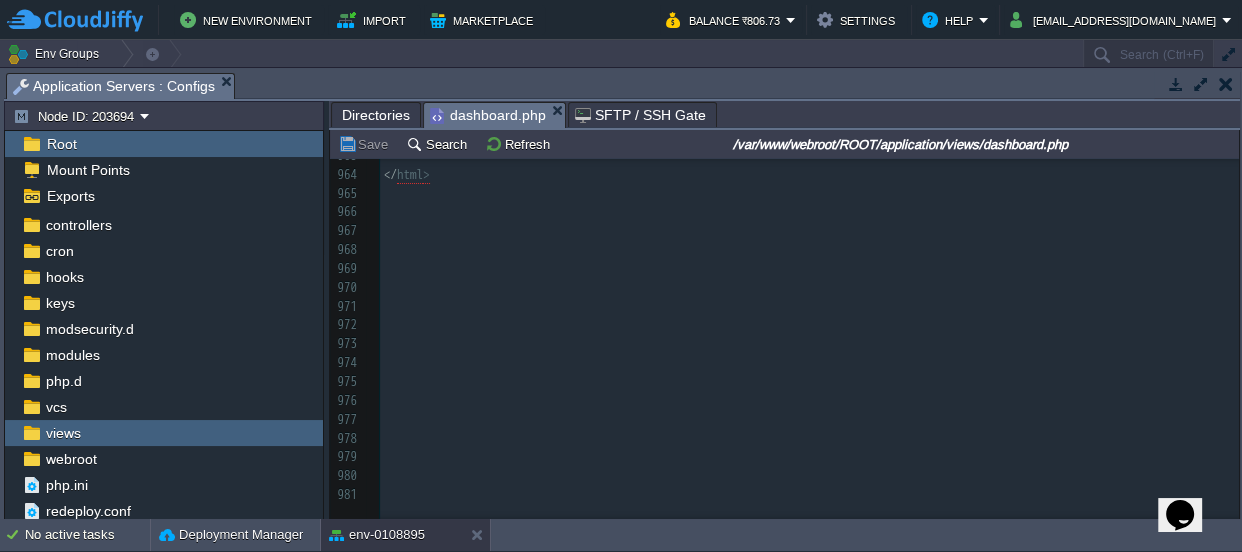 scroll, scrollTop: 18396, scrollLeft: 0, axis: vertical 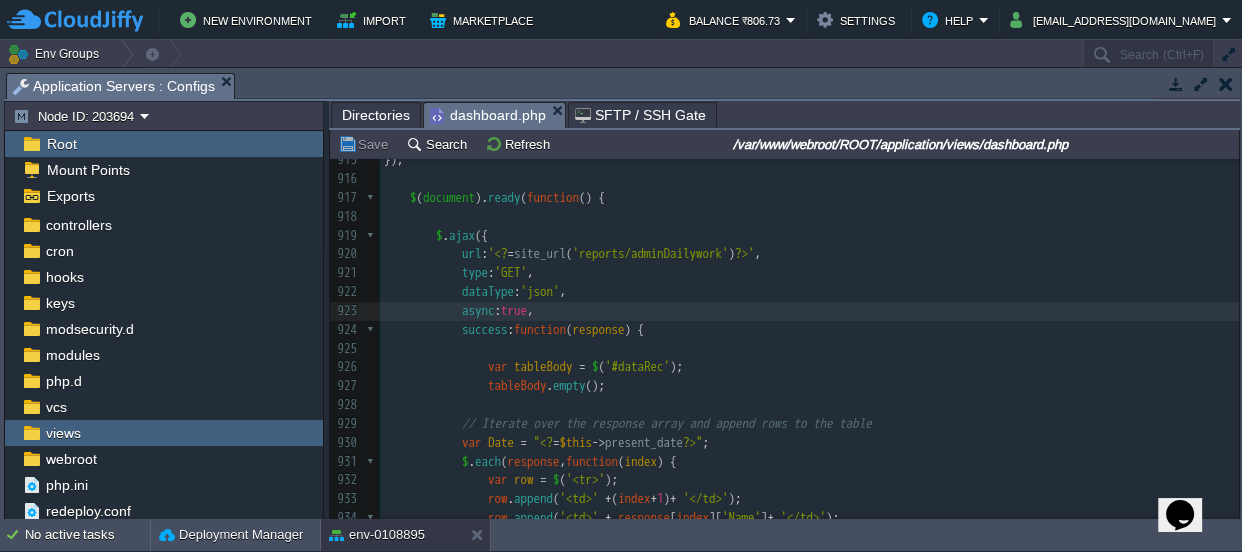 click at bounding box center [372, 198] 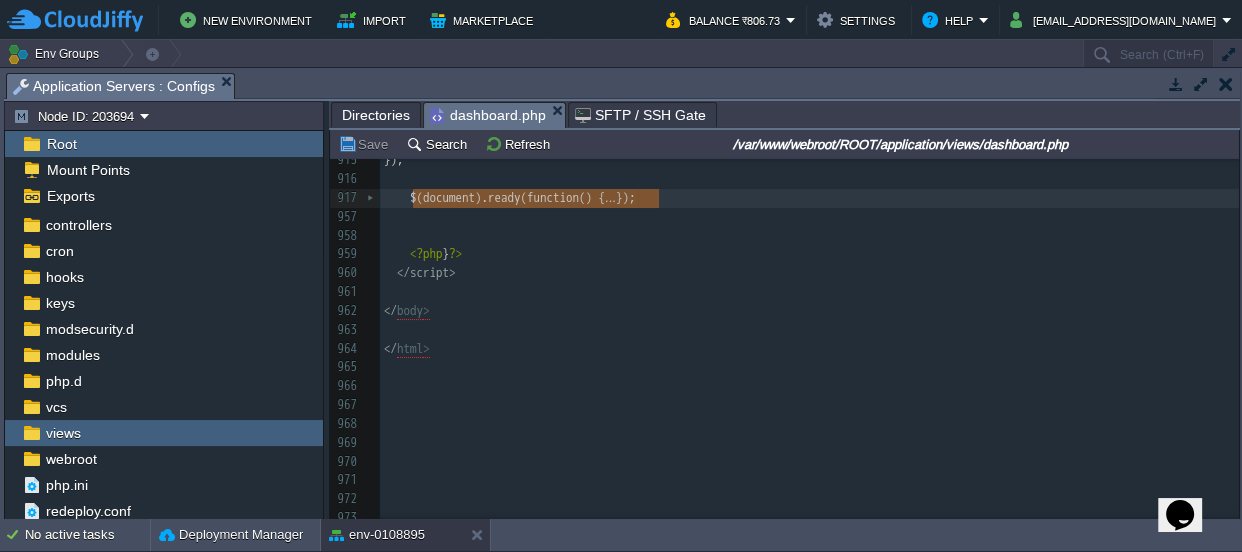 drag, startPoint x: 664, startPoint y: 197, endPoint x: 413, endPoint y: 193, distance: 251.03188 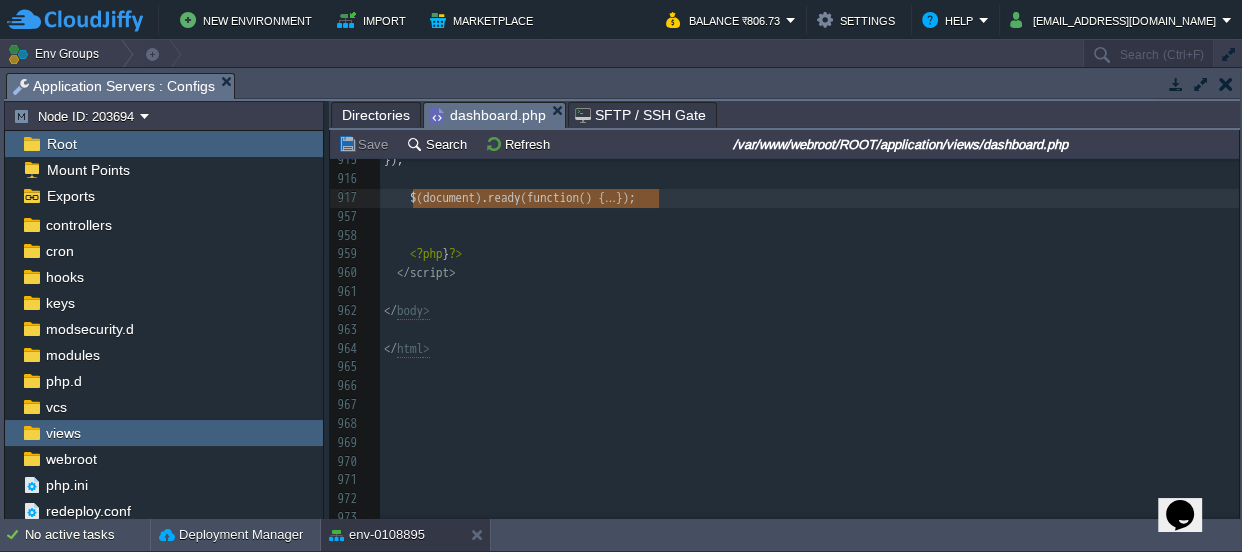 type 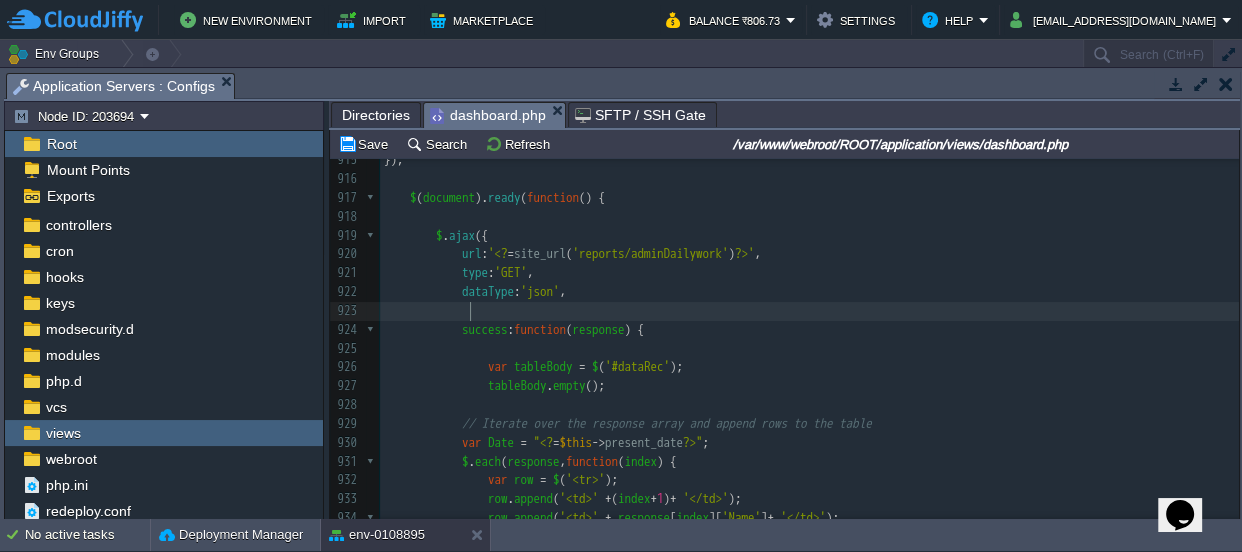scroll, scrollTop: 15686, scrollLeft: 0, axis: vertical 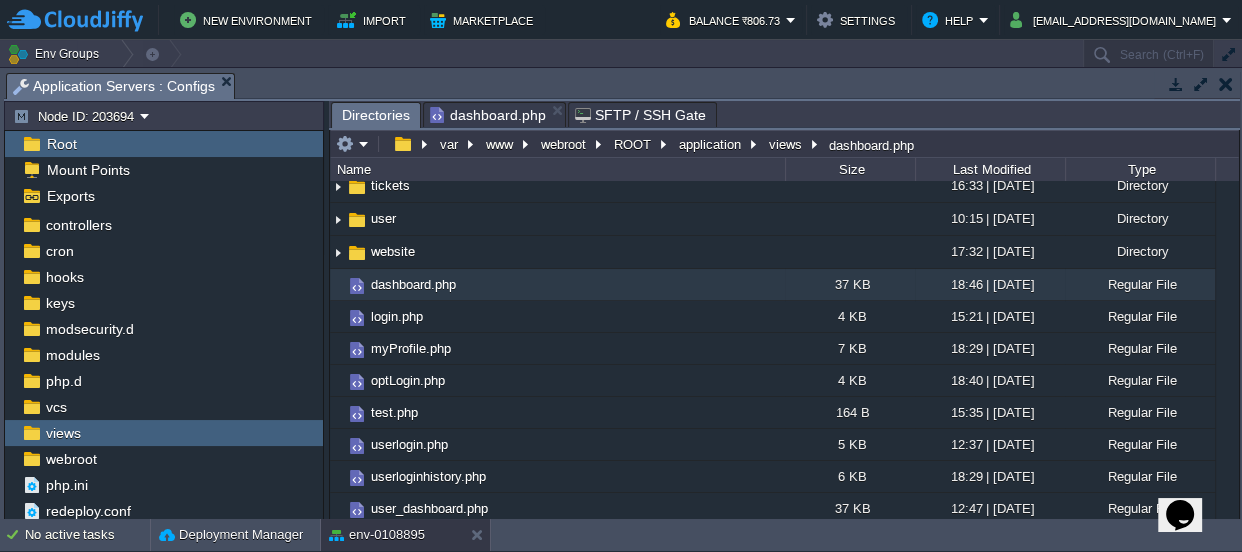 click on "Directories" at bounding box center [376, 115] 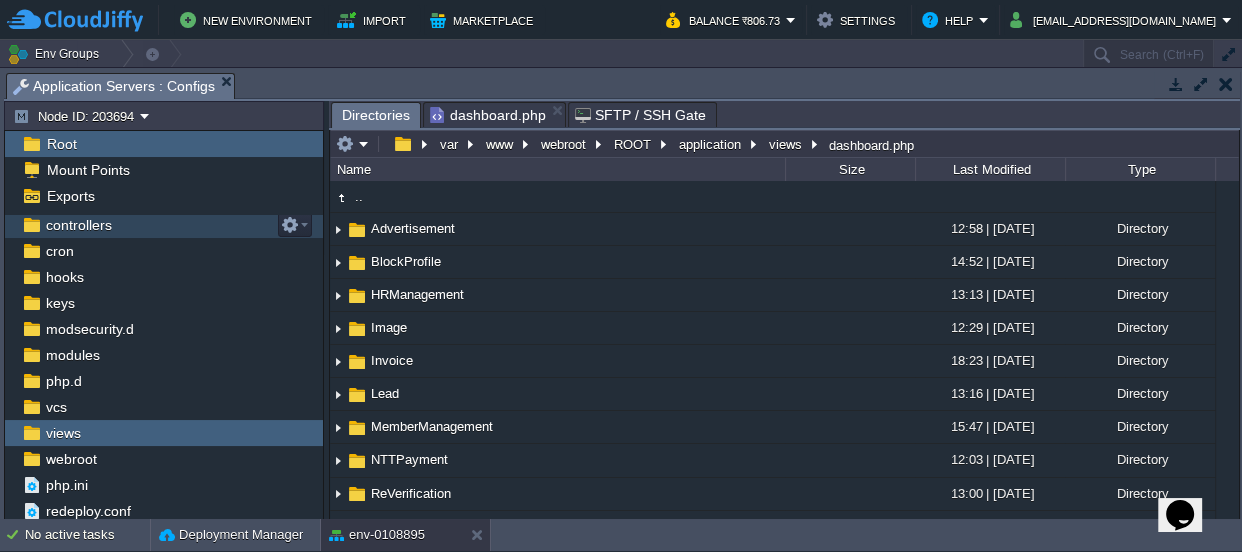 click on "controllers" at bounding box center [78, 225] 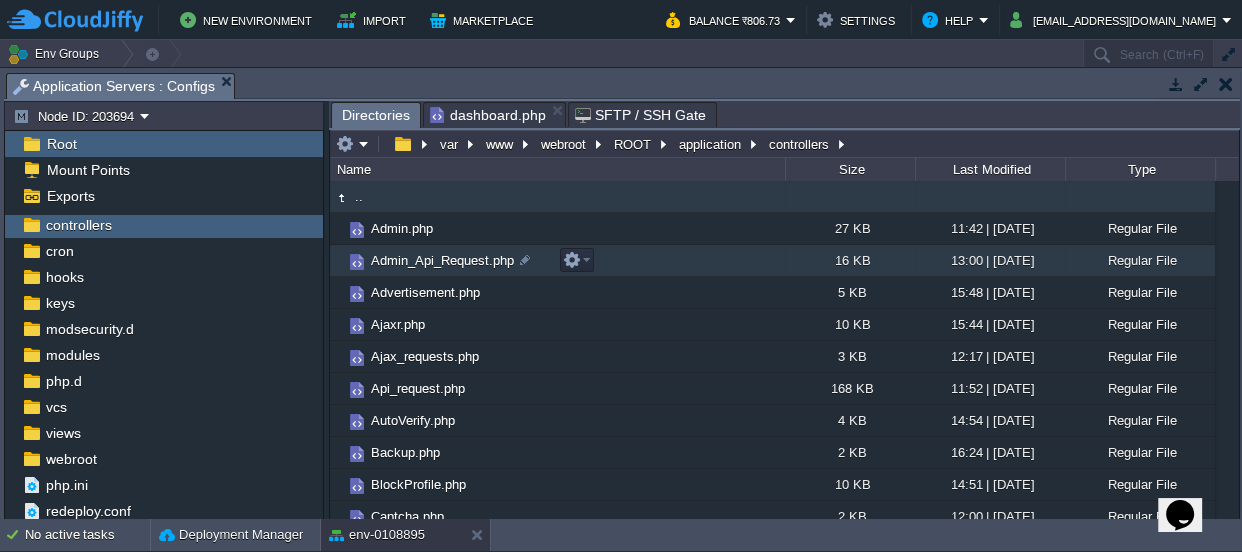 click on "Admin_Api_Request.php" at bounding box center (442, 260) 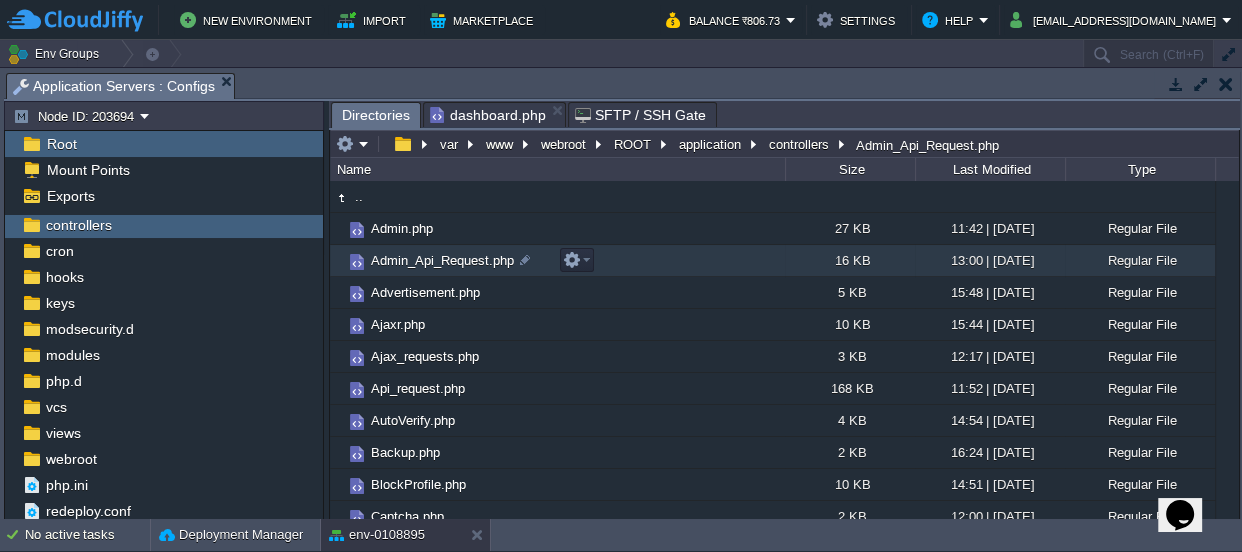 click on "Admin_Api_Request.php" at bounding box center [442, 260] 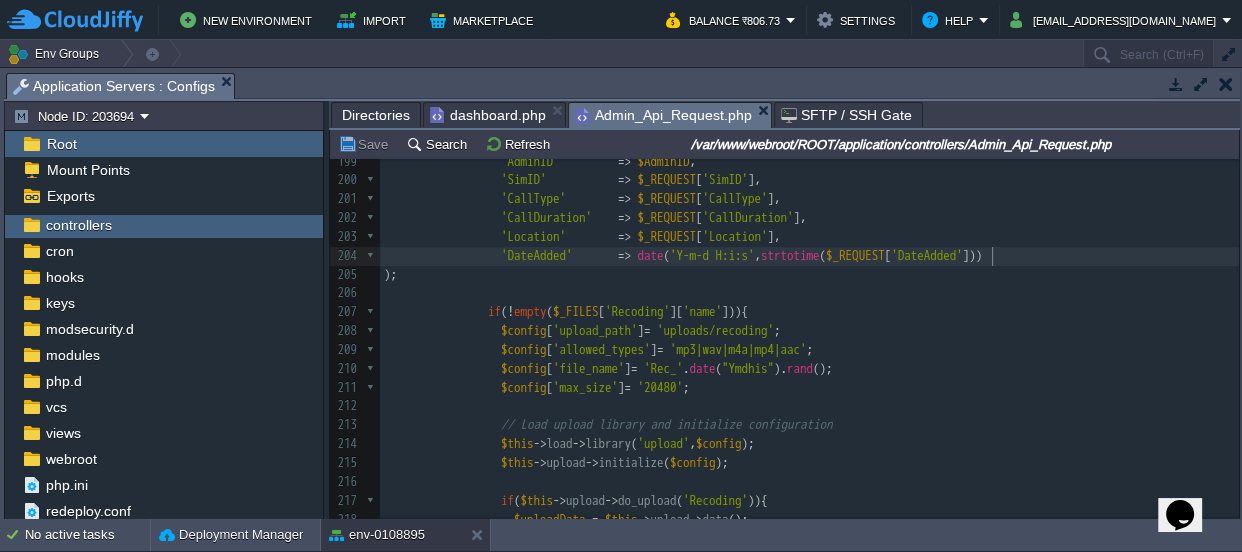 click on "'DateAdded'" at bounding box center (927, 255) 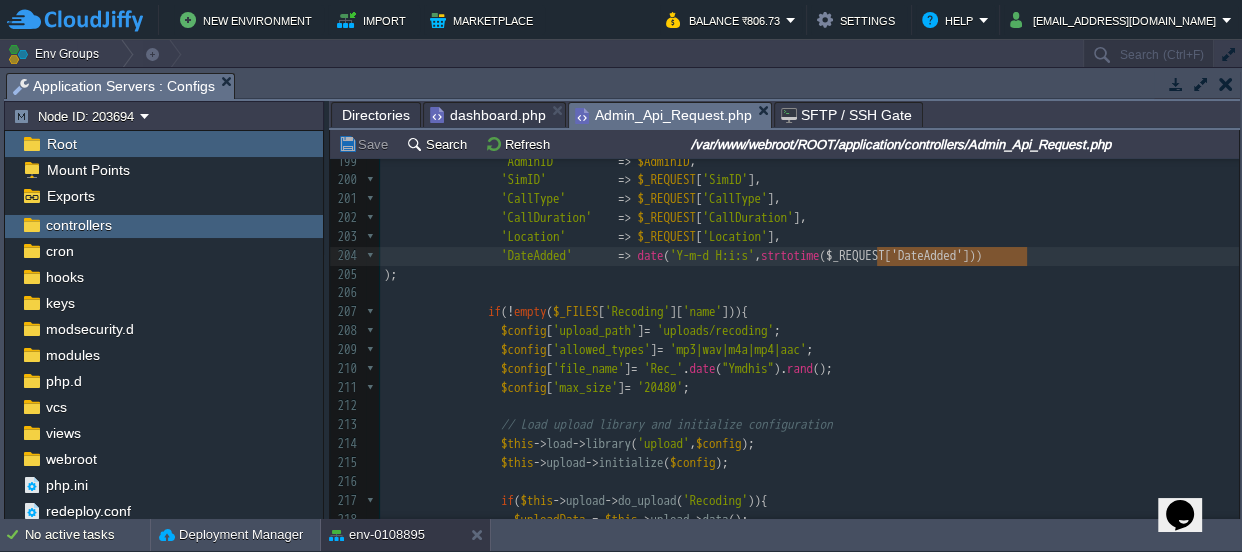 type on "$_REQUEST['DateAdded']" 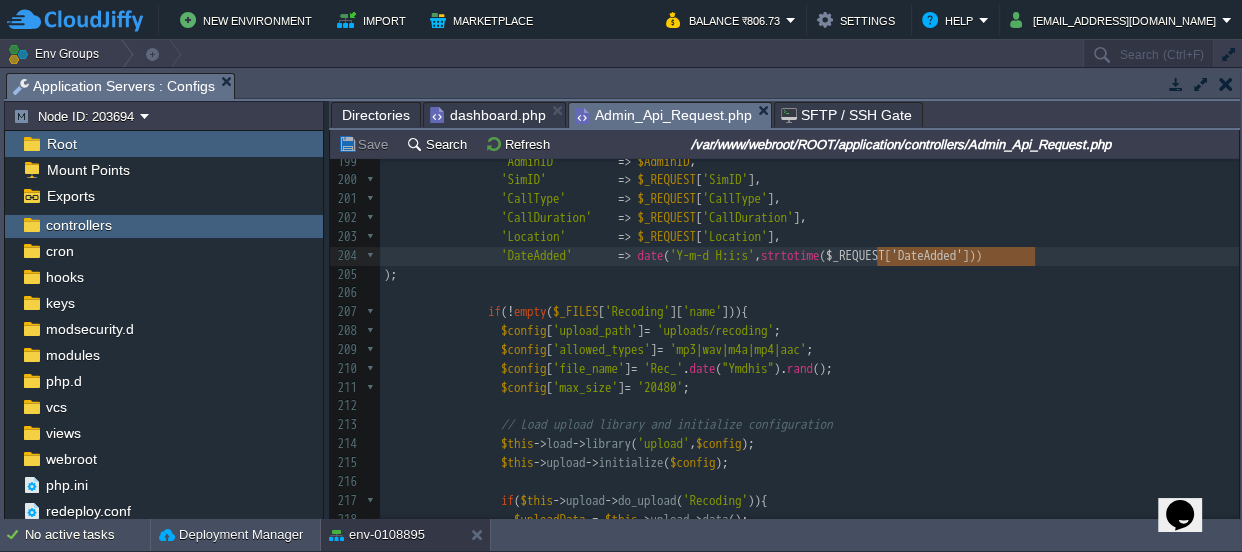 drag, startPoint x: 876, startPoint y: 255, endPoint x: 1031, endPoint y: 250, distance: 155.08063 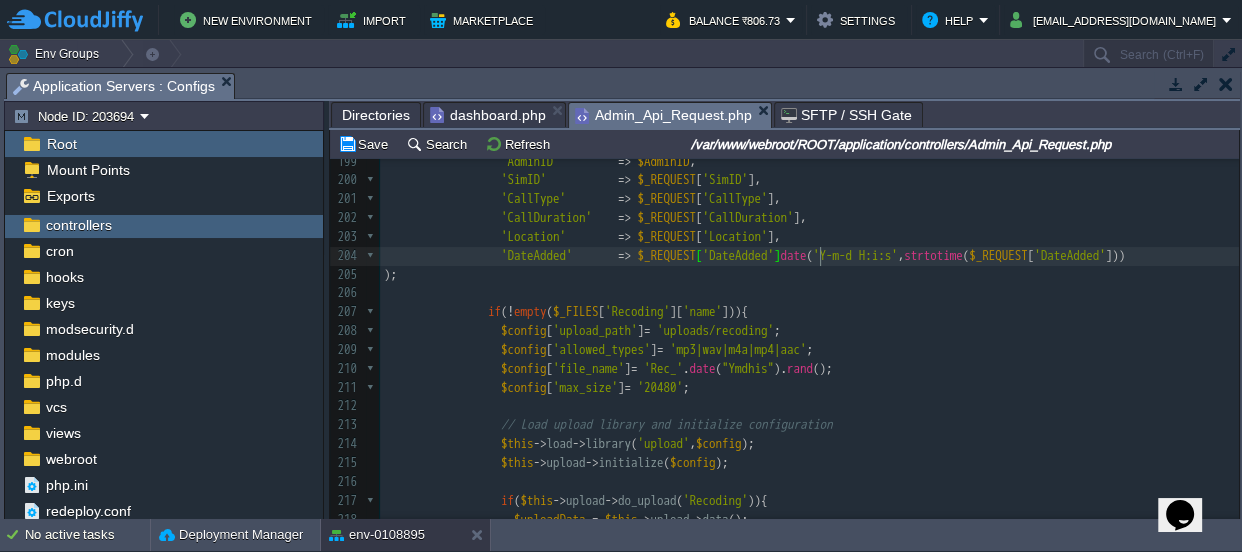 type on "?" 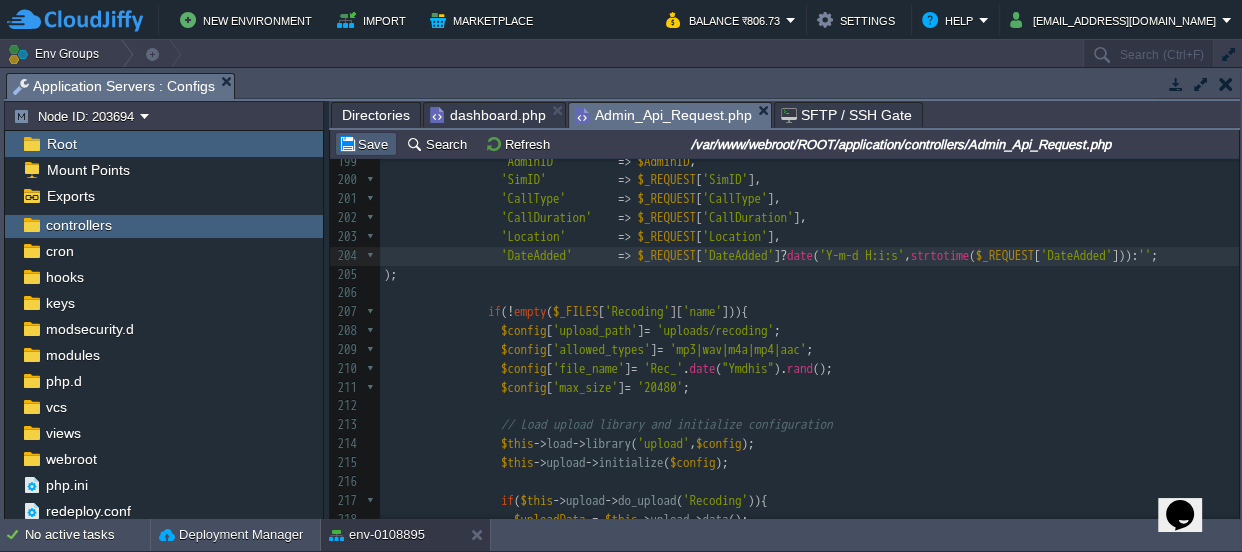 type on ":'';" 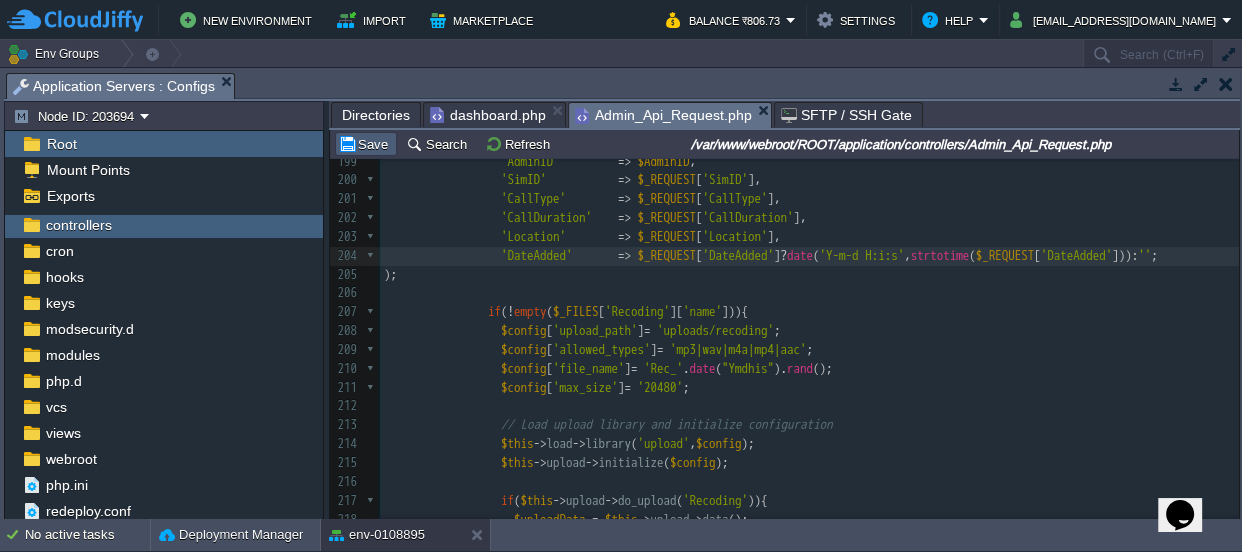 click on "Save" at bounding box center [366, 144] 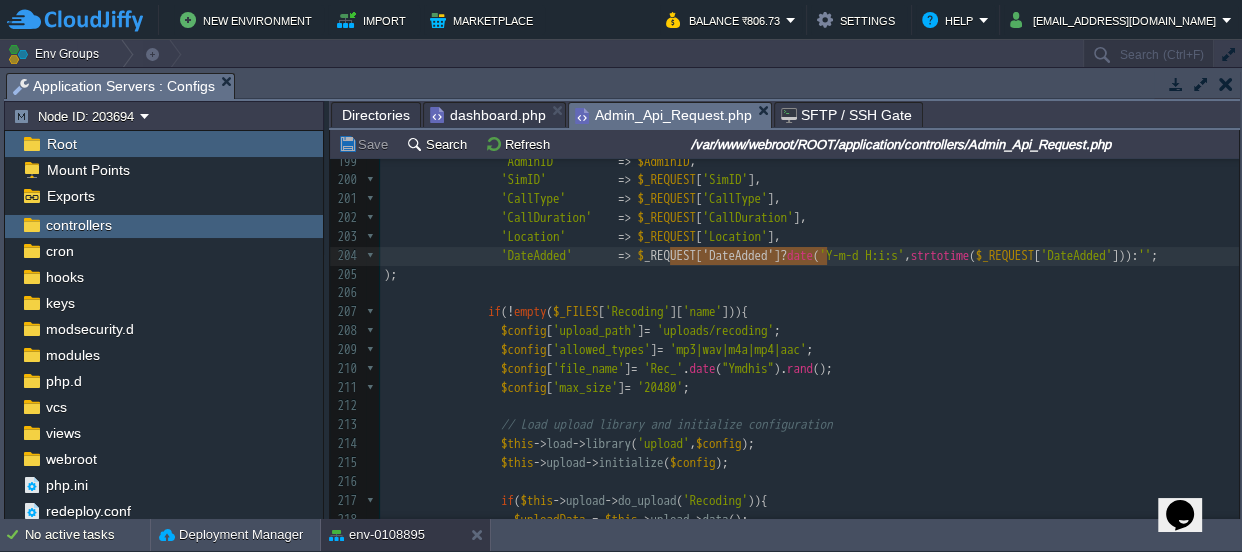 type on "$_REQUEST['DateAdded']?" 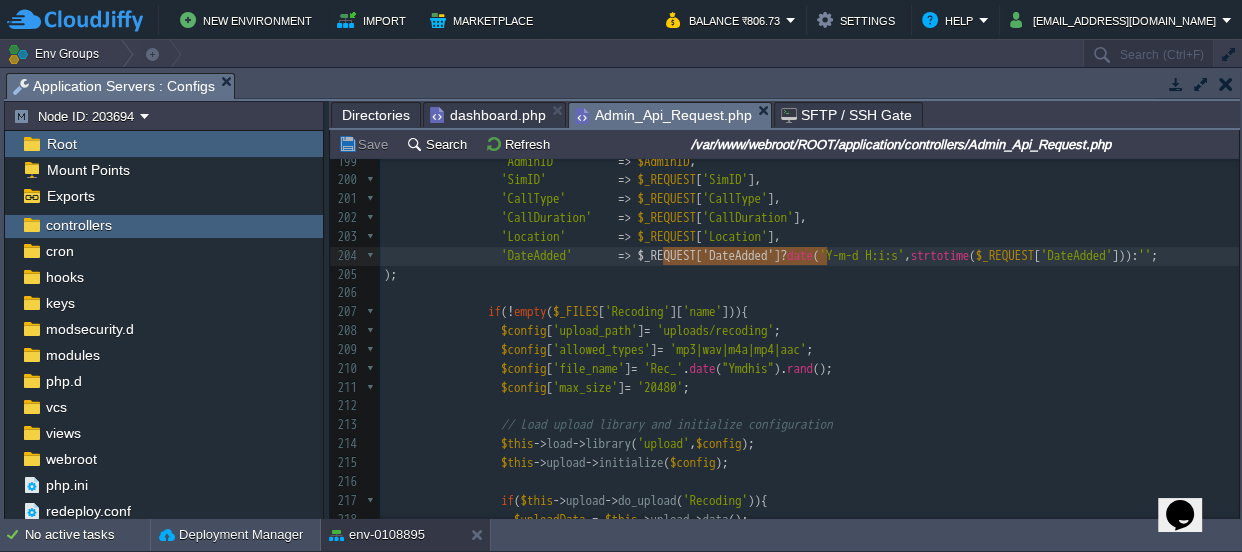 drag, startPoint x: 827, startPoint y: 249, endPoint x: 665, endPoint y: 256, distance: 162.15117 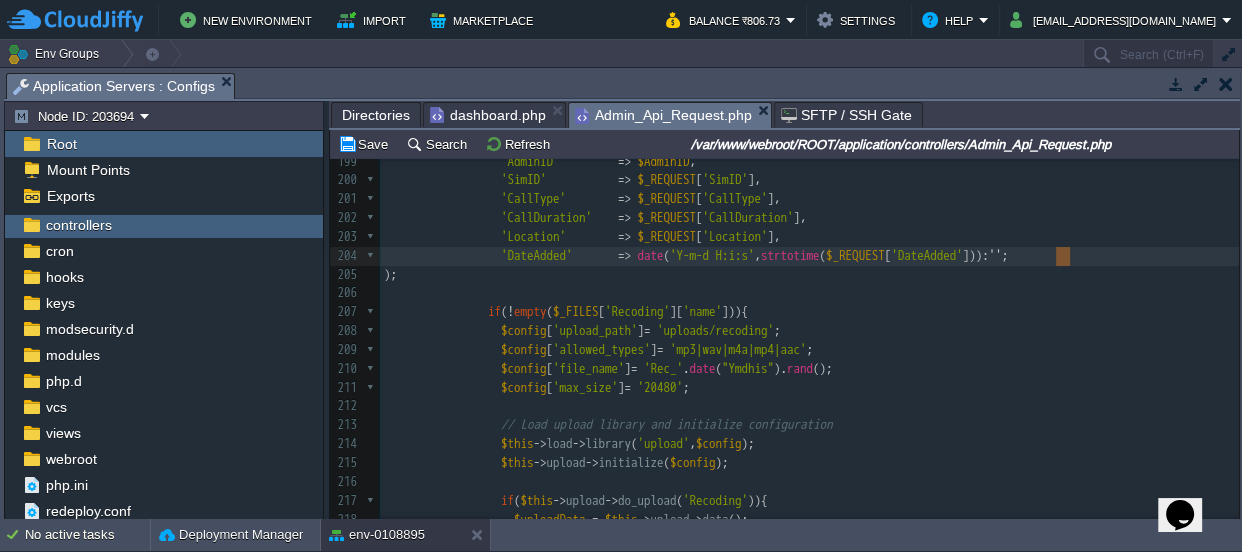 type on ":''" 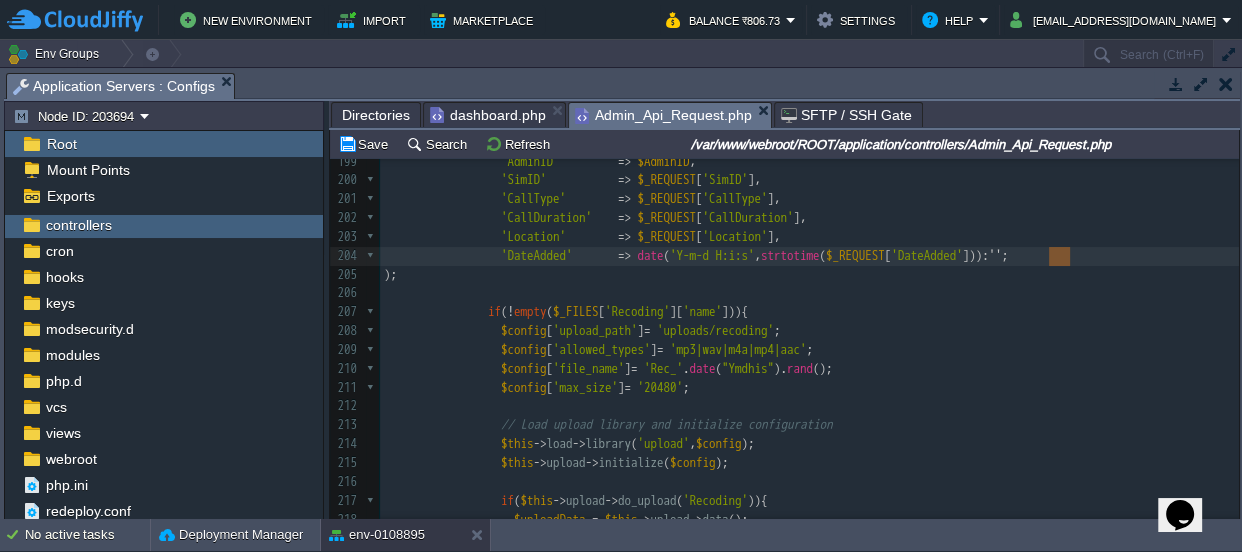 drag, startPoint x: 1070, startPoint y: 247, endPoint x: 1046, endPoint y: 259, distance: 26.832815 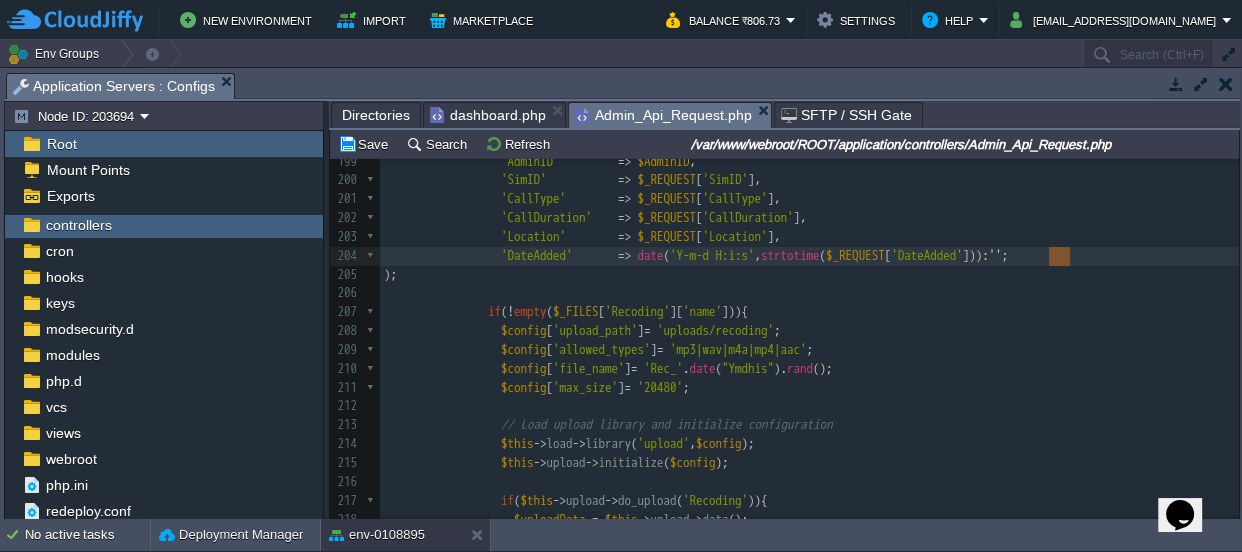 type on "$_REQUEST['DateAdded']?" 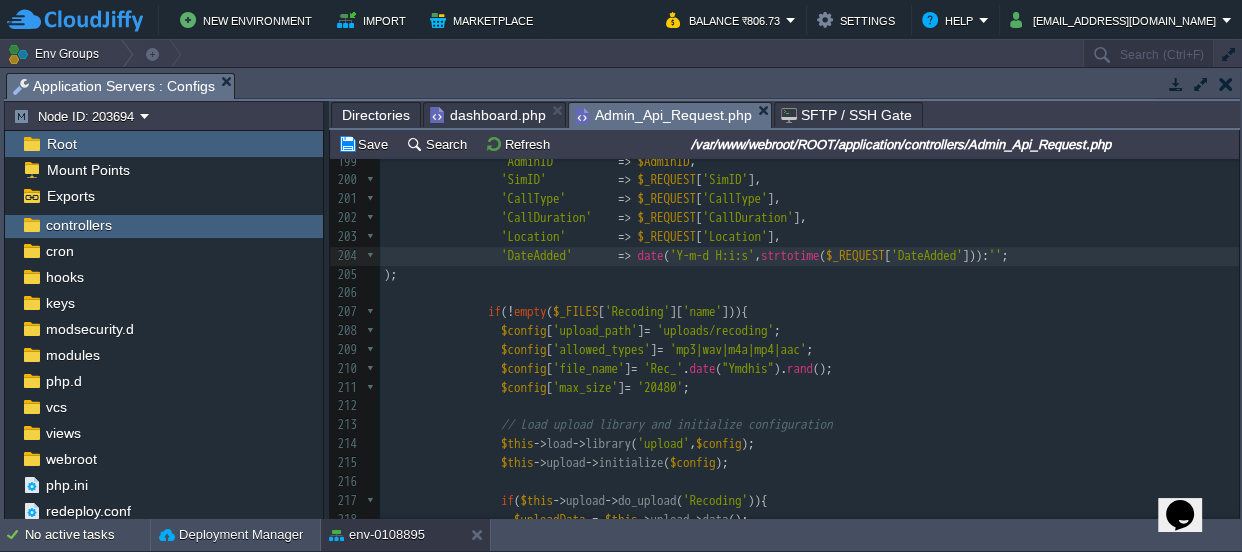 type on "$_REQUEST['DateAdded']?" 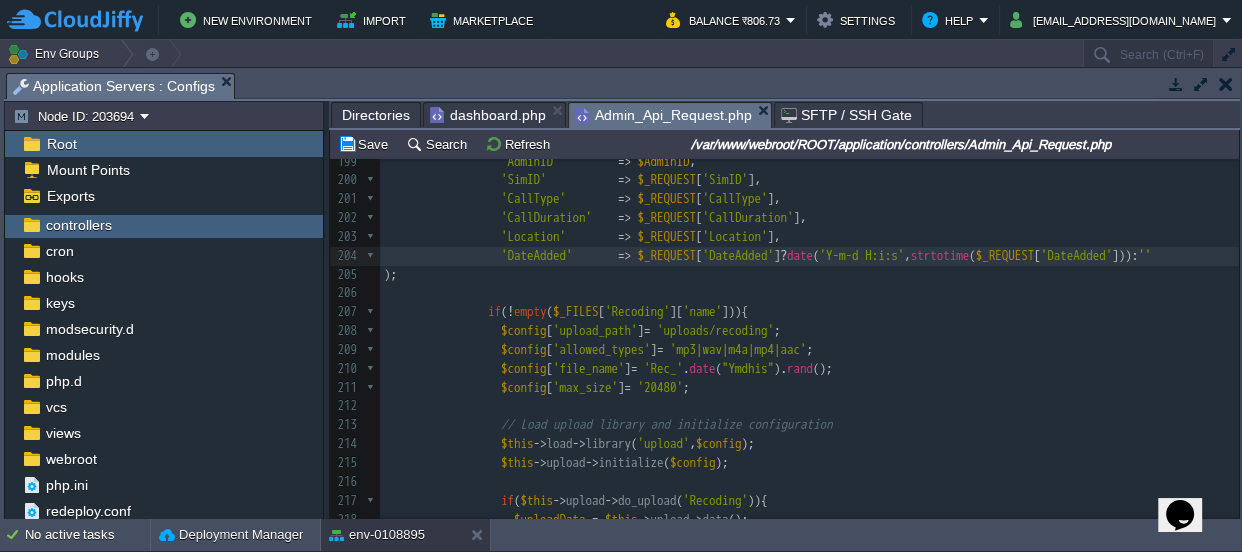 scroll, scrollTop: 3677, scrollLeft: 0, axis: vertical 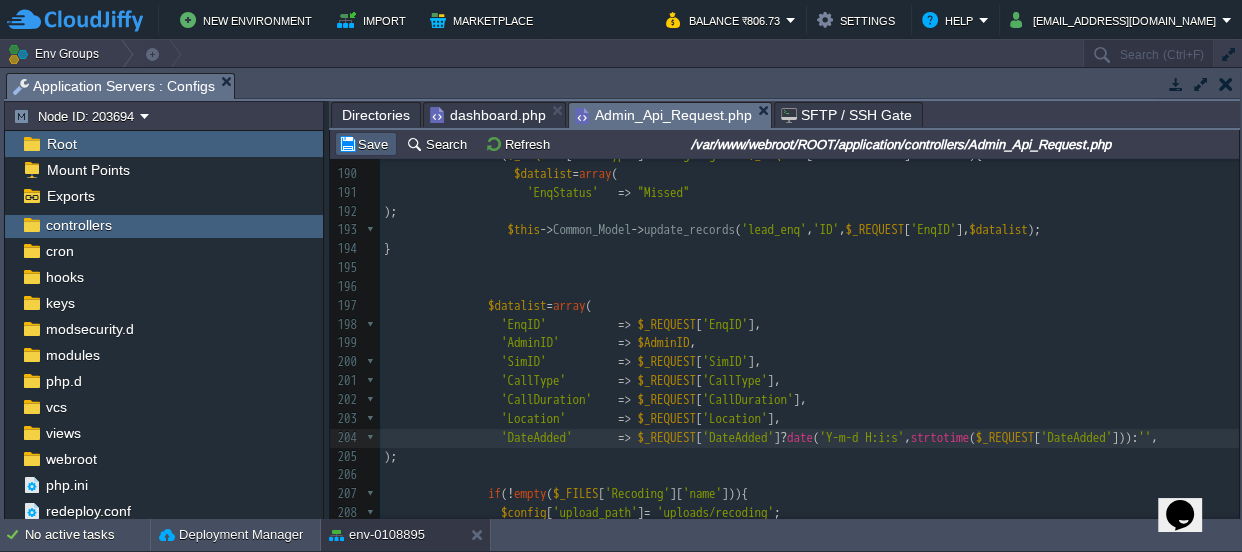 type on "," 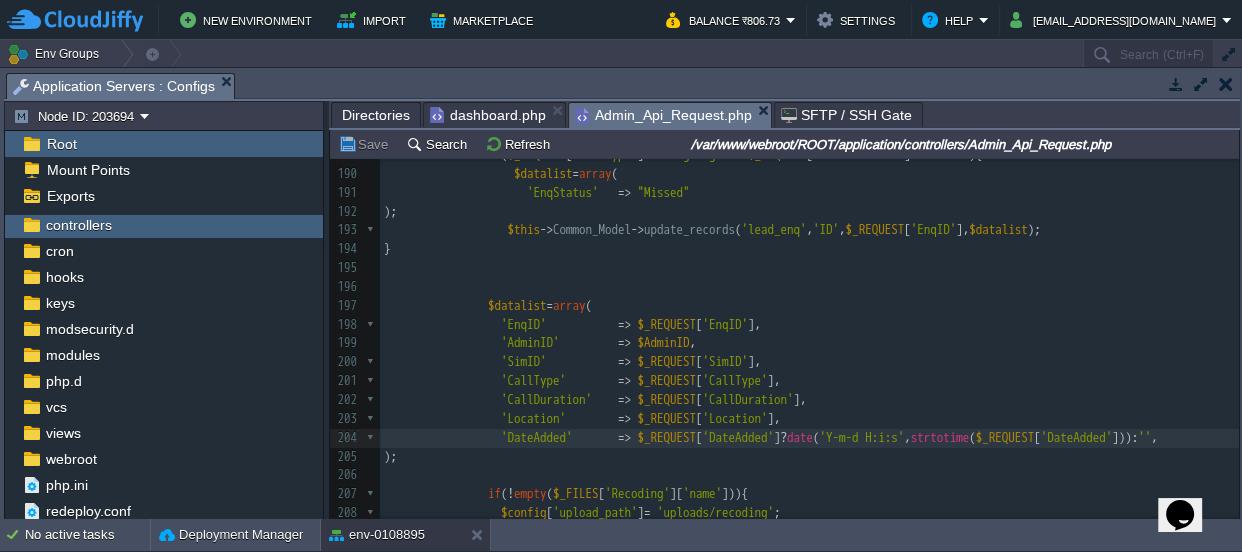 scroll, scrollTop: 3816, scrollLeft: 0, axis: vertical 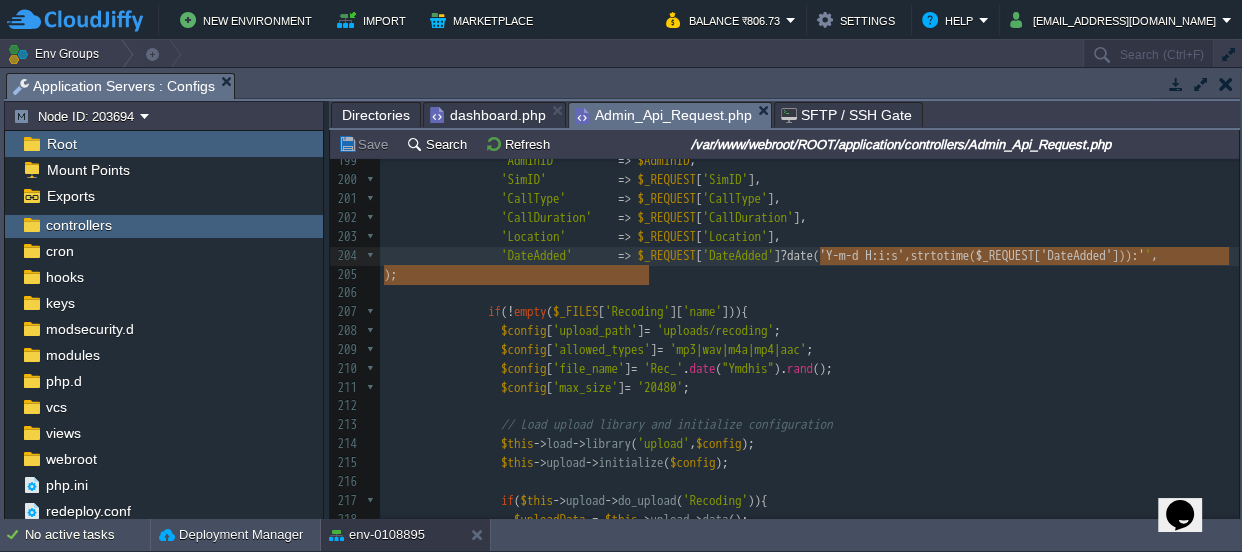 type on "?date('Y-m-d H:i:s' ,strtotime($_REQUEST['DateAdded'])):''" 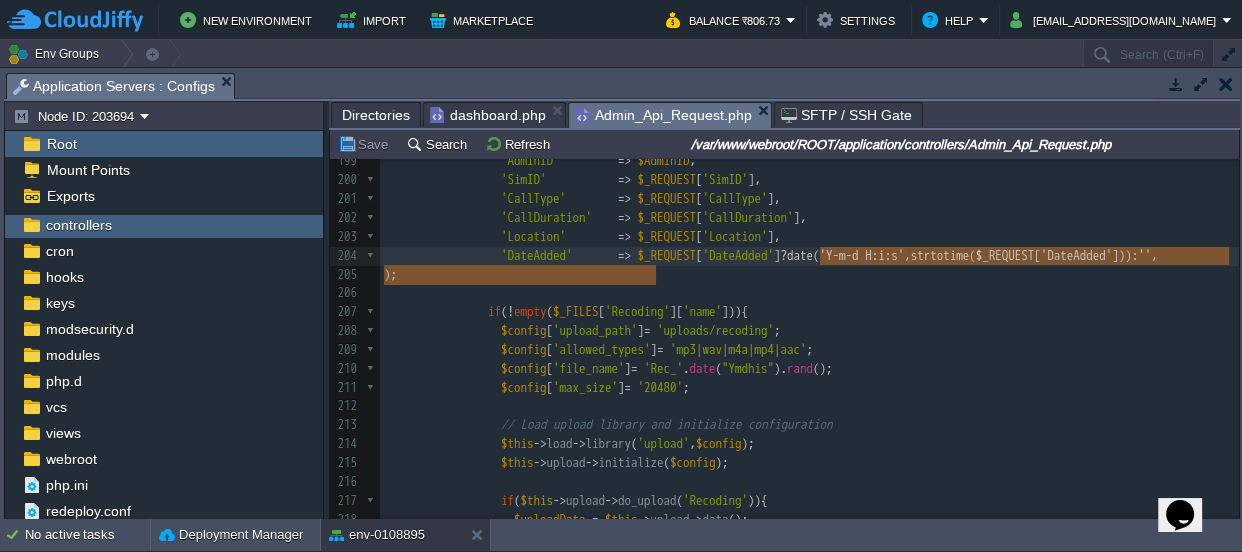 drag, startPoint x: 820, startPoint y: 247, endPoint x: 653, endPoint y: 278, distance: 169.85287 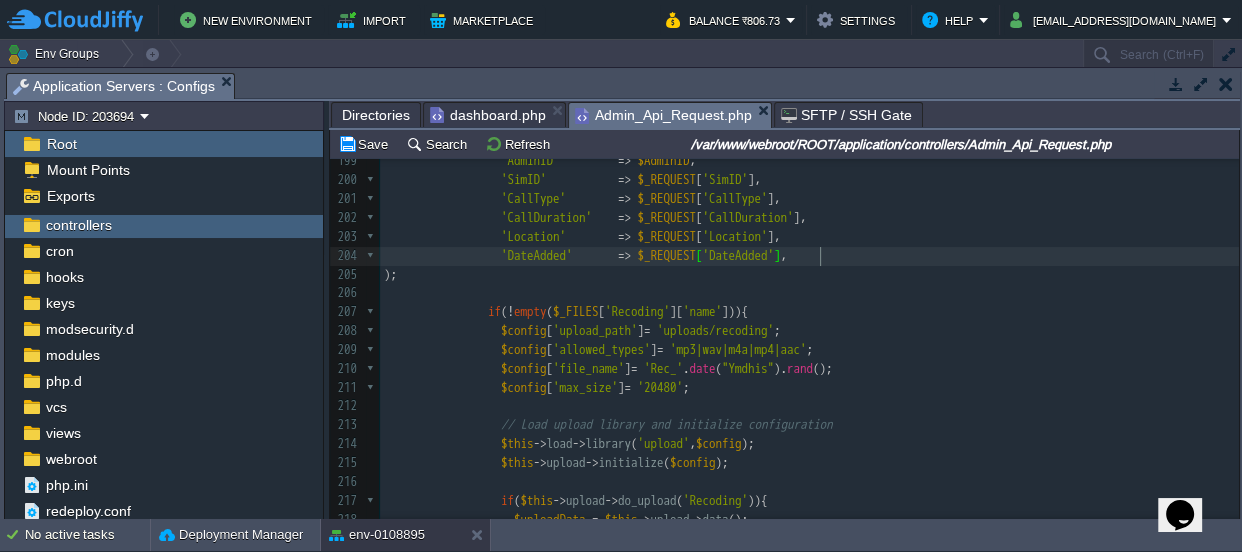 type on "?date('Y-m-d H:i:s' ,strtotime($_REQUEST['DateAdded'])):''" 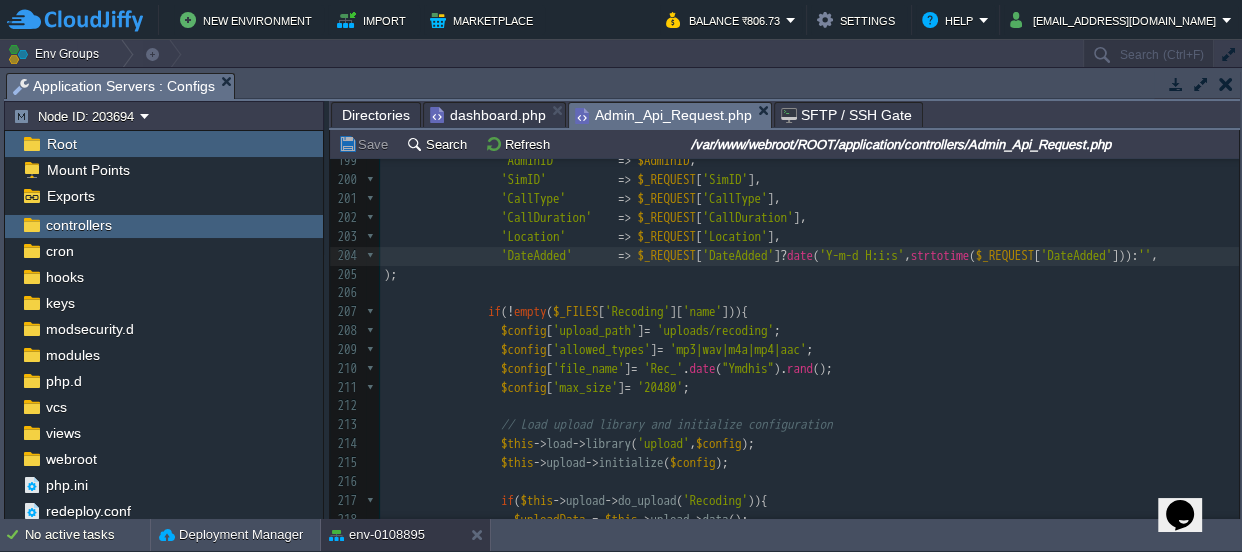 scroll, scrollTop: 3934, scrollLeft: 0, axis: vertical 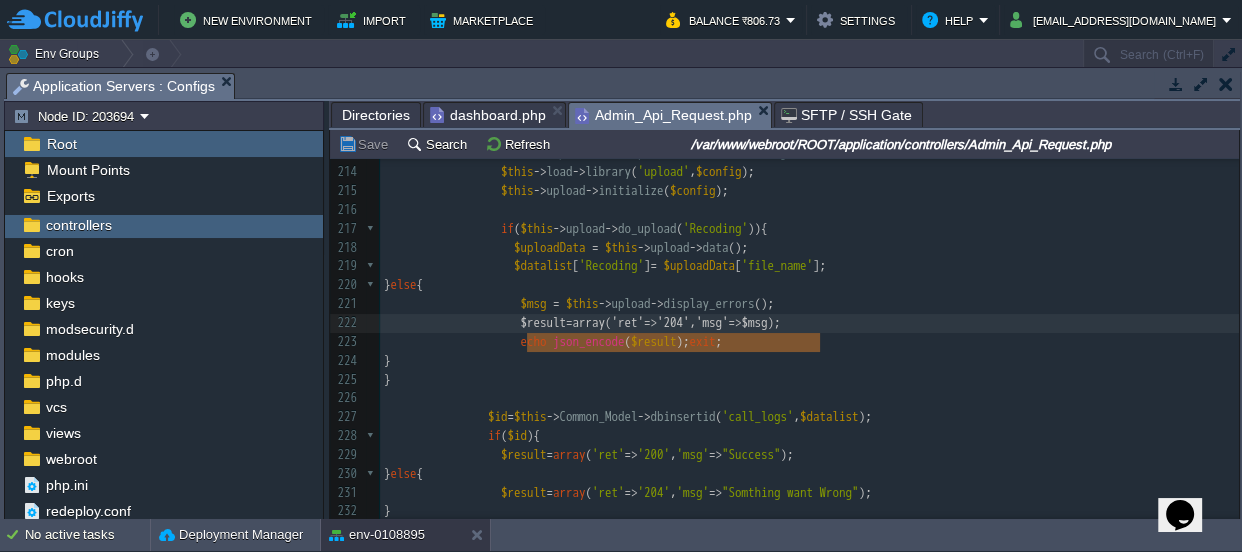 type on "$result=array('ret'=>'204','msg'=>$msg);" 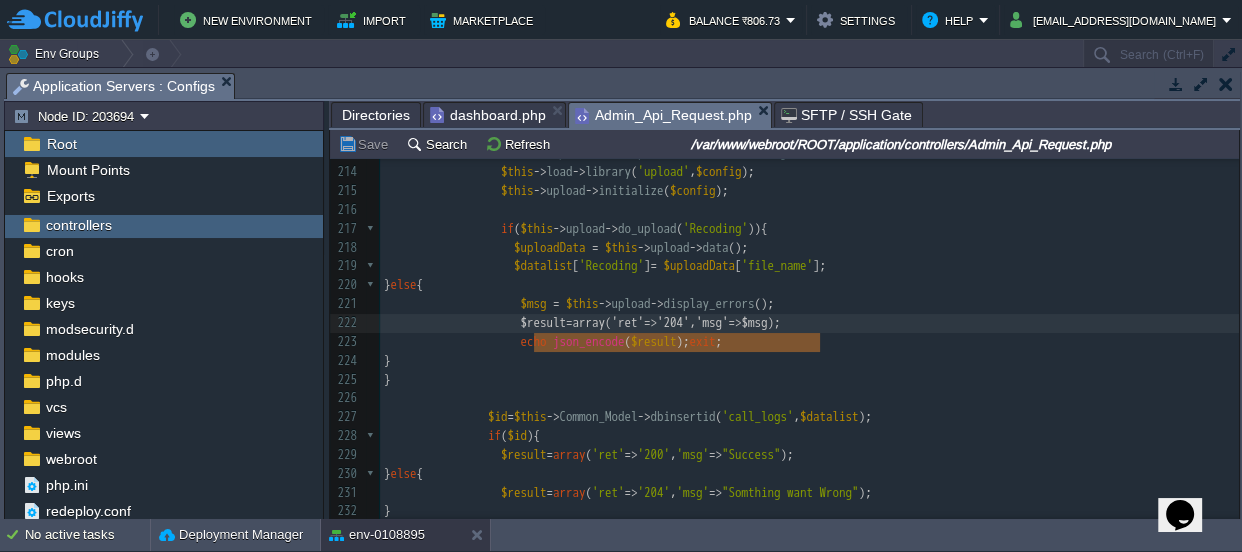 drag, startPoint x: 849, startPoint y: 339, endPoint x: 531, endPoint y: 340, distance: 318.0016 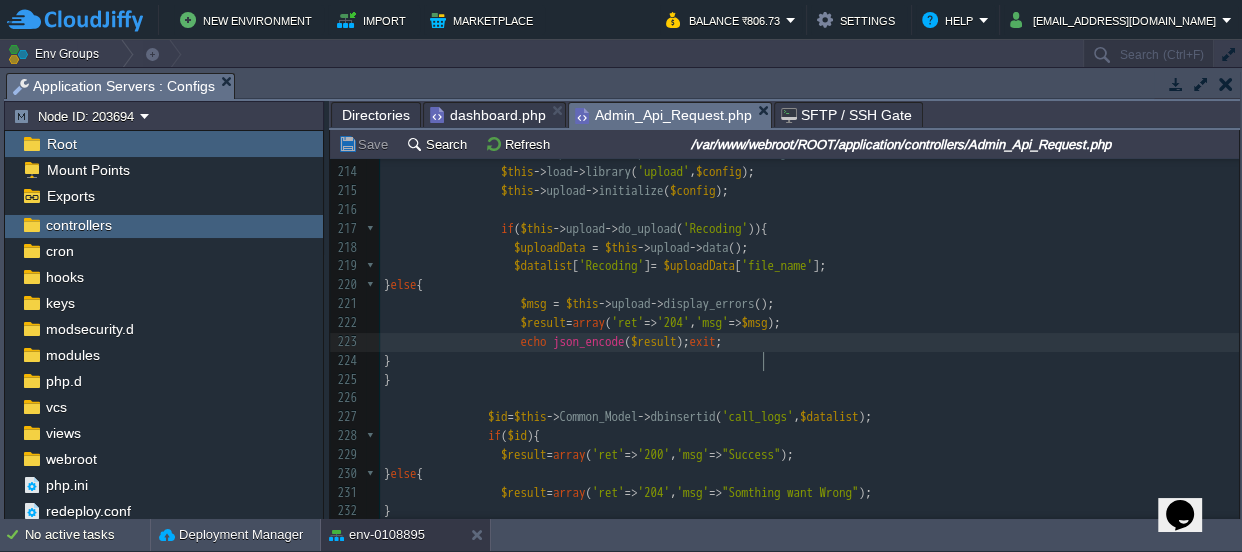 click on ";" at bounding box center [719, 341] 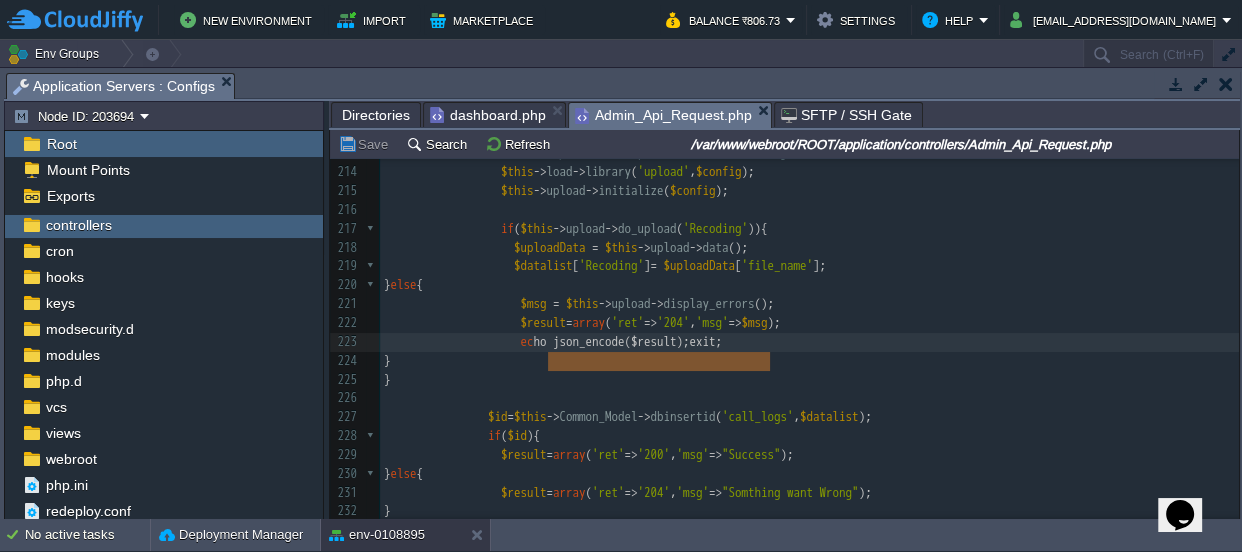 type on "echo json_encode($result);exit;" 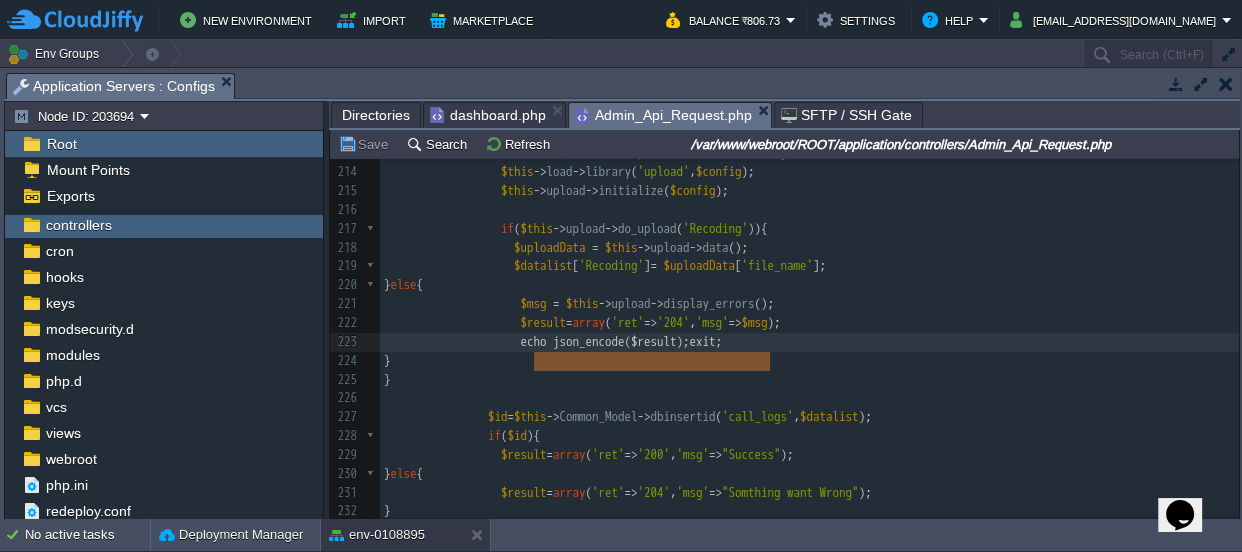 drag, startPoint x: 766, startPoint y: 362, endPoint x: 534, endPoint y: 361, distance: 232.00215 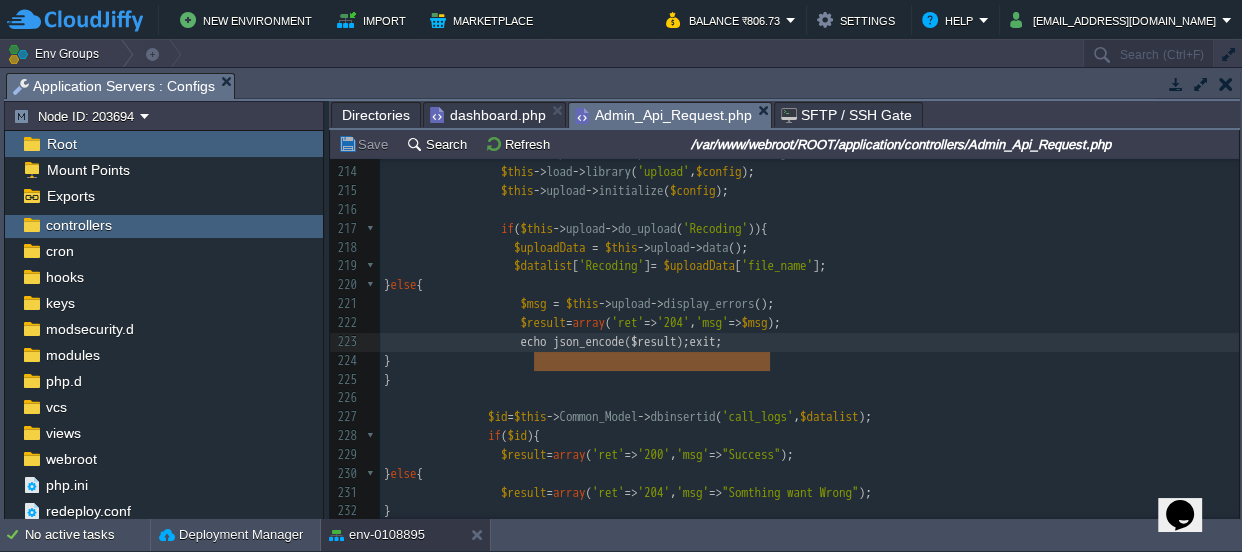 scroll, scrollTop: 3935, scrollLeft: 0, axis: vertical 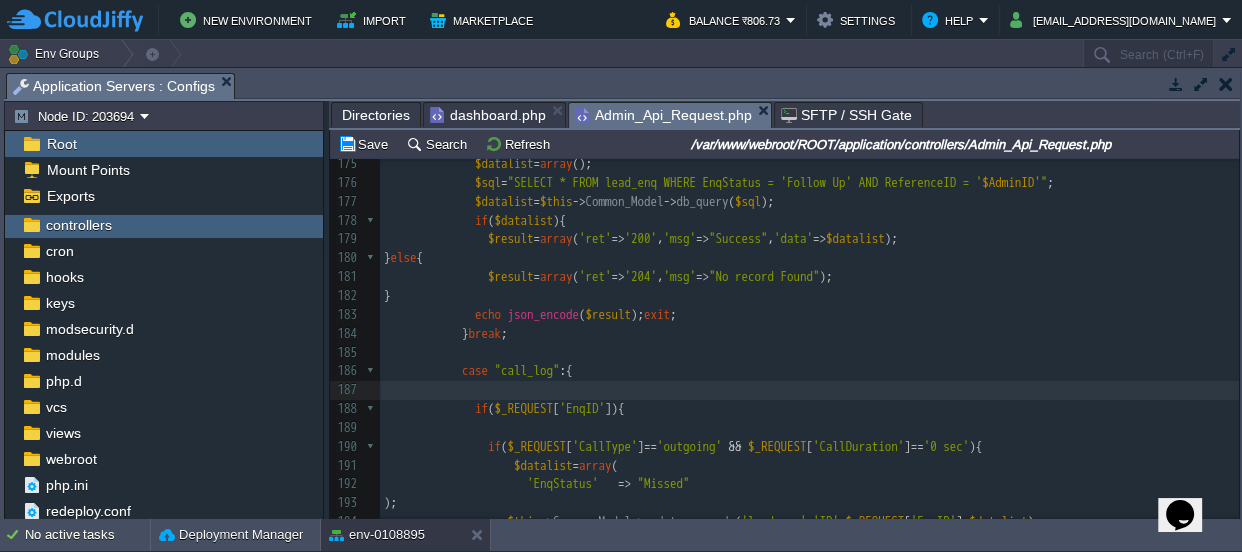 paste on "call_log" 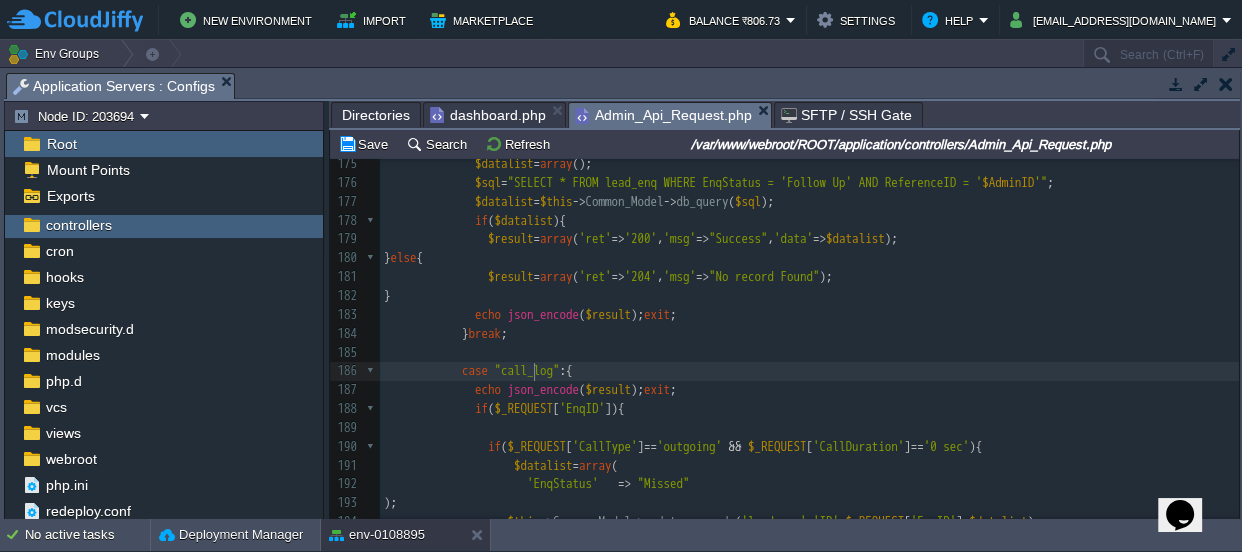 click on "xxxxxxxxxx                       echo   json_encode ( $result ); exit ;     155                   $result = array ( 'ret' => '204' , 'msg' => "No record Found" ); 156               } 157                158                echo   json_encode ( $result ); exit ; 159                } break ; 160              161              case   "Missed_List" :{      162                $datalist = array (); 163                $sql = "SELECT * FROM lead_enq WHERE EnqStatus = 'Missed' AND ReferenceID = ' $AdminID '" ; 164                $datalist = $this -> Common_Model -> db_query ( $sql ); 165                if ( $datalist ){ 166                   $result = array ( 'ret' => '200' , 'msg' => "Success" , 'data' => $datalist ); 167               } else { 168                   $result = array ( 'ret' => '204' , 'msg' => "No record Found" ); 169               } 170                171                echo   json_encode ( $result ;" at bounding box center [809, 296] 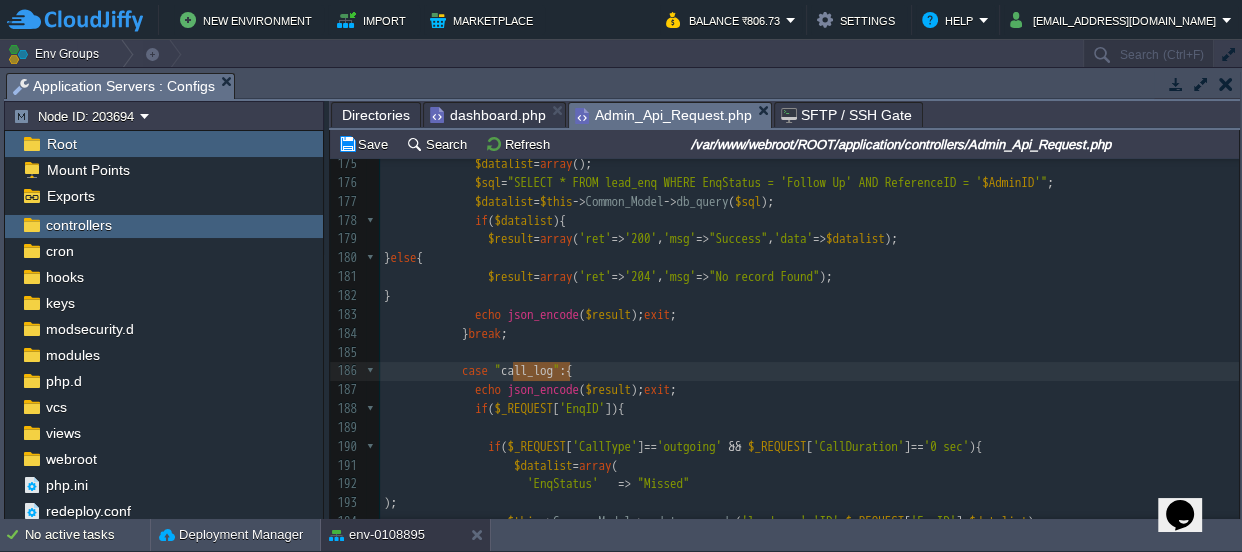 click on "xxxxxxxxxx                       echo   json_encode ( $result ); exit ;   155                   $result = array ( 'ret' => '204' , 'msg' => "No record Found" ); 156               } 157                158                echo   json_encode ( $result ); exit ; 159                } break ; 160              161              case   "Missed_List" :{      162                $datalist = array (); 163                $sql = "SELECT * FROM lead_enq WHERE EnqStatus = 'Missed' AND ReferenceID = ' $AdminID '" ; 164                $datalist = $this -> Common_Model -> db_query ( $sql ); 165                if ( $datalist ){ 166                   $result = array ( 'ret' => '200' , 'msg' => "Success" , 'data' => $datalist ); 167               } else { 168                   $result = array ( 'ret' => '204' , 'msg' => "No record Found" ); 169               } 170                171                echo   json_encode ( $result ); ;" at bounding box center (809, 296) 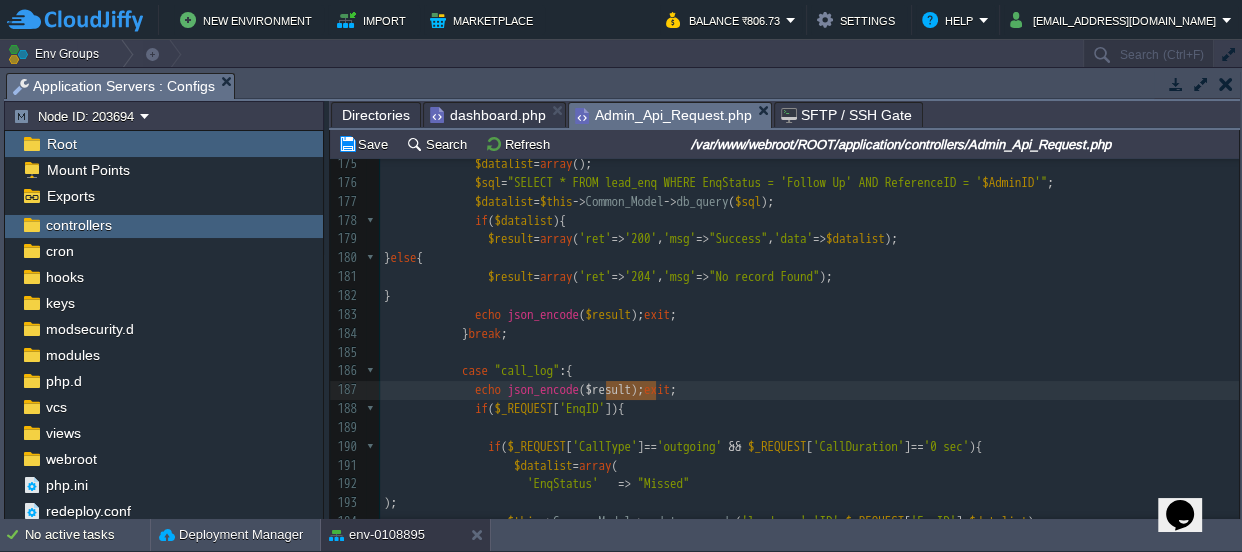 click on "$_REQUEST" at bounding box center (777, 446) 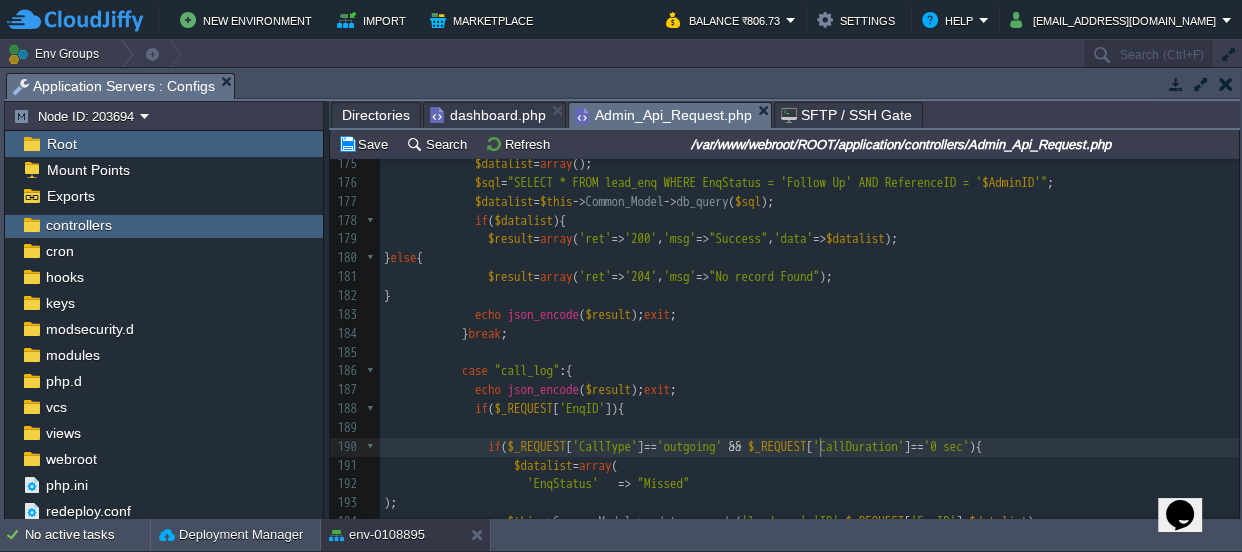 type on "$_REQUEST" 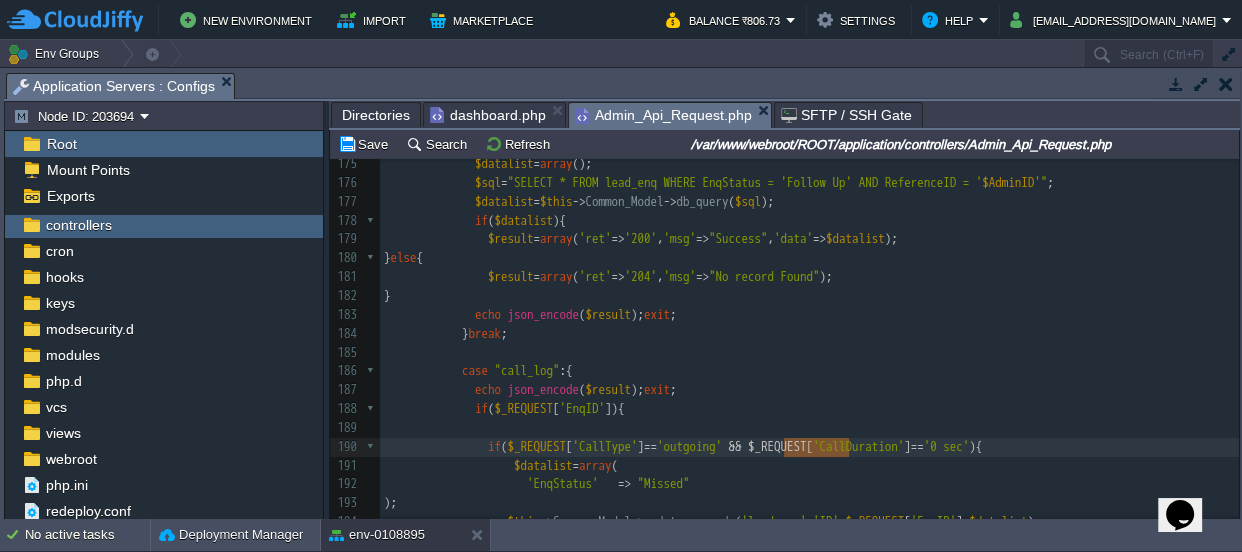 click on "xxxxxxxxxx                       echo   json_encode ( $result ); exit ;   155                   $result = array ( 'ret' => '204' , 'msg' => "No record Found" ); 156               } 157                158                echo   json_encode ( $result ); exit ; 159                } break ; 160              161              case   "Missed_List" :{      162                $datalist = array (); 163                $sql = "SELECT * FROM lead_enq WHERE EnqStatus = 'Missed' AND ReferenceID = ' $AdminID '" ; 164                $datalist = $this -> Common_Model -> db_query ( $sql ); 165                if ( $datalist ){ 166                   $result = array ( 'ret' => '200' , 'msg' => "Success" , 'data' => $datalist ); 167               } else { 168                   $result = array ( 'ret' => '204' , 'msg' => "No record Found" ); 169               } 170                171                echo   json_encode ( $result ); ;" at bounding box center [809, 296] 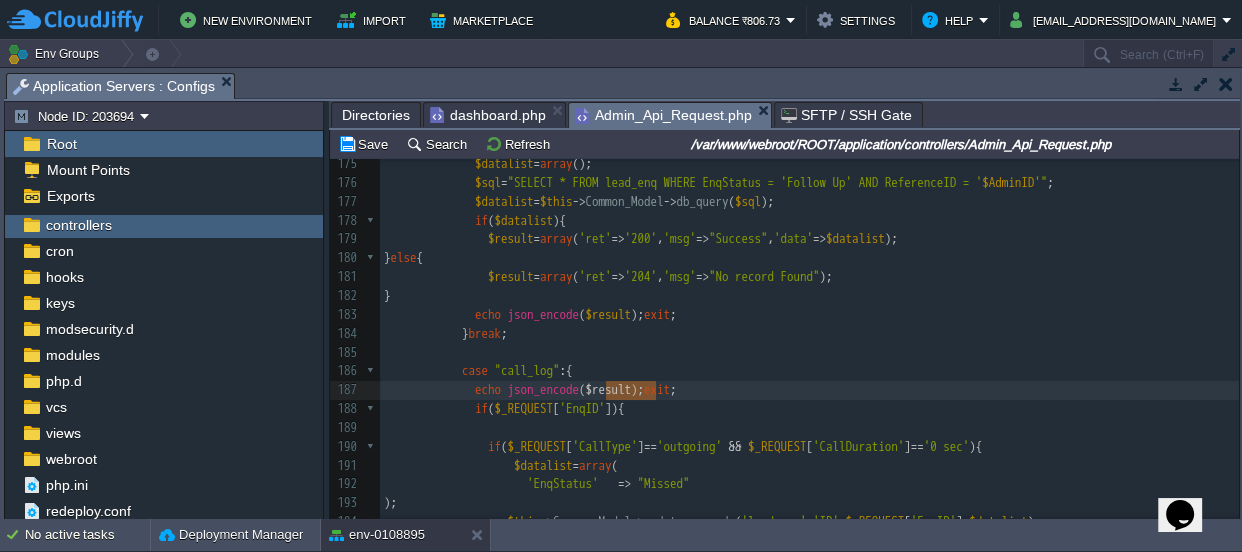 paste 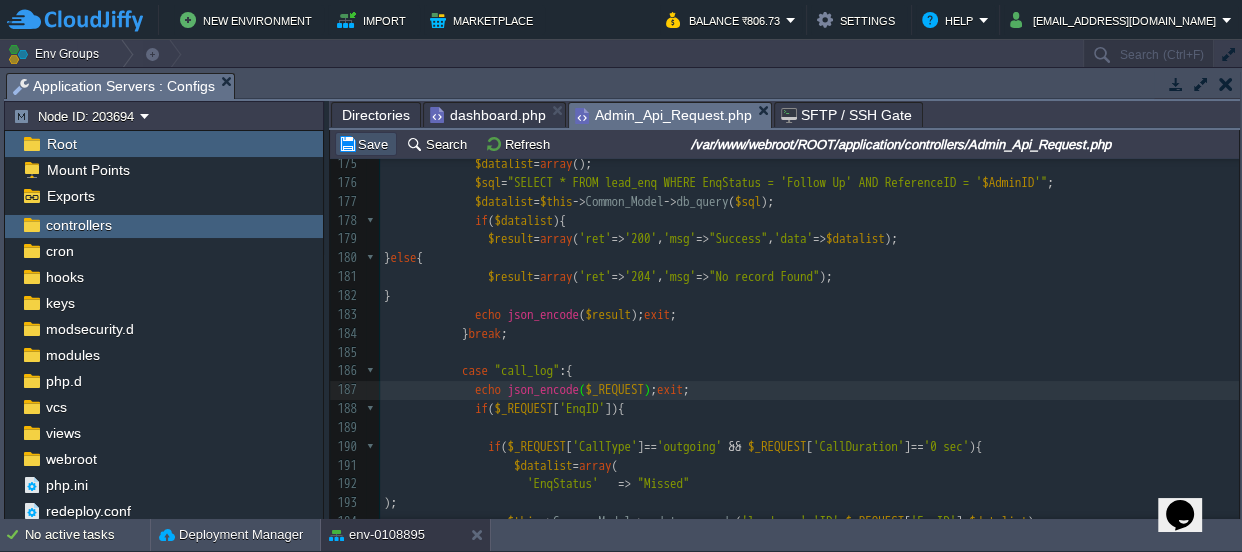 click on "Save" at bounding box center [366, 144] 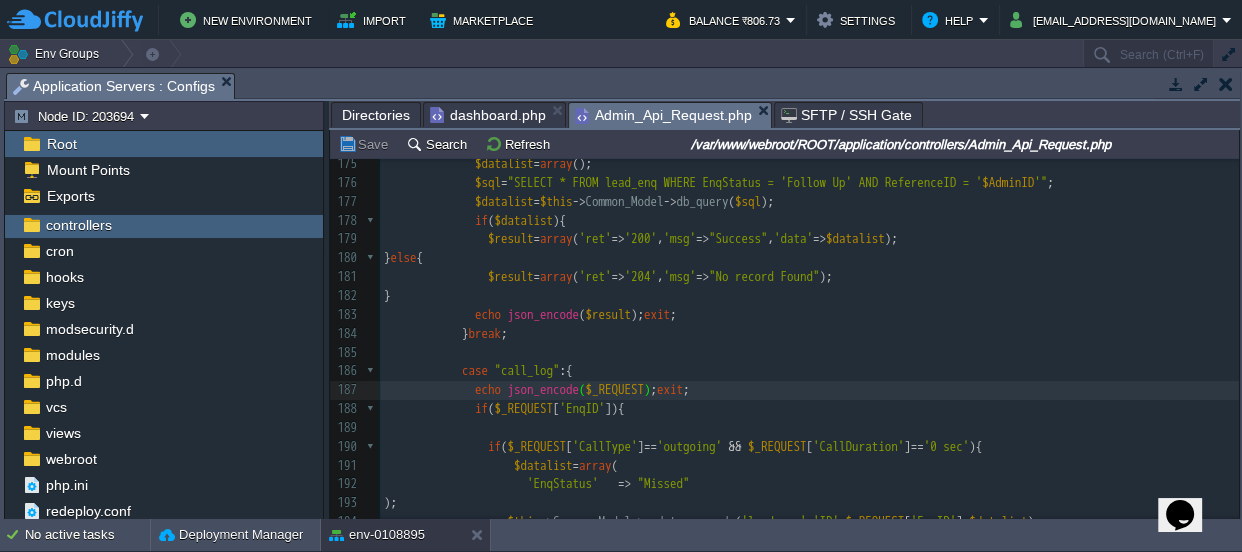 type on "if($_REQUEST['CallType']=='outgoing' && $_REQUEST[" 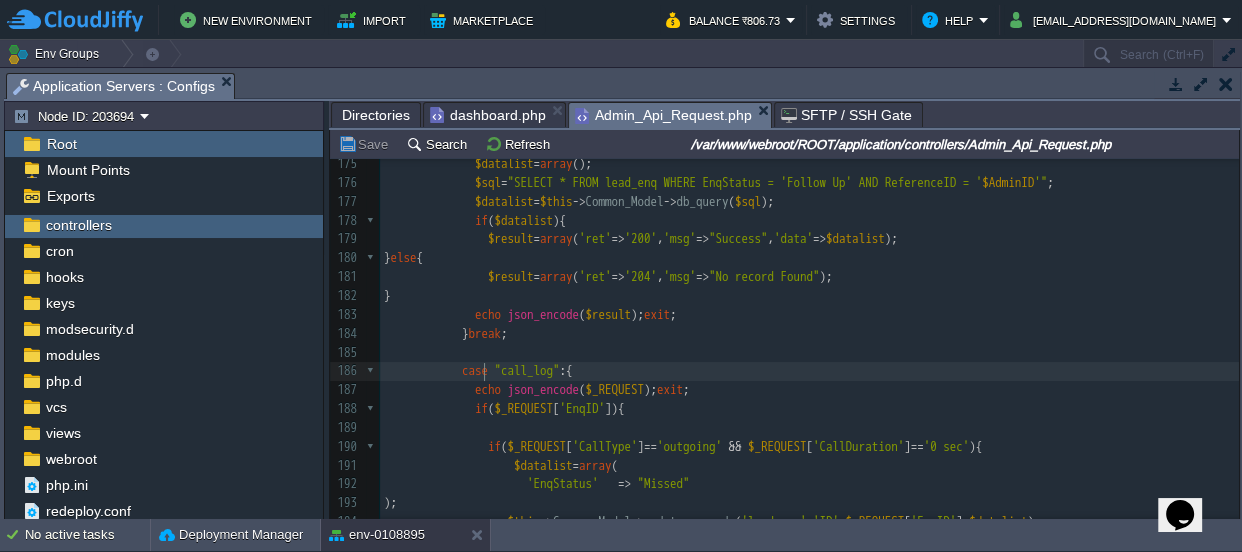click on "echo" at bounding box center (488, 389) 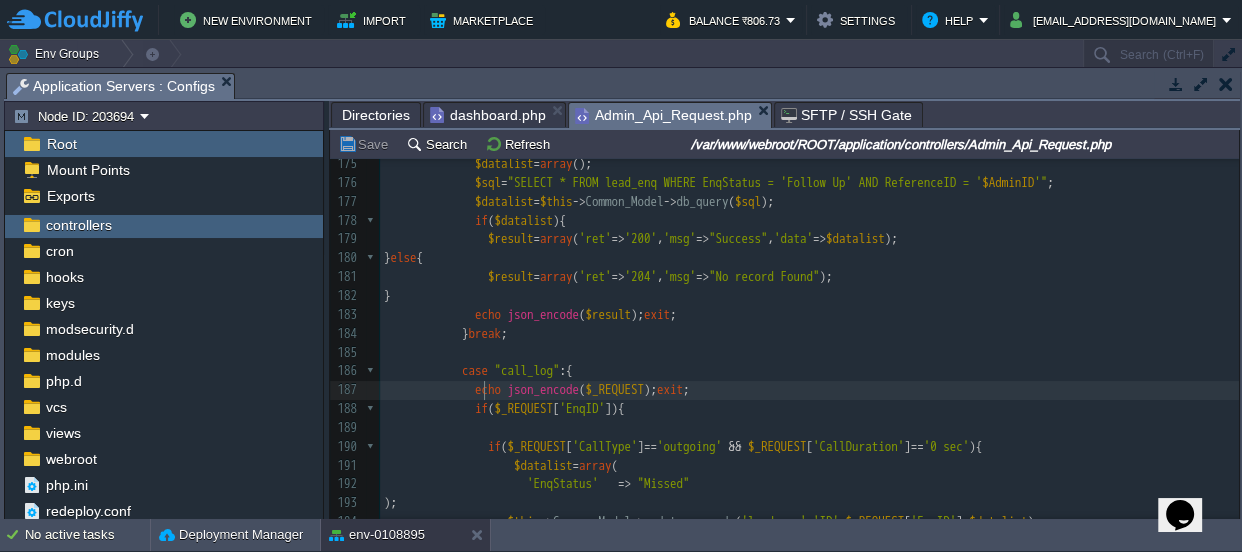 click on "xxxxxxxxxx                       echo   json_encode ( $result ); exit ;     155                   $result = array ( 'ret' => '204' , 'msg' => "No record Found" ); 156               } 157                158                echo   json_encode ( $result ); exit ; 159                } break ; 160              161              case   "Missed_List" :{      162                $datalist = array (); 163                $sql = "SELECT * FROM lead_enq WHERE EnqStatus = 'Missed' AND ReferenceID = ' $AdminID '" ; 164                $datalist = $this -> Common_Model -> db_query ( $sql ); 165                if ( $datalist ){ 166                   $result = array ( 'ret' => '200' , 'msg' => "Success" , 'data' => $datalist ); 167               } else { 168                   $result = array ( 'ret' => '204' , 'msg' => "No record Found" ); 169               } 170                171                echo   json_encode ( $result ;" at bounding box center [809, 296] 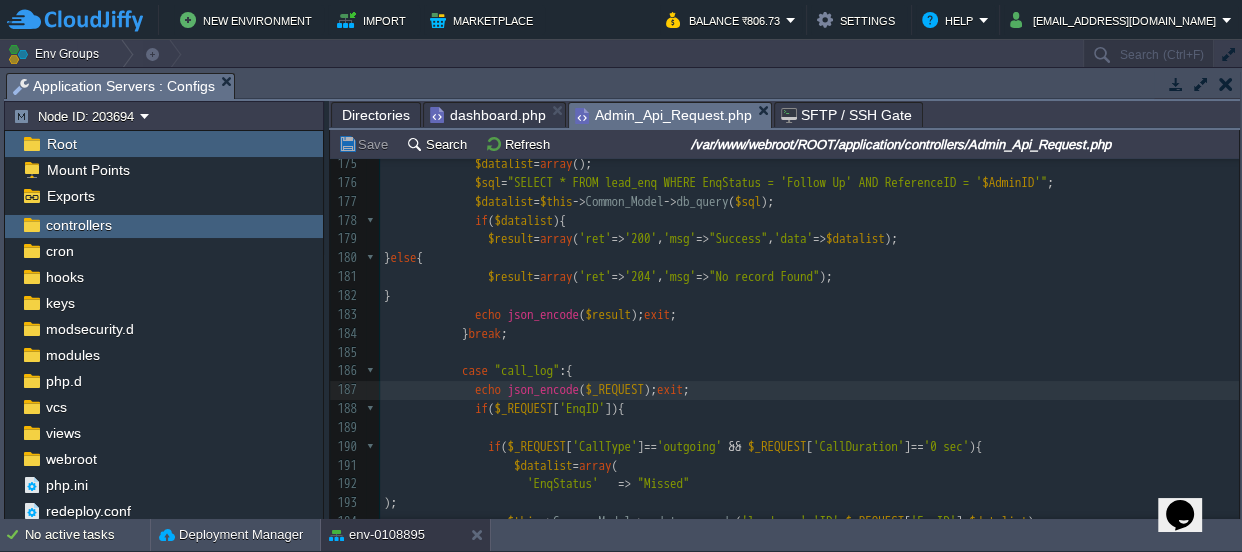 type on "//" 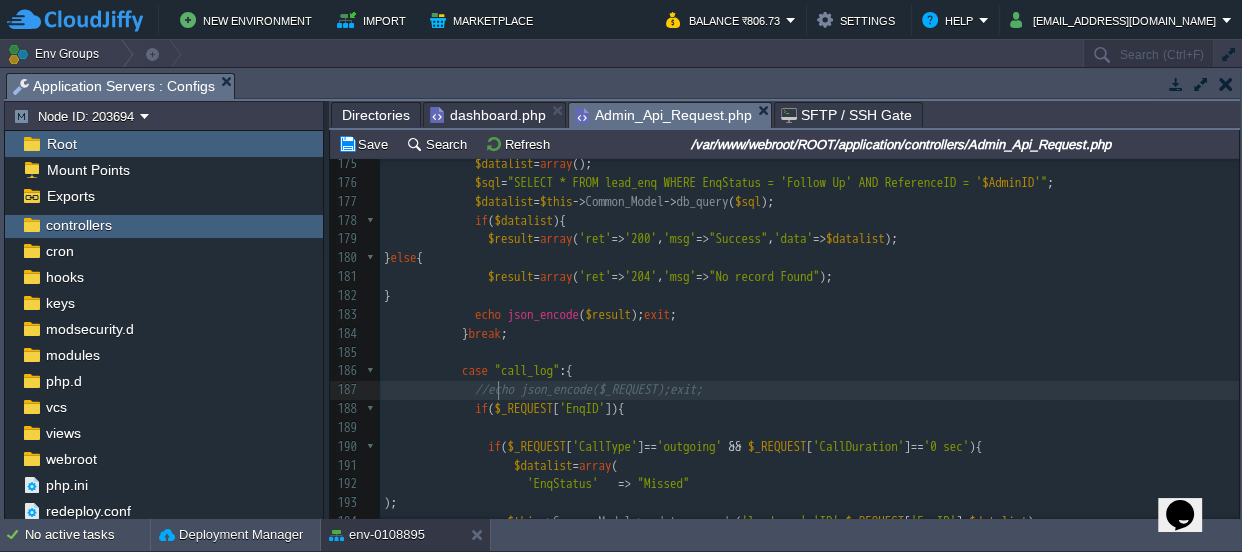 scroll, scrollTop: 6, scrollLeft: 13, axis: both 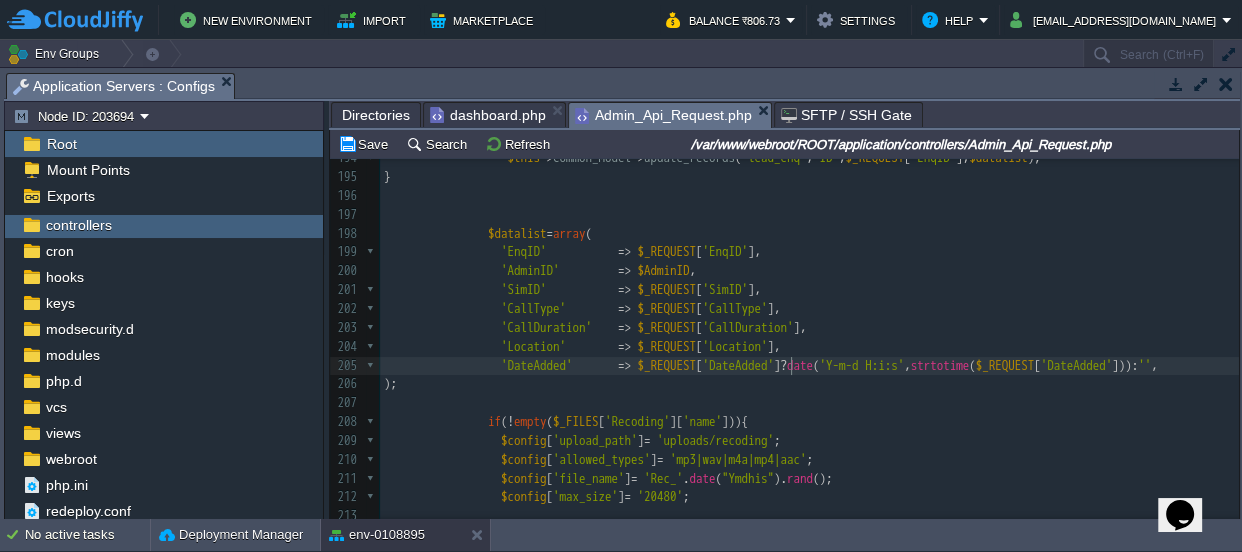 click on "'DateAdded'" at bounding box center (739, 365) 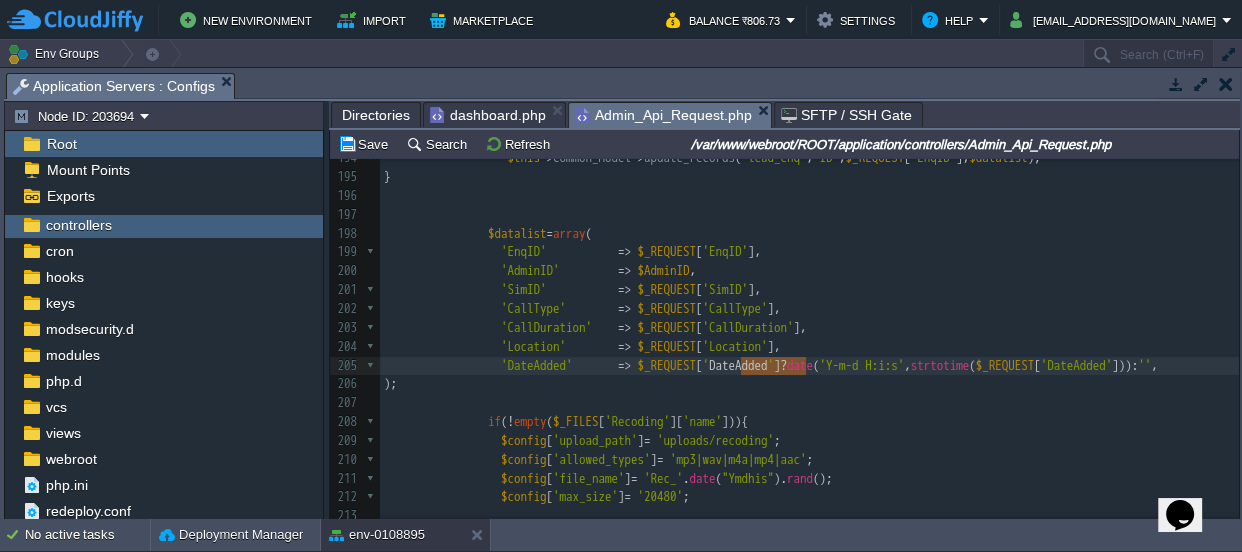 type on "DateAdded" 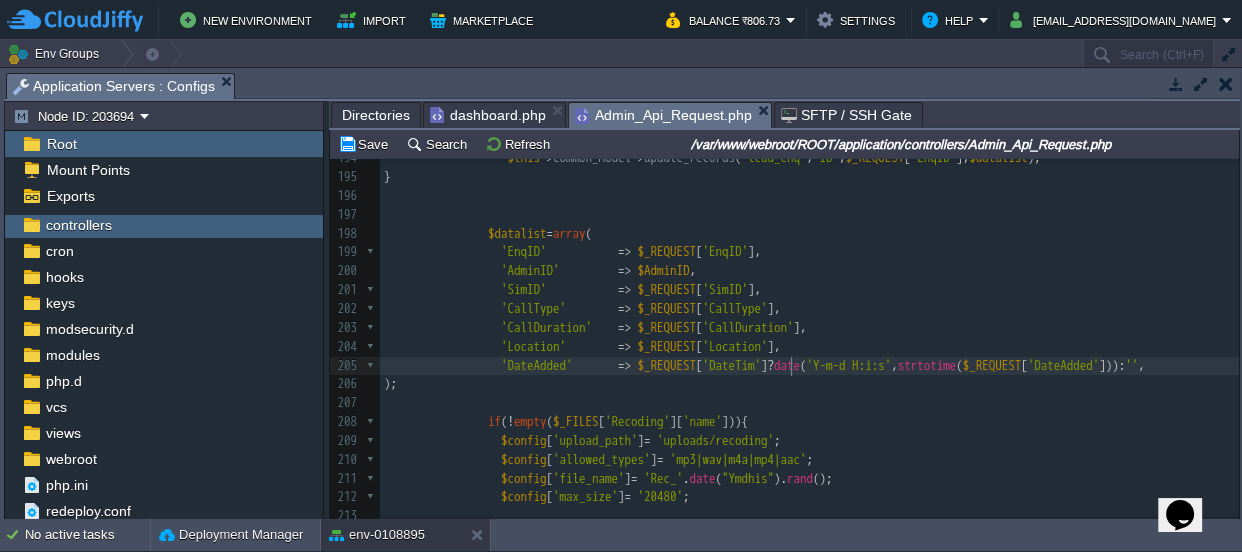 type on "Time" 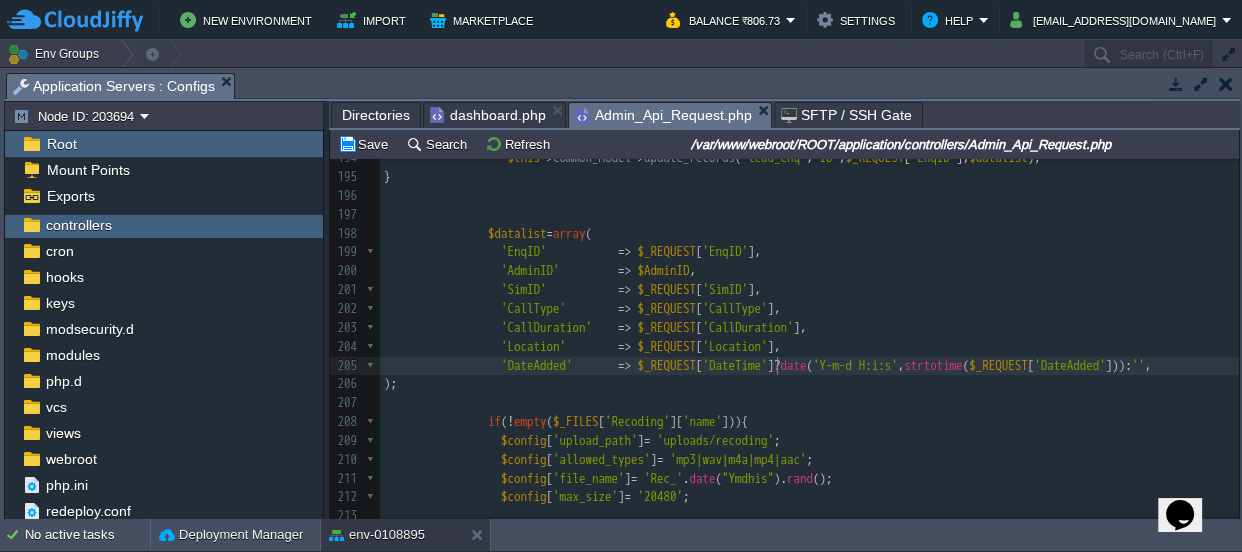 click on "xxxxxxxxxx                //echo json_encode($_REQUEST);exit;     184                } break ; 185              186              case   "call_log" :{ 187                //echo json_encode($_REQUEST);exit;   188                if ( $_REQUEST [ 'EnqID' ]){ 189                  190                  if ( $_REQUEST [ 'CallType' ] == 'outgoing'   &&   $_REQUEST [ 'CallDuration' ] == '0 sec' ){ 191                      $datalist = array ( 192                        'EnqStatus'     =>   "Missed" 193                     ); 194                     $this -> Common_Model -> update_records ( 'lead_enq' , 'ID' , $_REQUEST [ 'EnqID' ], $datalist ); 195                 } 196                  197                  198                  $datalist = array ( 199                    'EnqID'               =>   $_REQUEST [ 'EnqID' ], 200                    'AdminID'             =>   $AdminID , 201 'SimID'     =>" at bounding box center [809, 328] 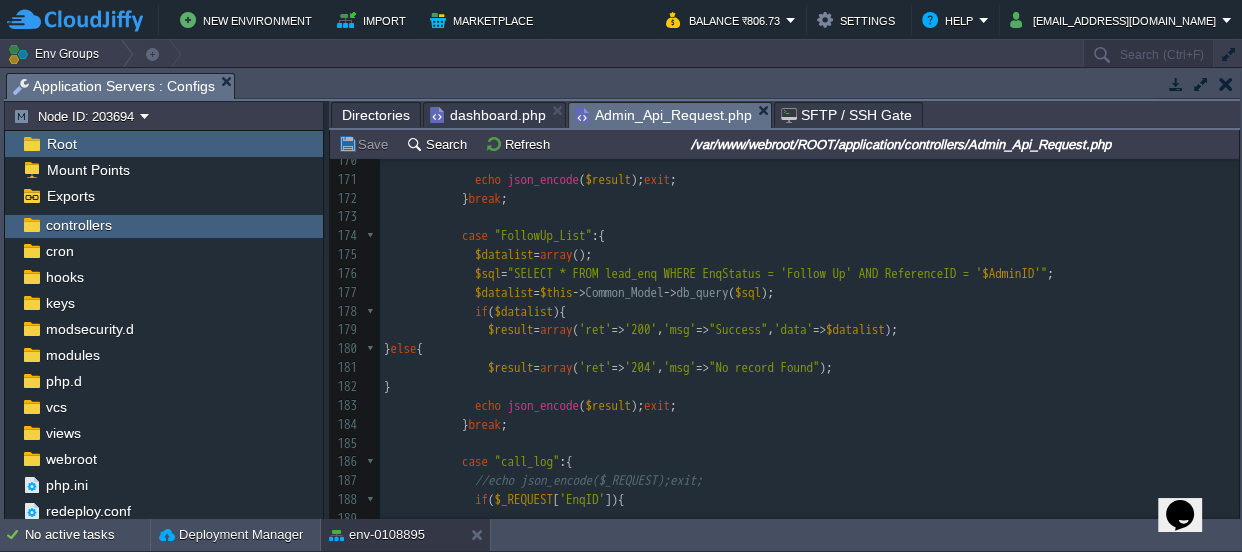 type on "DateAdded" 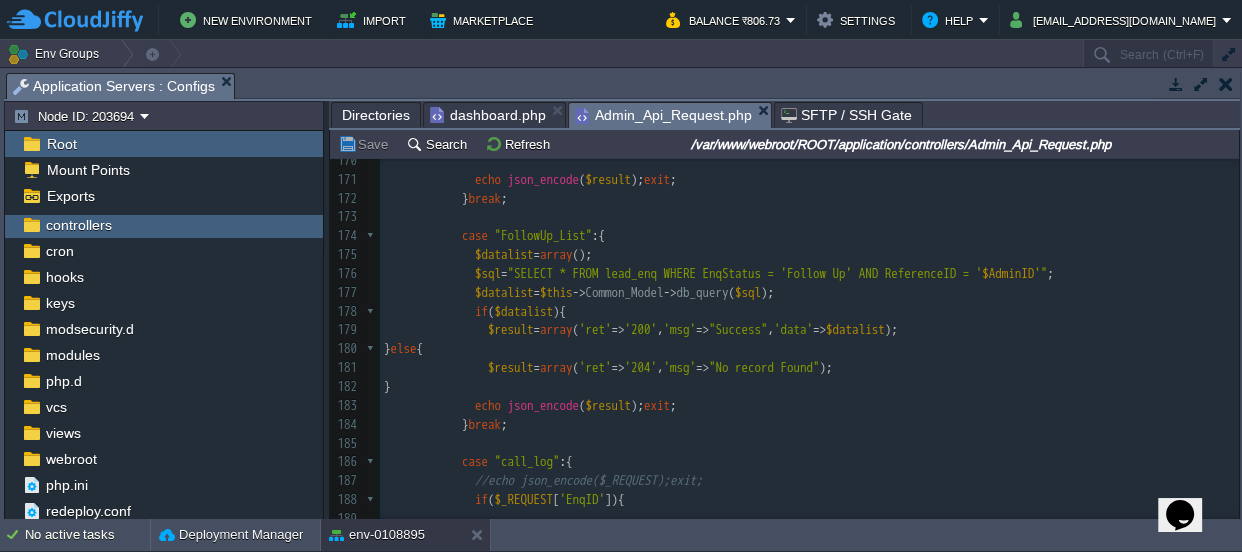 scroll, scrollTop: 3320, scrollLeft: 0, axis: vertical 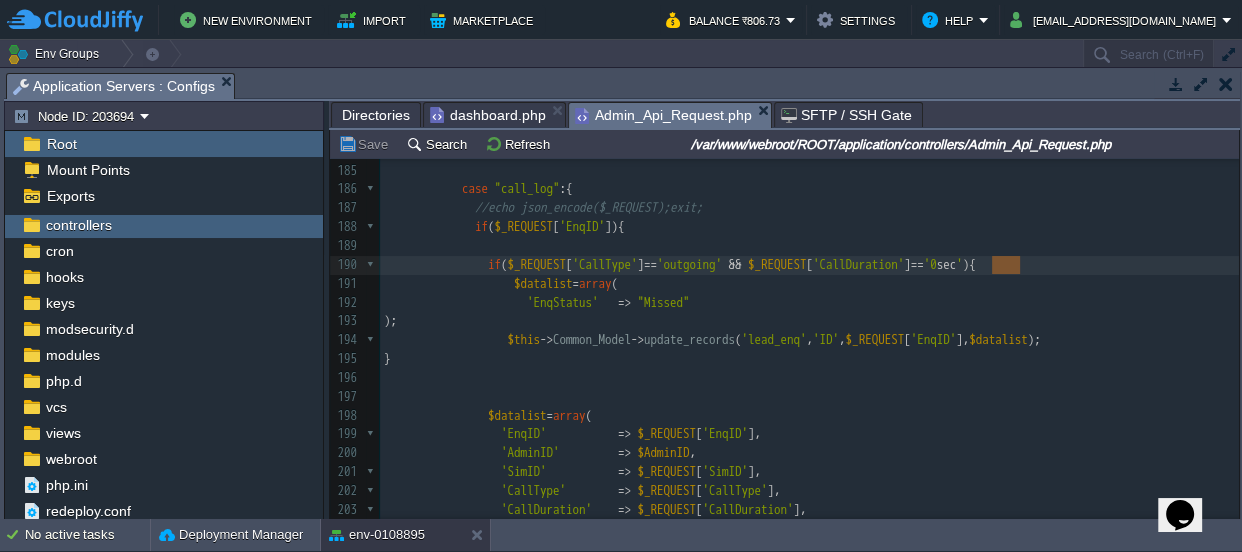 type on "0 sec" 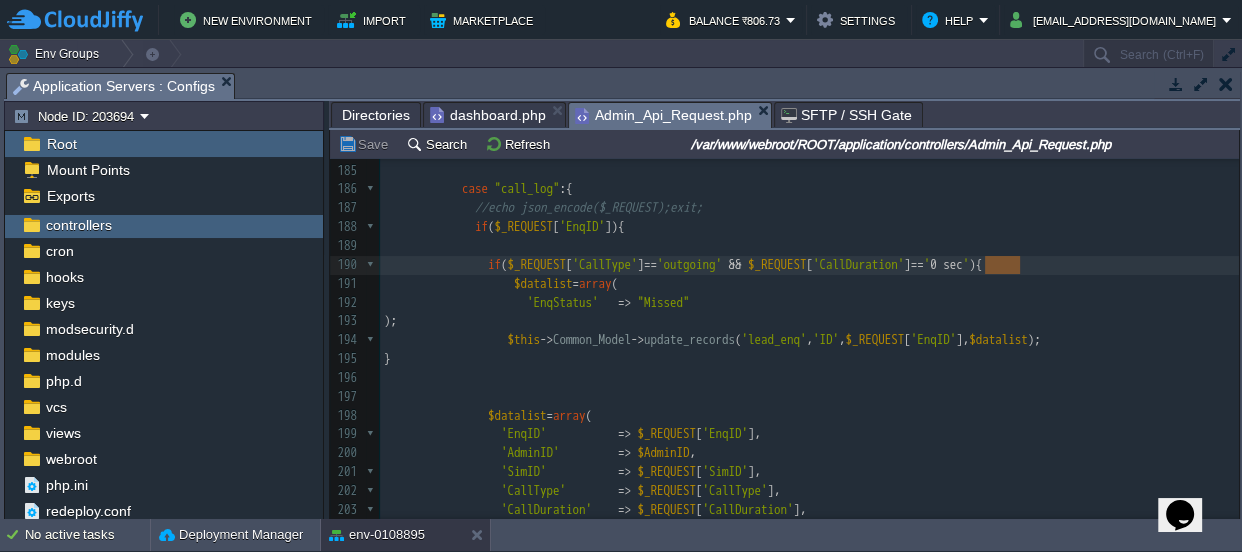 drag, startPoint x: 1020, startPoint y: 258, endPoint x: 987, endPoint y: 260, distance: 33.06055 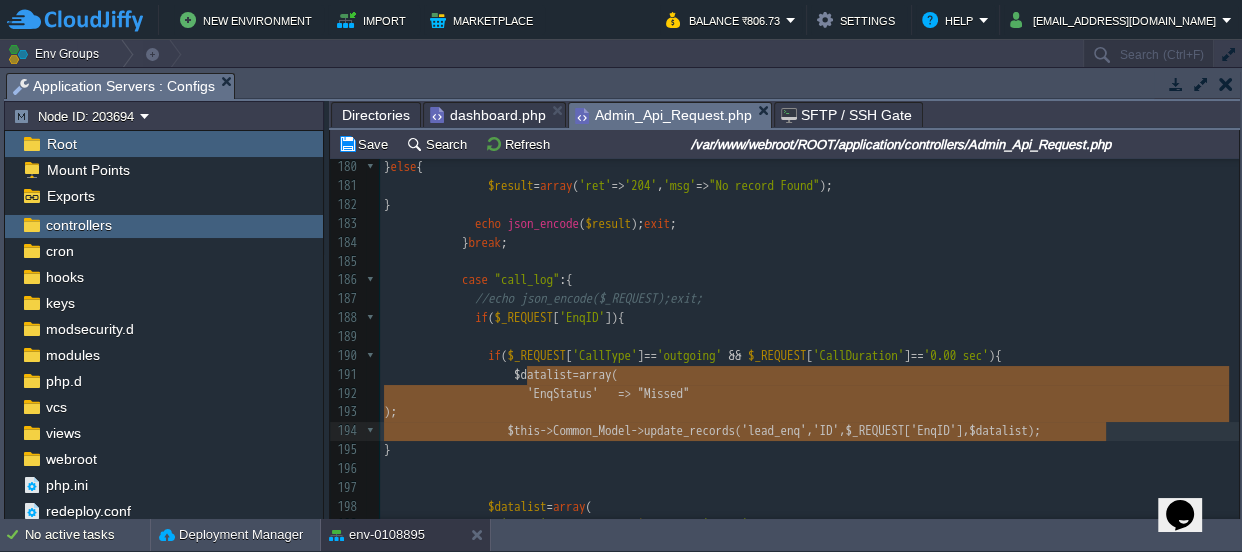 drag, startPoint x: 525, startPoint y: 373, endPoint x: 1075, endPoint y: 425, distance: 552.4527 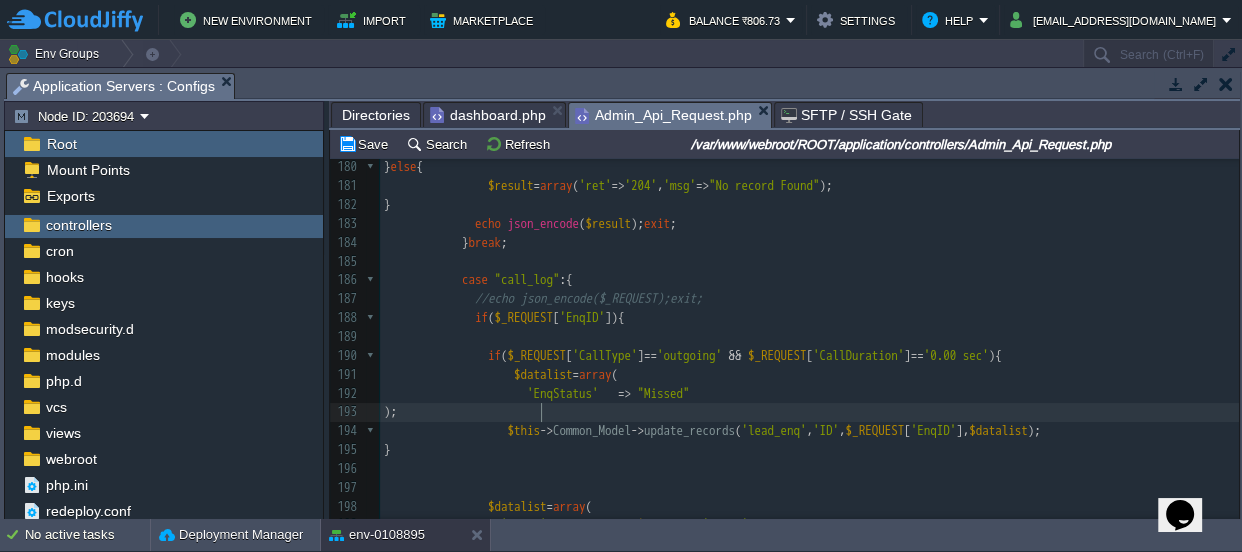 click on ");" at bounding box center (809, 412) 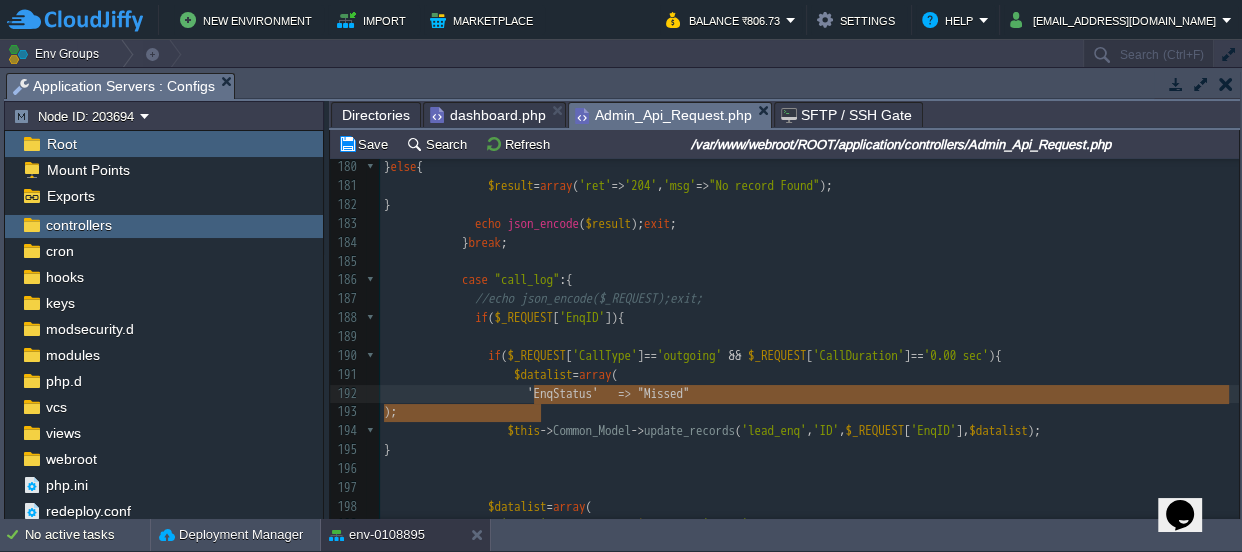 type on "$datalist=array(
'EnqStatus'	=> "Missed"
);" 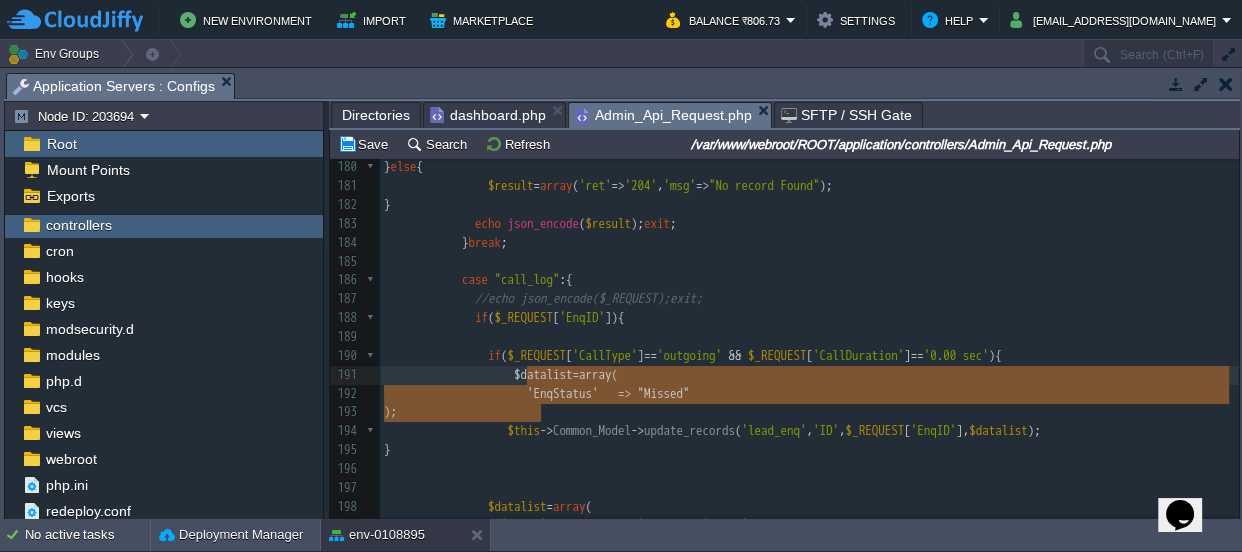 drag, startPoint x: 560, startPoint y: 407, endPoint x: 526, endPoint y: 372, distance: 48.79549 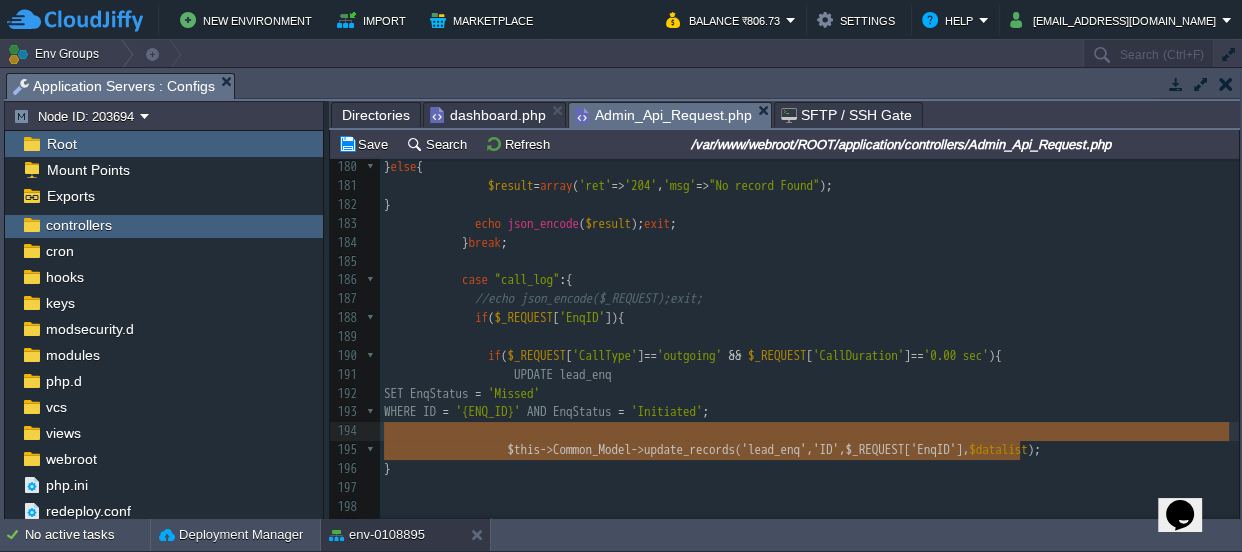 type on "$_REQUEST['EnqID']" 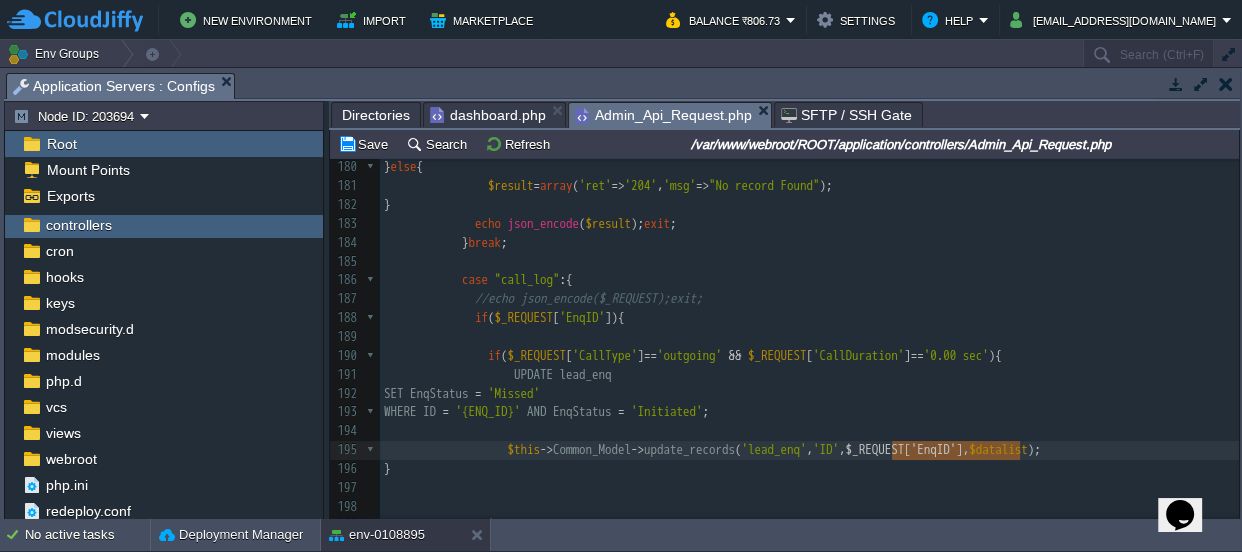 drag, startPoint x: 1019, startPoint y: 447, endPoint x: 891, endPoint y: 445, distance: 128.01562 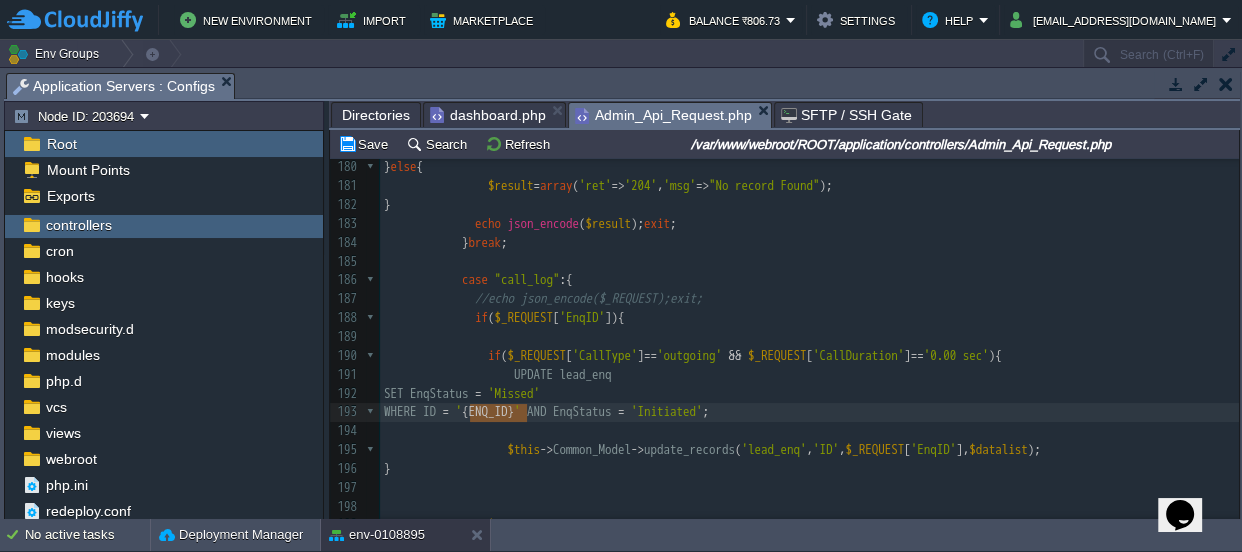 drag, startPoint x: 528, startPoint y: 411, endPoint x: 470, endPoint y: 411, distance: 58 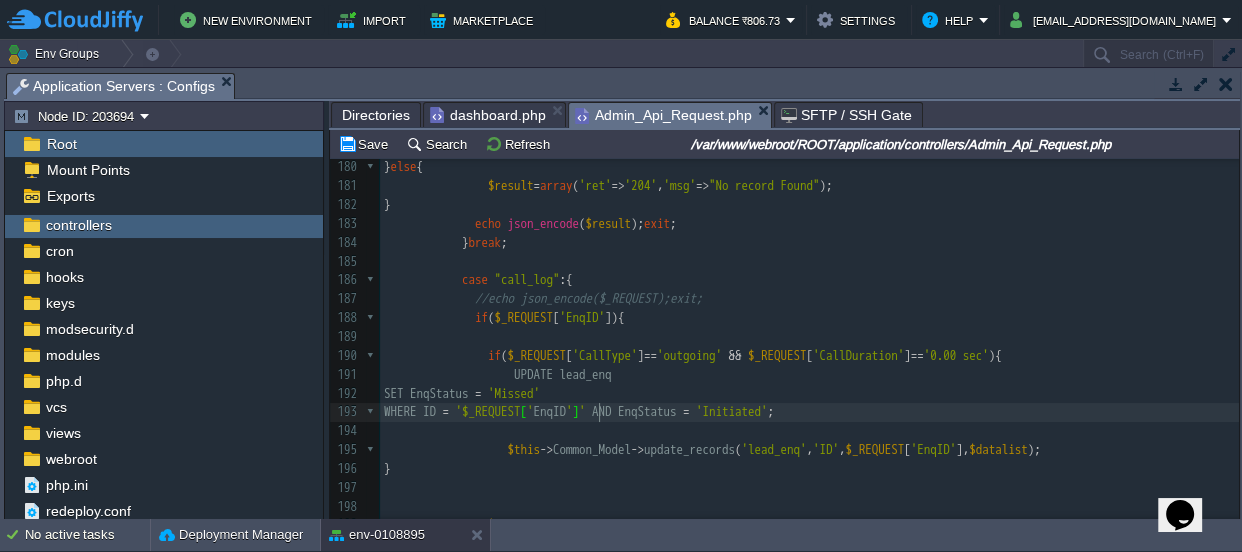 type on """ 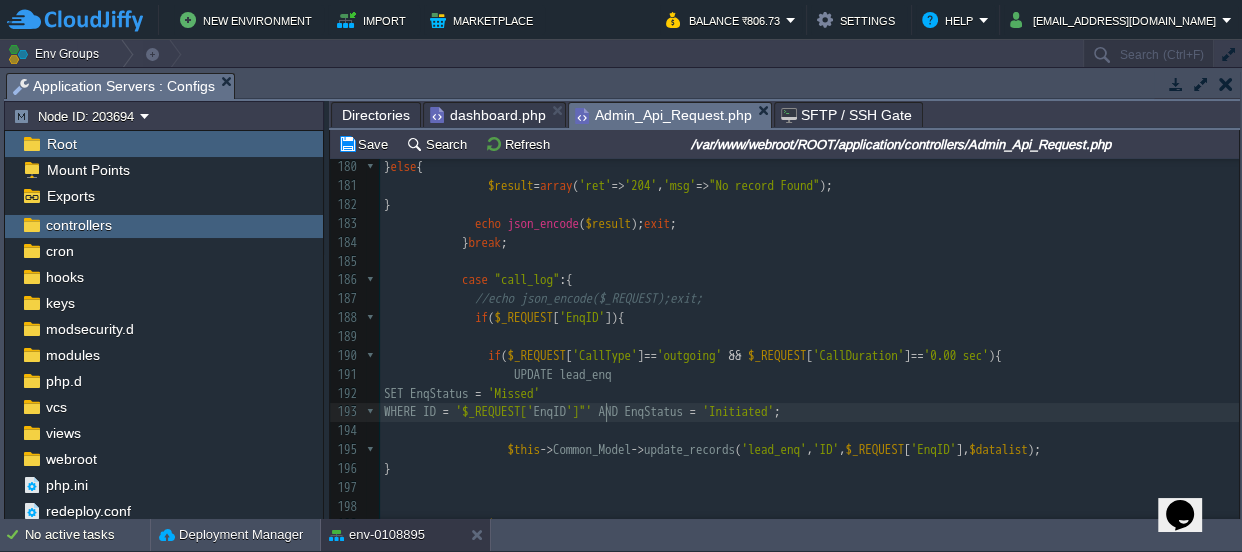 scroll, scrollTop: 6, scrollLeft: 7, axis: both 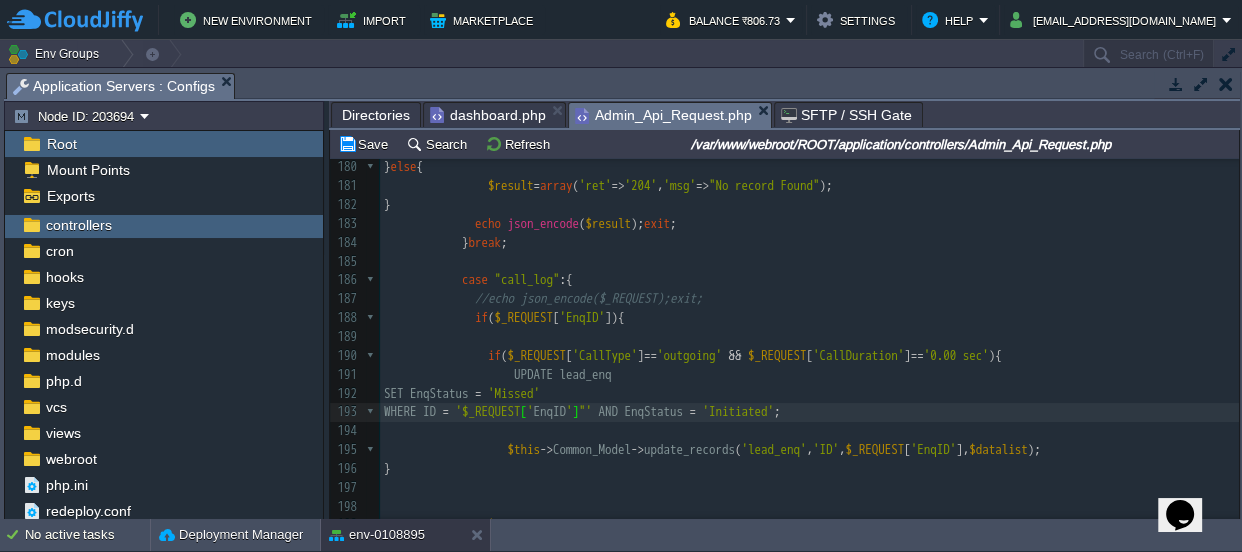 type on "." 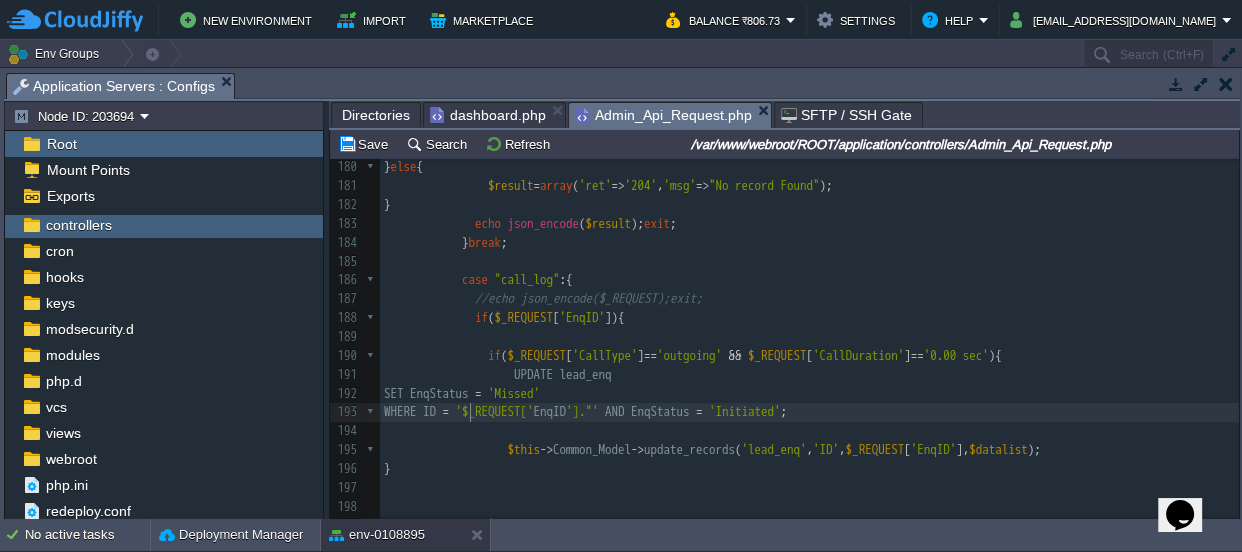 click on "xxxxxxxxxx   170                171                echo   json_encode ( $result ); exit ; 172                } break ; 173              174              case   "FollowUp_List" :{    175                $datalist = array (); 176                $sql = "SELECT * FROM lead_enq WHERE EnqStatus = 'Follow Up' AND ReferenceID = ' $AdminID '" ; 177                $datalist = $this -> Common_Model -> db_query ( $sql ); 178                if ( $datalist ){ 179                   $result = array ( 'ret' => '200' , 'msg' => "Success" , 'data' => $datalist ); 180               } else { 181                   $result = array ( 'ret' => '204' , 'msg' => "No record Found" ); 182               } 183                echo   json_encode ( $result ); exit ; 184                } break ; 185              186              case   "call_log" :{ 187                //echo json_encode($_REQUEST);exit;   188                if ( $_REQUEST [ ]){ if" at bounding box center [809, 384] 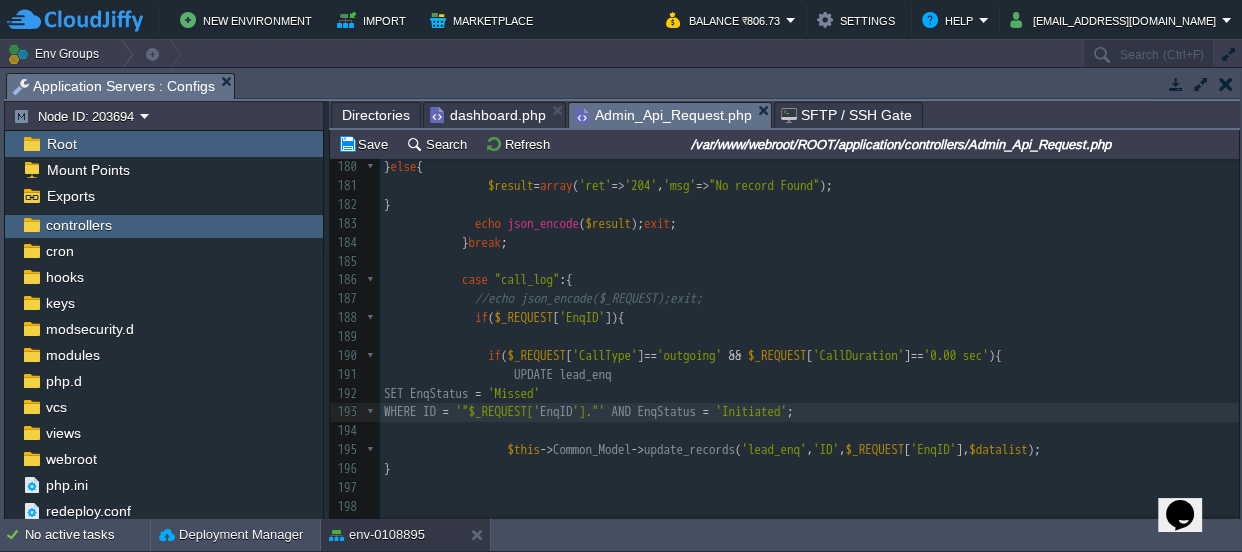 type on ""." 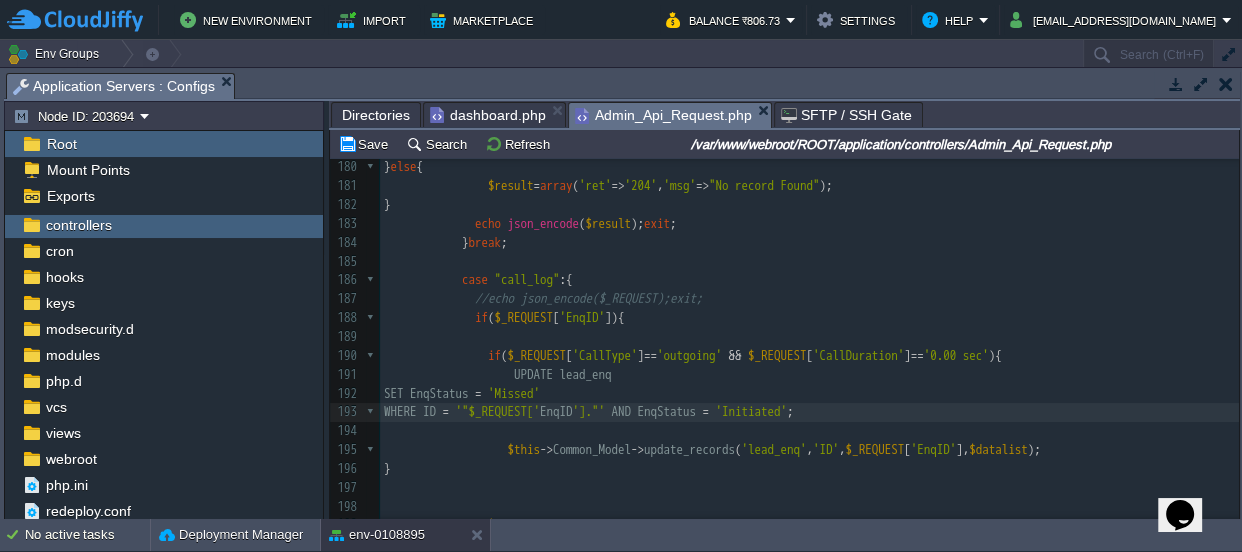 scroll, scrollTop: 6, scrollLeft: 13, axis: both 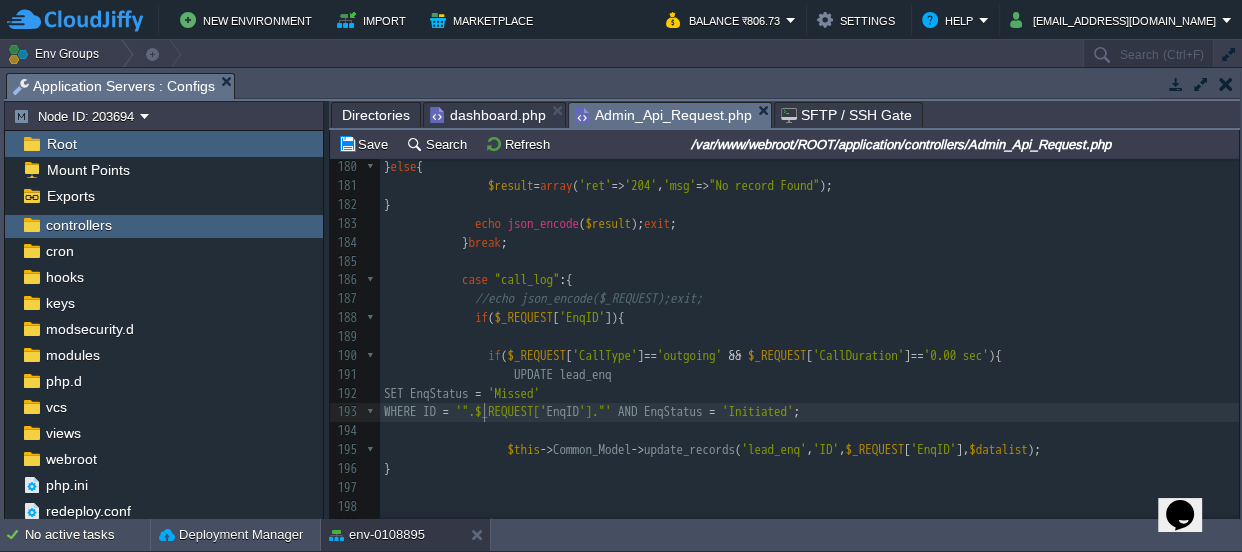 click on "xxxxxxxxxx   170                171                echo   json_encode ( $result ); exit ; 172                } break ; 173              174              case   "FollowUp_List" :{    175                $datalist = array (); 176                $sql = "SELECT * FROM lead_enq WHERE EnqStatus = 'Follow Up' AND ReferenceID = ' $AdminID '" ; 177                $datalist = $this -> Common_Model -> db_query ( $sql ); 178                if ( $datalist ){ 179                   $result = array ( 'ret' => '200' , 'msg' => "Success" , 'data' => $datalist ); 180               } else { 181                   $result = array ( 'ret' => '204' , 'msg' => "No record Found" ); 182               } 183                echo   json_encode ( $result ); exit ; 184                } break ; 185              186              case   "call_log" :{ 187                //echo json_encode($_REQUEST);exit;   188                if ( $_REQUEST [ ]){ if" at bounding box center (809, 384) 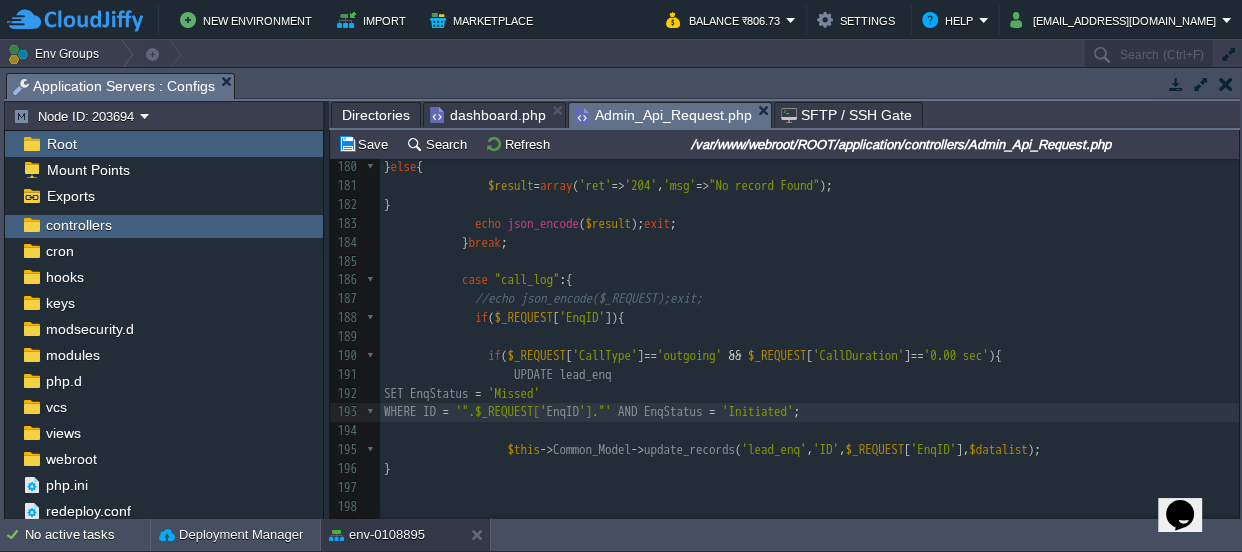 click on "xxxxxxxxxx   170                171                echo   json_encode ( $result ); exit ; 172                } break ; 173              174              case   "FollowUp_List" :{    175                $datalist = array (); 176                $sql = "SELECT * FROM lead_enq WHERE EnqStatus = 'Follow Up' AND ReferenceID = ' $AdminID '" ; 177                $datalist = $this -> Common_Model -> db_query ( $sql ); 178                if ( $datalist ){ 179                   $result = array ( 'ret' => '200' , 'msg' => "Success" , 'data' => $datalist ); 180               } else { 181                   $result = array ( 'ret' => '204' , 'msg' => "No record Found" ); 182               } 183                echo   json_encode ( $result ); exit ; 184                } break ; 185              186              case   "call_log" :{ 187                //echo json_encode($_REQUEST);exit;   188                if ( $_REQUEST [ ]){ if" at bounding box center (809, 384) 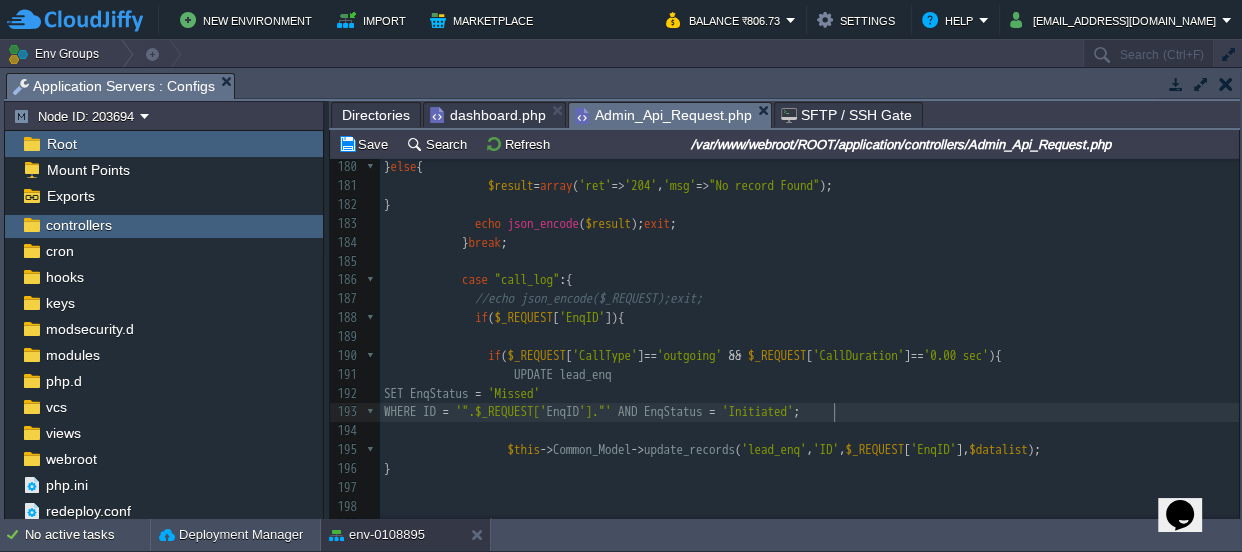 type on """ 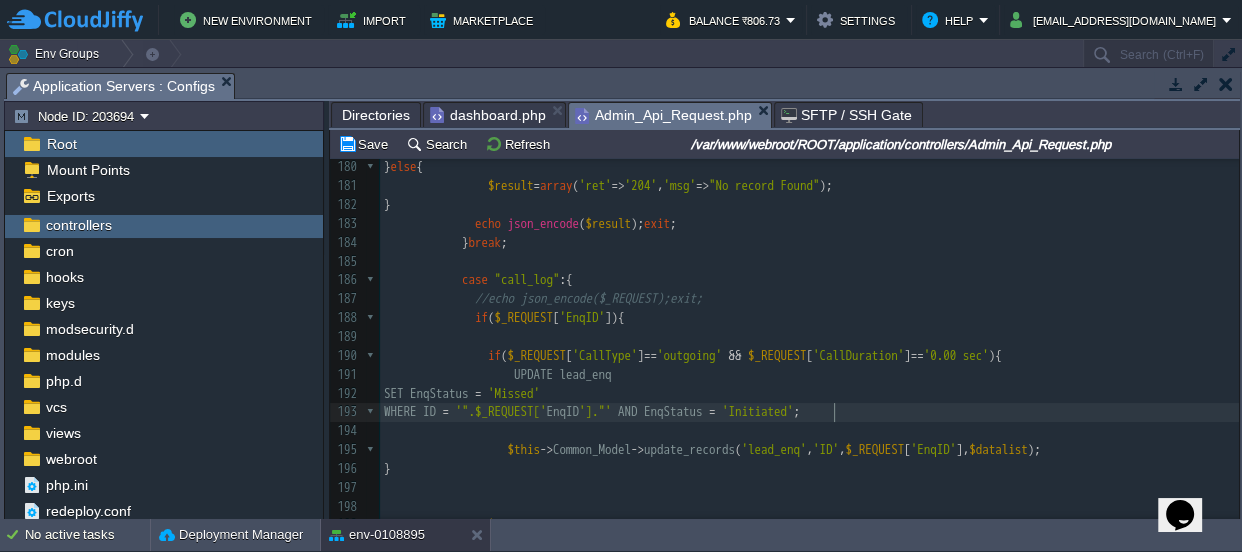 scroll, scrollTop: 6, scrollLeft: 8, axis: both 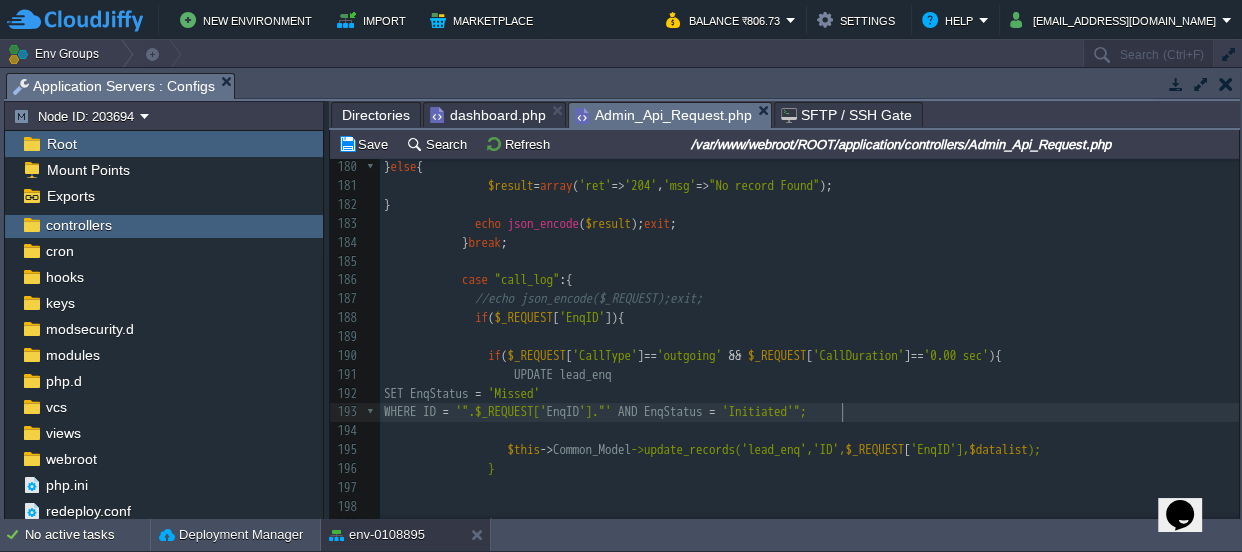 click on "xxxxxxxxxx   170                171                echo   json_encode ( $result ); exit ; 172                } break ; 173              174              case   "FollowUp_List" :{    175                $datalist = array (); 176                $sql = "SELECT * FROM lead_enq WHERE EnqStatus = 'Follow Up' AND ReferenceID = ' $AdminID '" ; 177                $datalist = $this -> Common_Model -> db_query ( $sql ); 178                if ( $datalist ){ 179                   $result = array ( 'ret' => '200' , 'msg' => "Success" , 'data' => $datalist ); 180               } else { 181                   $result = array ( 'ret' => '204' , 'msg' => "No record Found" ); 182               } 183                echo   json_encode ( $result ); exit ; 184                } break ; 185              186              case   "call_log" :{ 187                //echo json_encode($_REQUEST);exit;   188                if ( $_REQUEST [ ]){ if" at bounding box center (809, 384) 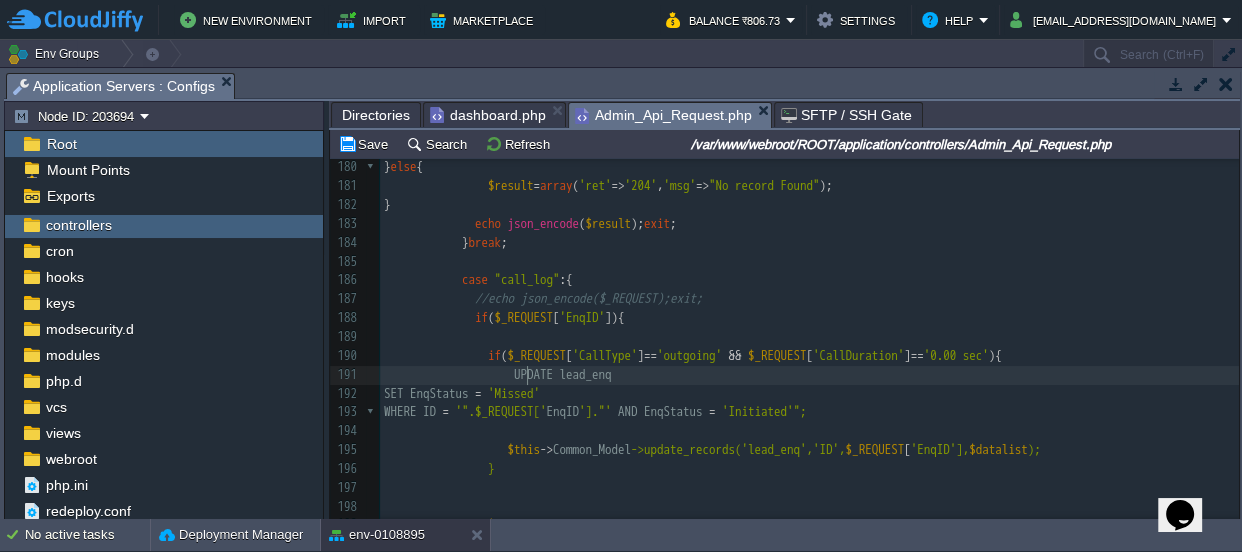 type on """ 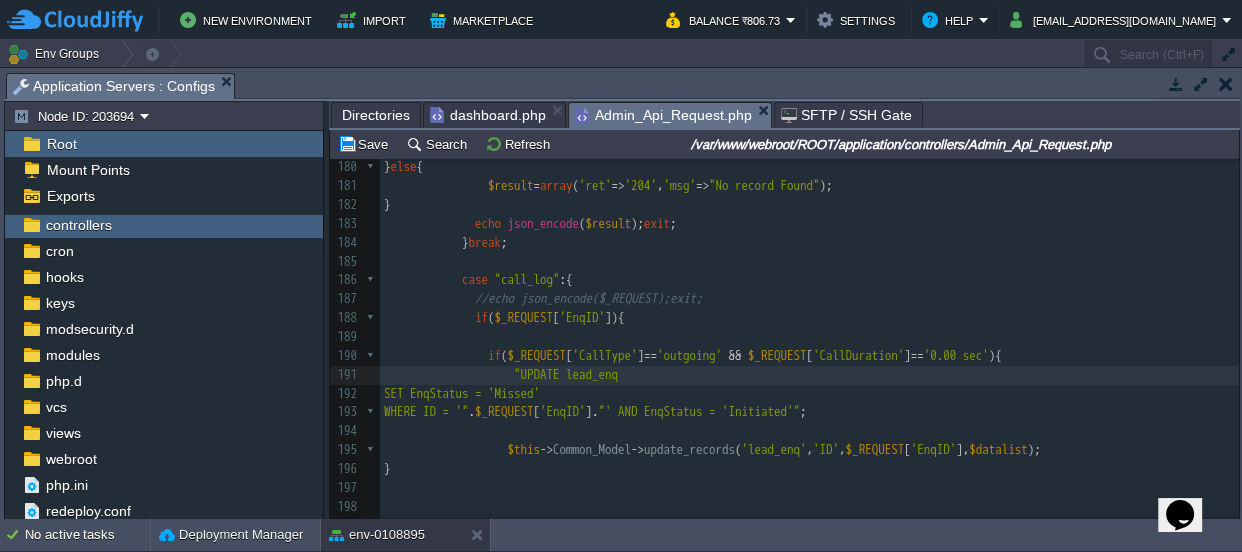 click on "xxxxxxxxxx   170                171                echo   json_encode ( $result ); exit ; 172                } break ; 173              174              case   "FollowUp_List" :{    175                $datalist = array (); 176                $sql = "SELECT * FROM lead_enq WHERE EnqStatus = 'Follow Up' AND ReferenceID = ' $AdminID '" ; 177                $datalist = $this -> Common_Model -> db_query ( $sql ); 178                if ( $datalist ){ 179                   $result = array ( 'ret' => '200' , 'msg' => "Success" , 'data' => $datalist ); 180               } else { 181                   $result = array ( 'ret' => '204' , 'msg' => "No record Found" ); 182               } 183                echo   json_encode ( $result ); exit ; 184                } break ; 185              186              case   "call_log" :{ 187                //echo json_encode($_REQUEST);exit;   188                if ( $_REQUEST [ ]){ if" at bounding box center (809, 384) 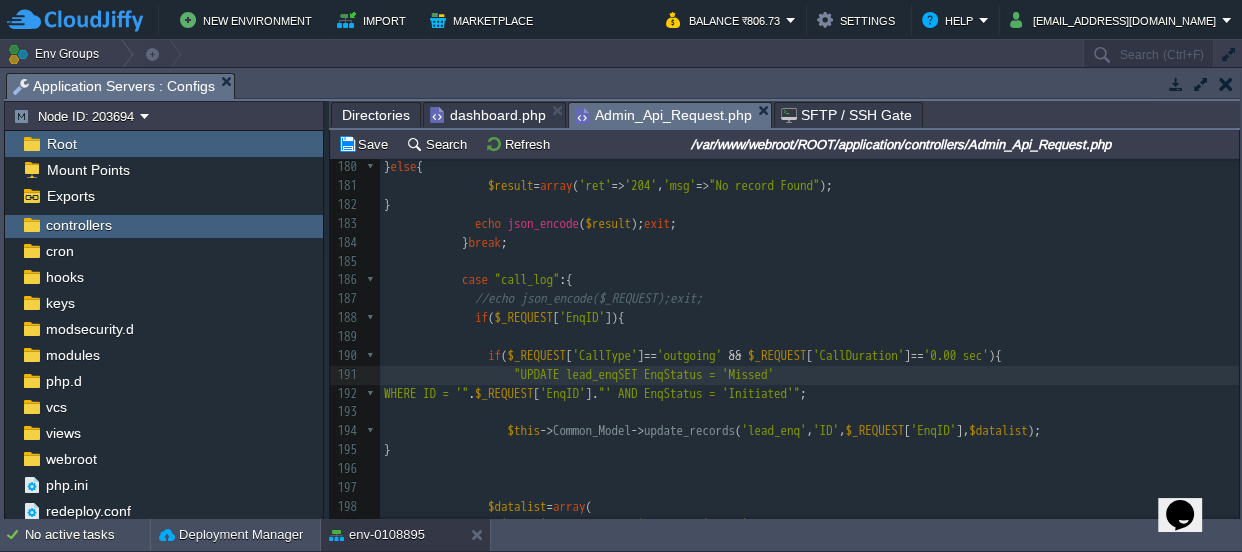scroll, scrollTop: 6, scrollLeft: 7, axis: both 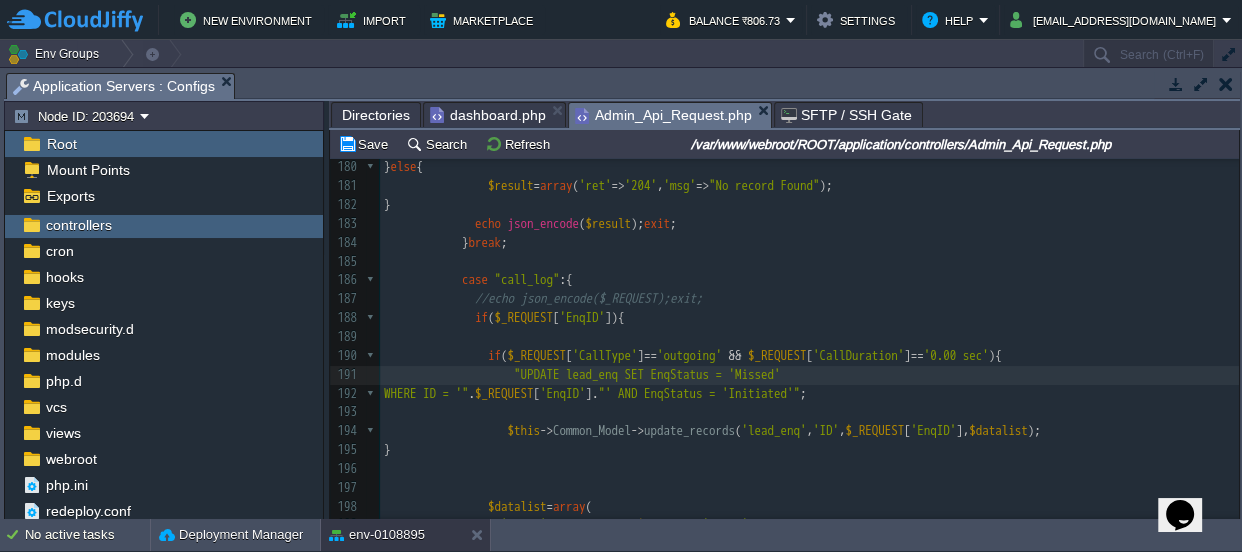 click on "xxxxxxxxxx   170                171                echo   json_encode ( $result ); exit ; 172                } break ; 173              174              case   "FollowUp_List" :{    175                $datalist = array (); 176                $sql = "SELECT * FROM lead_enq WHERE EnqStatus = 'Follow Up' AND ReferenceID = ' $AdminID '" ; 177                $datalist = $this -> Common_Model -> db_query ( $sql ); 178                if ( $datalist ){ 179                   $result = array ( 'ret' => '200' , 'msg' => "Success" , 'data' => $datalist ); 180               } else { 181                   $result = array ( 'ret' => '204' , 'msg' => "No record Found" ); 182               } 183                echo   json_encode ( $result ); exit ; 184                } break ; 185              186              case   "call_log" :{ 187                //echo json_encode($_REQUEST);exit;   188                if ( $_REQUEST [ ]){ if" at bounding box center (809, 375) 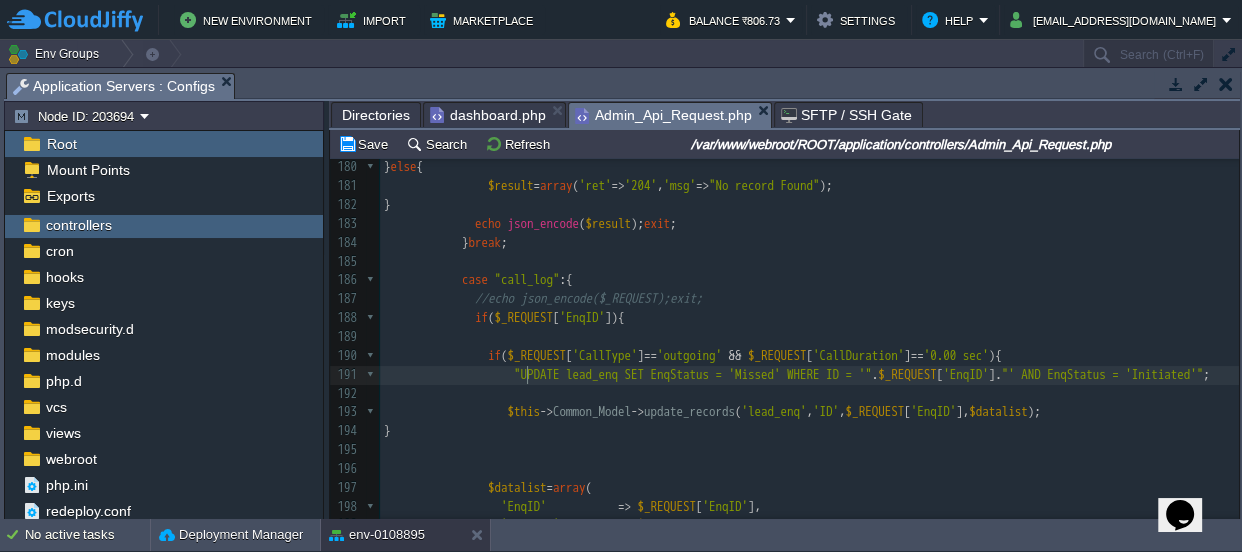 click on "xxxxxxxxxx   170                171                echo   json_encode ( $result ); exit ; 172                } break ; 173              174              case   "FollowUp_List" :{    175                $datalist = array (); 176                $sql = "SELECT * FROM lead_enq WHERE EnqStatus = 'Follow Up' AND ReferenceID = ' $AdminID '" ; 177                $datalist = $this -> Common_Model -> db_query ( $sql ); 178                if ( $datalist ){ 179                   $result = array ( 'ret' => '200' , 'msg' => "Success" , 'data' => $datalist ); 180               } else { 181                   $result = array ( 'ret' => '204' , 'msg' => "No record Found" ); 182               } 183                echo   json_encode ( $result ); exit ; 184                } break ; 185              186              case   "call_log" :{ 187                //echo json_encode($_REQUEST);exit;   188                if ( $_REQUEST [ ]){ if" at bounding box center [809, 365] 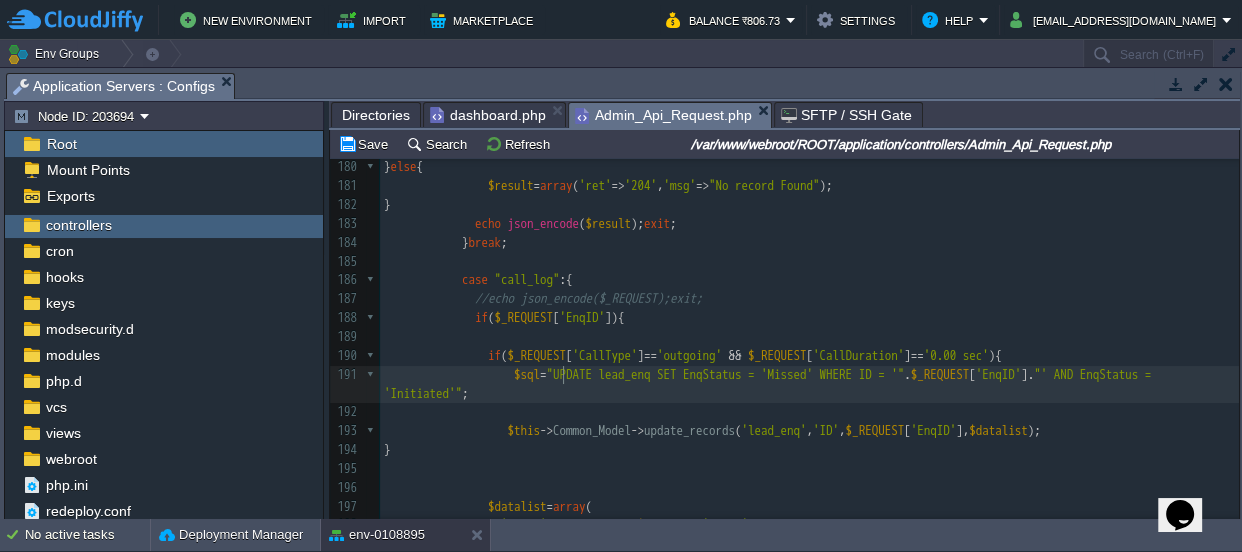 scroll, scrollTop: 6, scrollLeft: 35, axis: both 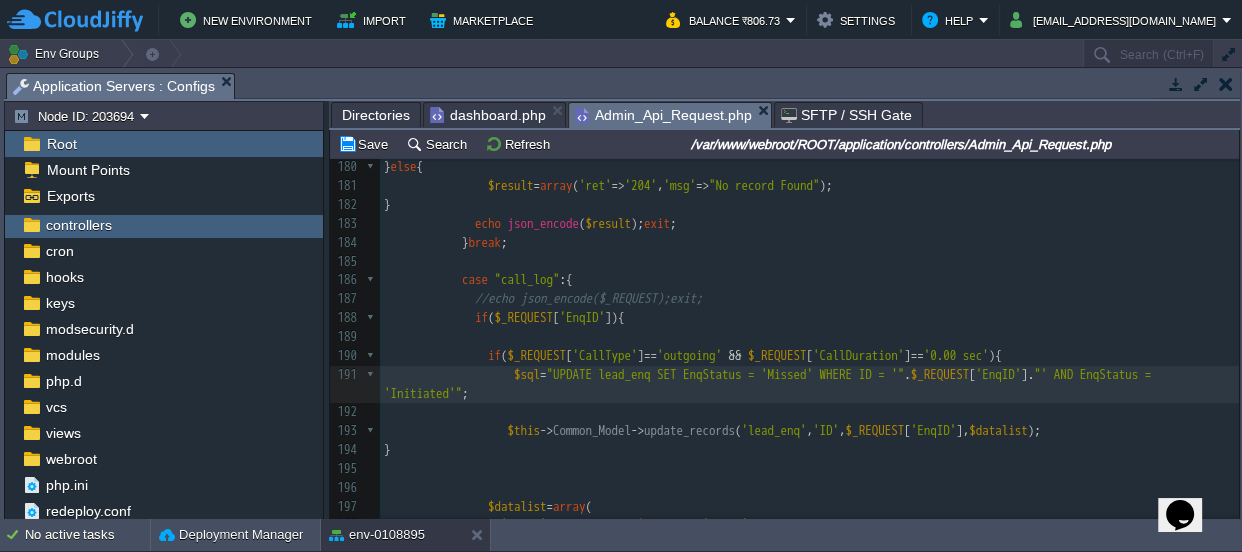 type on "$sql=" 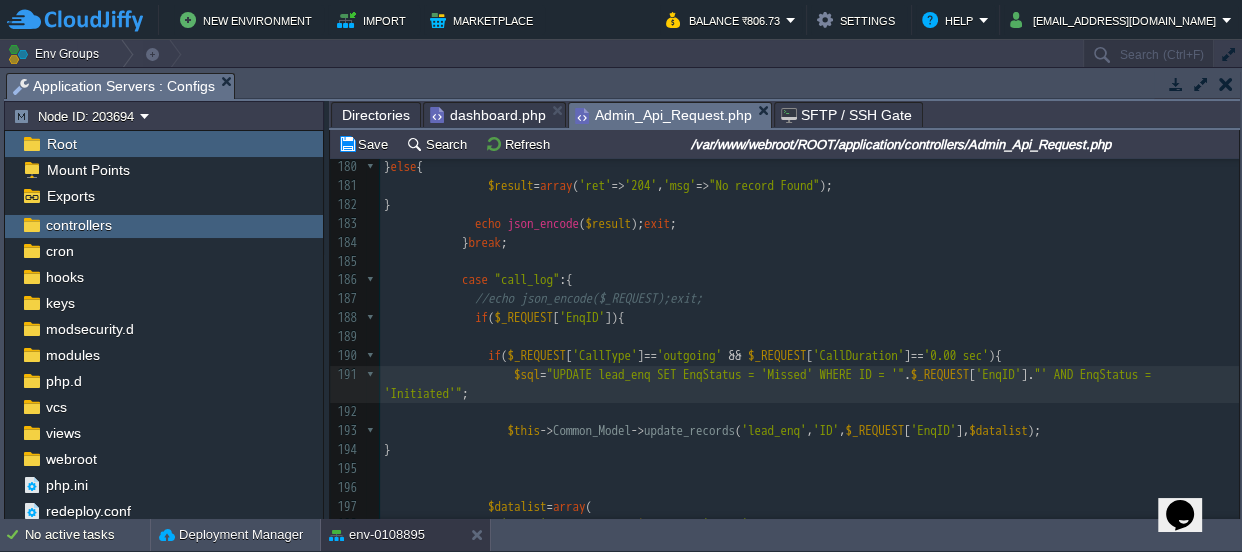 scroll, scrollTop: 6, scrollLeft: 42, axis: both 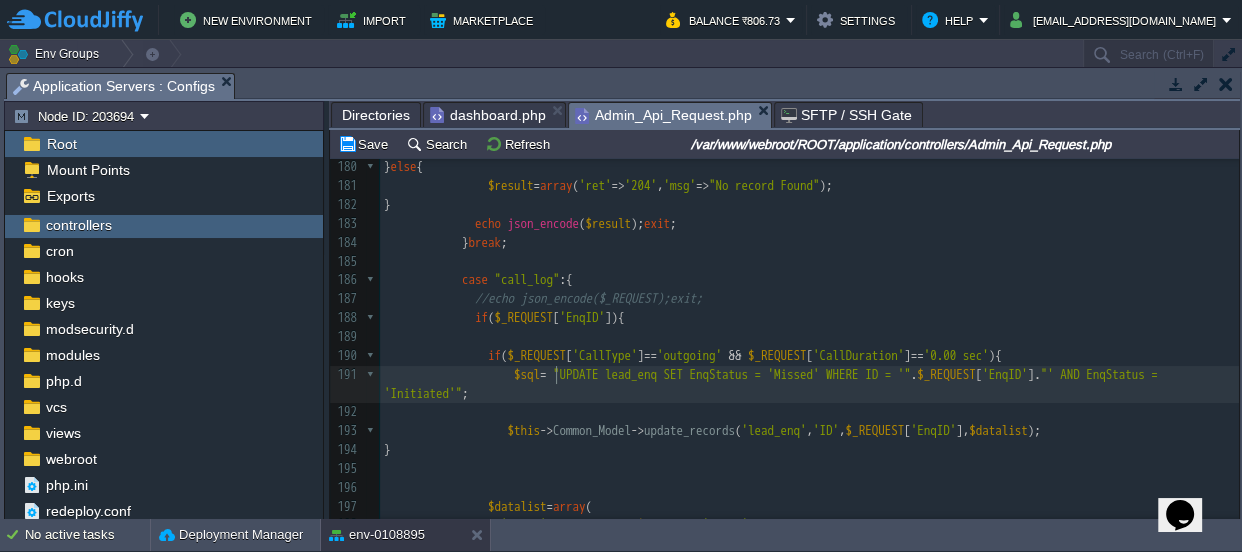 click on "xxxxxxxxxx   170                171                echo   json_encode ( $result ); exit ; 172                } break ; 173              174              case   "FollowUp_List" :{    175                $datalist = array (); 176                $sql = "SELECT * FROM lead_enq WHERE EnqStatus = 'Follow Up' AND ReferenceID = ' $AdminID '" ; 177                $datalist = $this -> Common_Model -> db_query ( $sql ); 178                if ( $datalist ){ 179                   $result = array ( 'ret' => '200' , 'msg' => "Success" , 'data' => $datalist ); 180               } else { 181                   $result = array ( 'ret' => '204' , 'msg' => "No record Found" ); 182               } 183                echo   json_encode ( $result ); exit ; 184                } break ; 185              186              case   "call_log" :{ 187                //echo json_encode($_REQUEST);exit;   188                if ( $_REQUEST [ ]){ if" at bounding box center [809, 375] 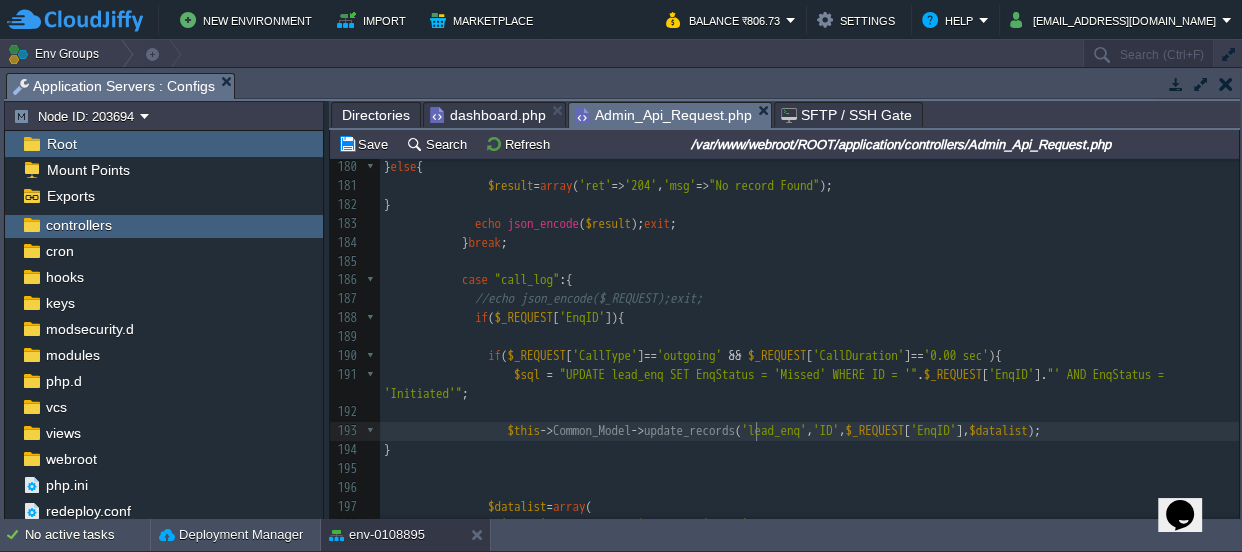 click on "xxxxxxxxxx   170                171                echo   json_encode ( $result ); exit ; 172                } break ; 173              174              case   "FollowUp_List" :{    175                $datalist = array (); 176                $sql = "SELECT * FROM lead_enq WHERE EnqStatus = 'Follow Up' AND ReferenceID = ' $AdminID '" ; 177                $datalist = $this -> Common_Model -> db_query ( $sql ); 178                if ( $datalist ){ 179                   $result = array ( 'ret' => '200' , 'msg' => "Success" , 'data' => $datalist ); 180               } else { 181                   $result = array ( 'ret' => '204' , 'msg' => "No record Found" ); 182               } 183                echo   json_encode ( $result ); exit ; 184                } break ; 185              186              case   "call_log" :{ 187                //echo json_encode($_REQUEST);exit;   188                if ( $_REQUEST [ ]){ if" at bounding box center (809, 375) 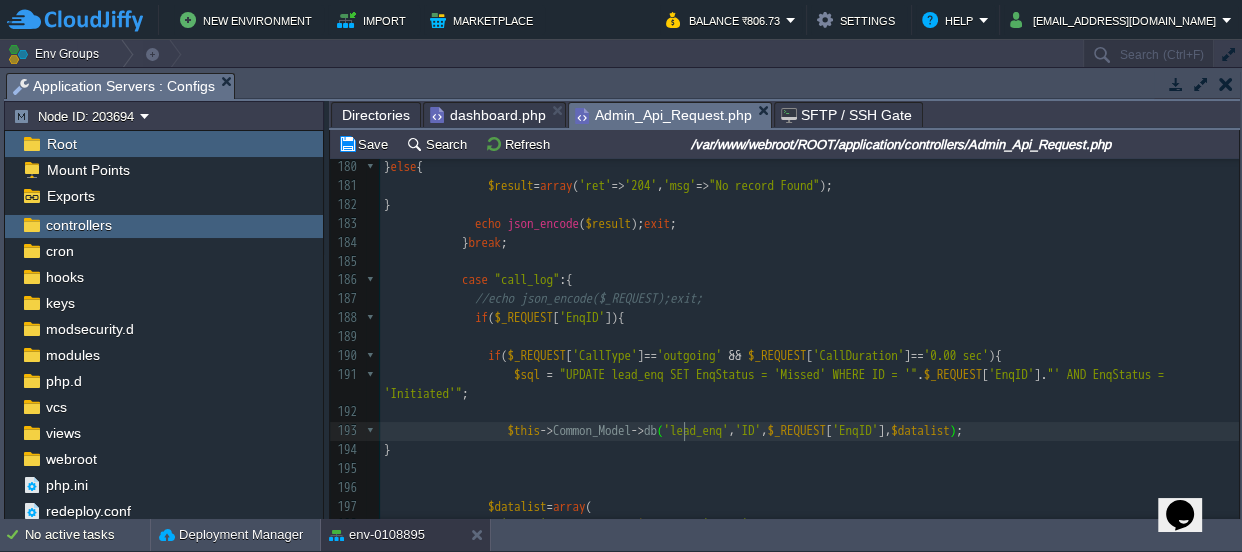 scroll, scrollTop: 6, scrollLeft: 14, axis: both 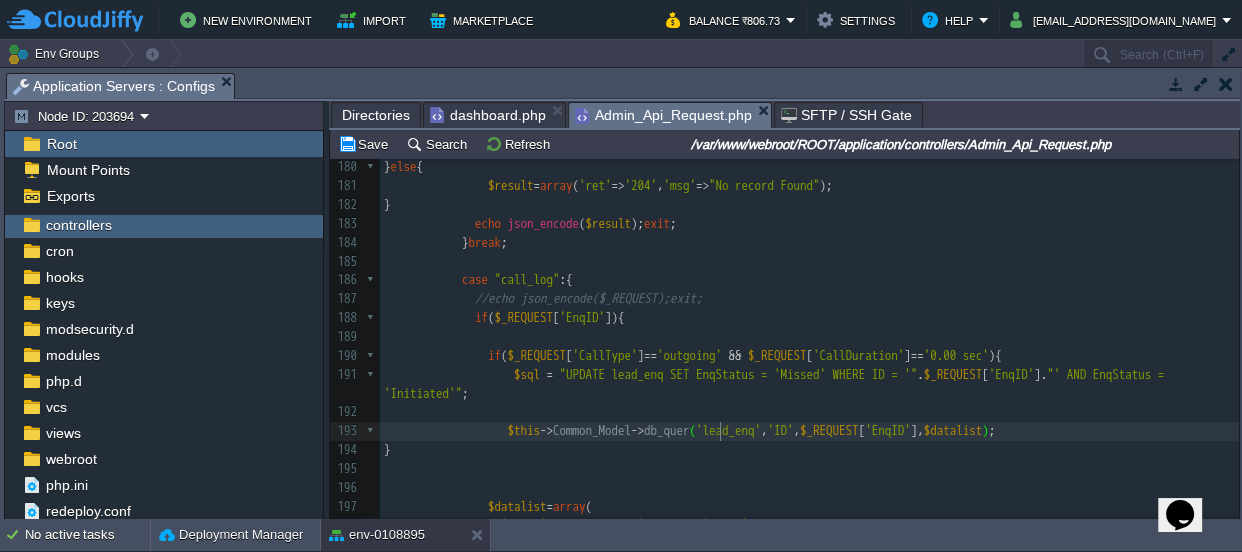 type on "db_query" 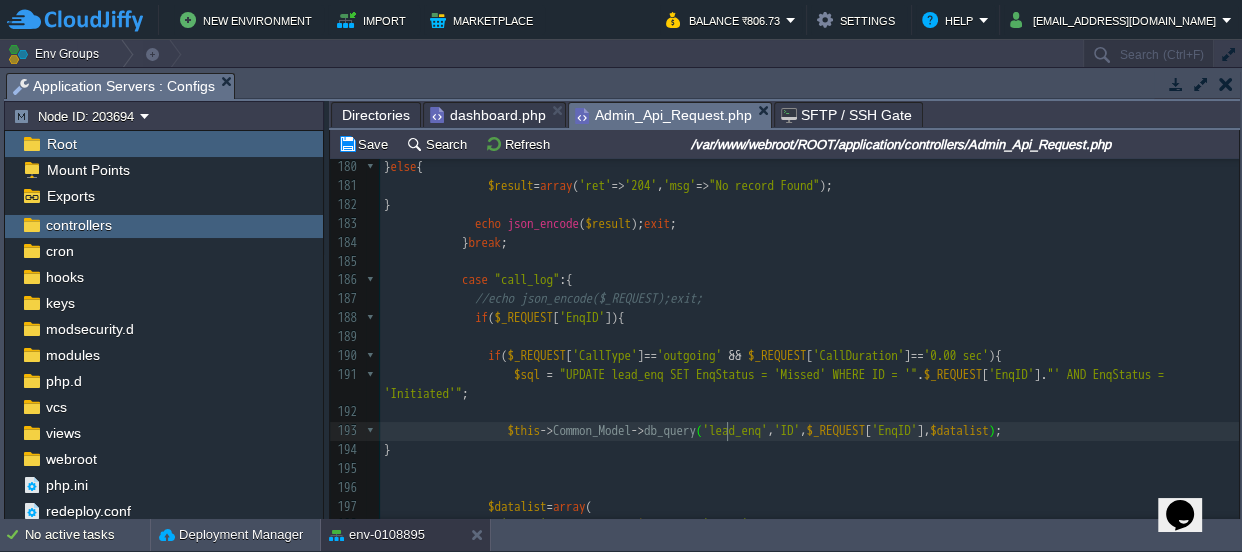 scroll, scrollTop: 6, scrollLeft: 57, axis: both 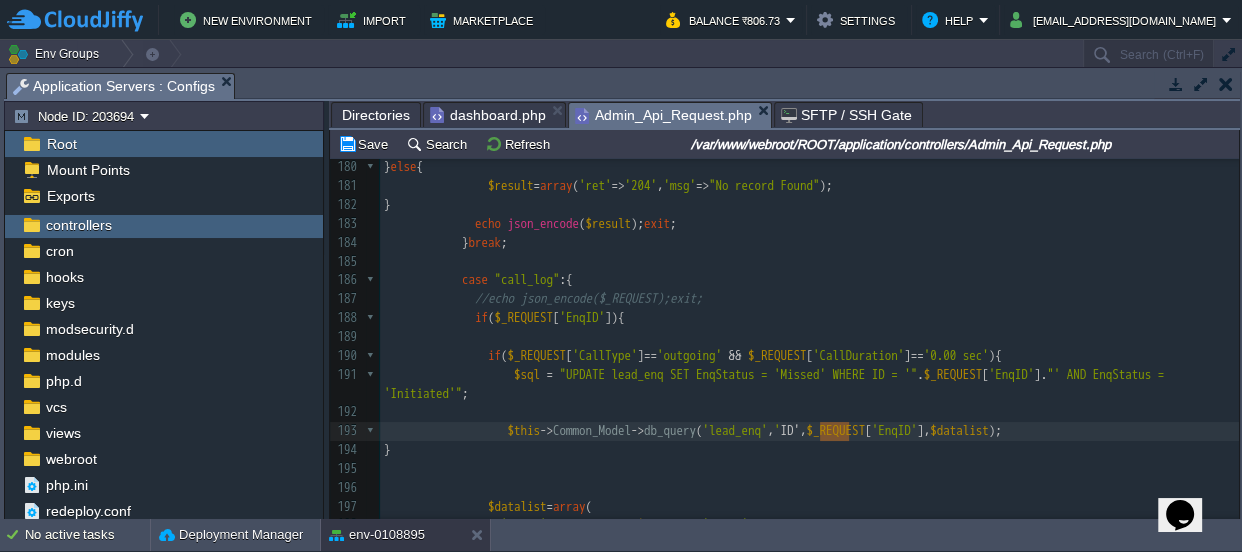 type on "'ID'," 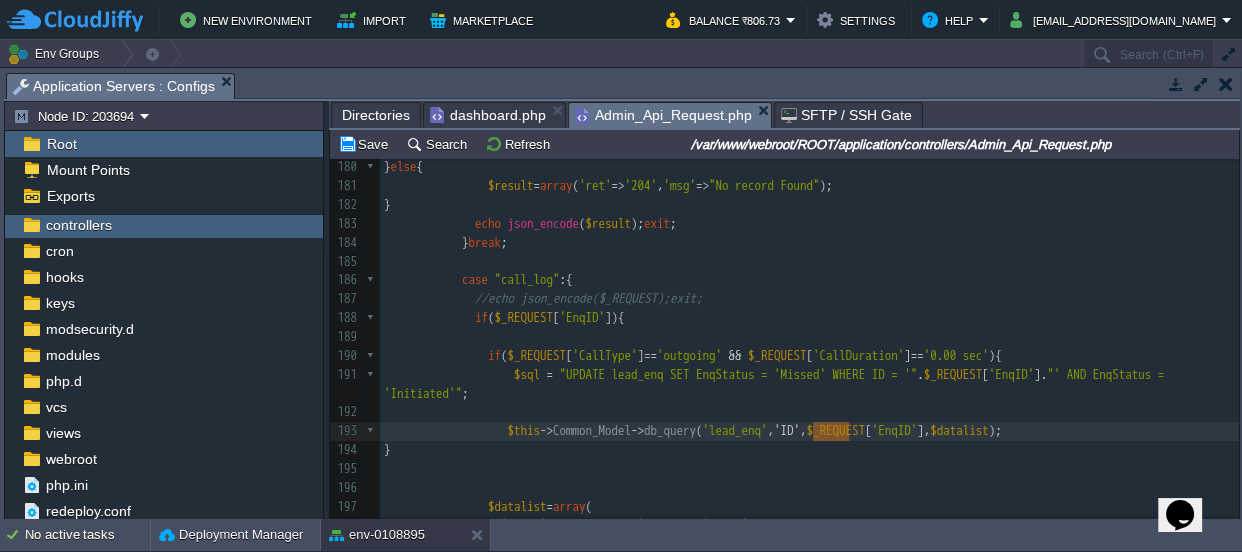 drag, startPoint x: 846, startPoint y: 431, endPoint x: 812, endPoint y: 430, distance: 34.0147 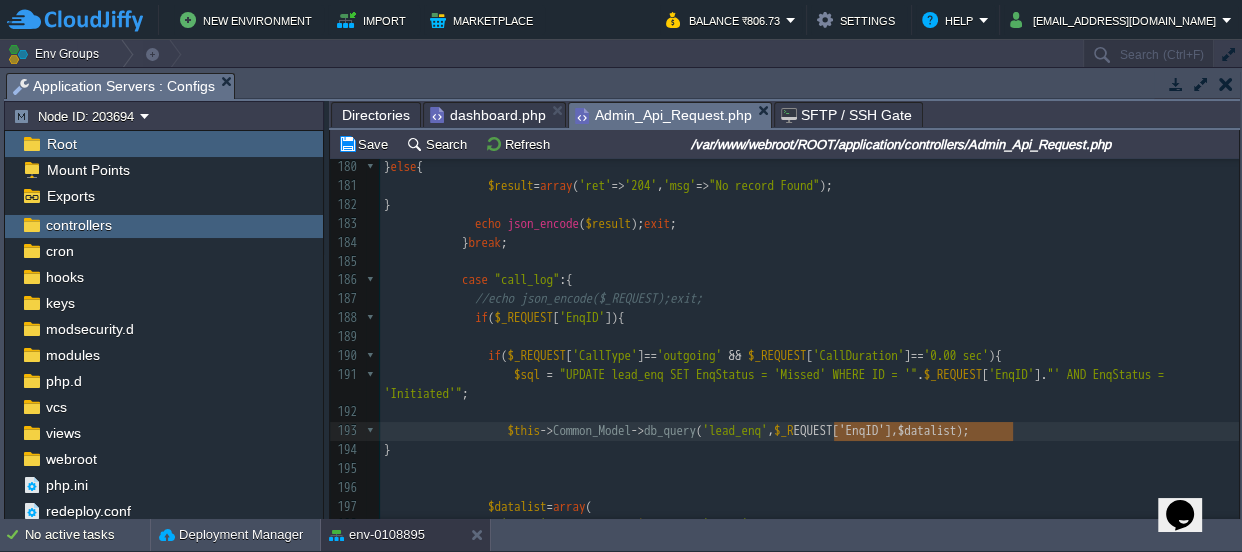 type on "$_REQUEST['EnqID'],$datalist" 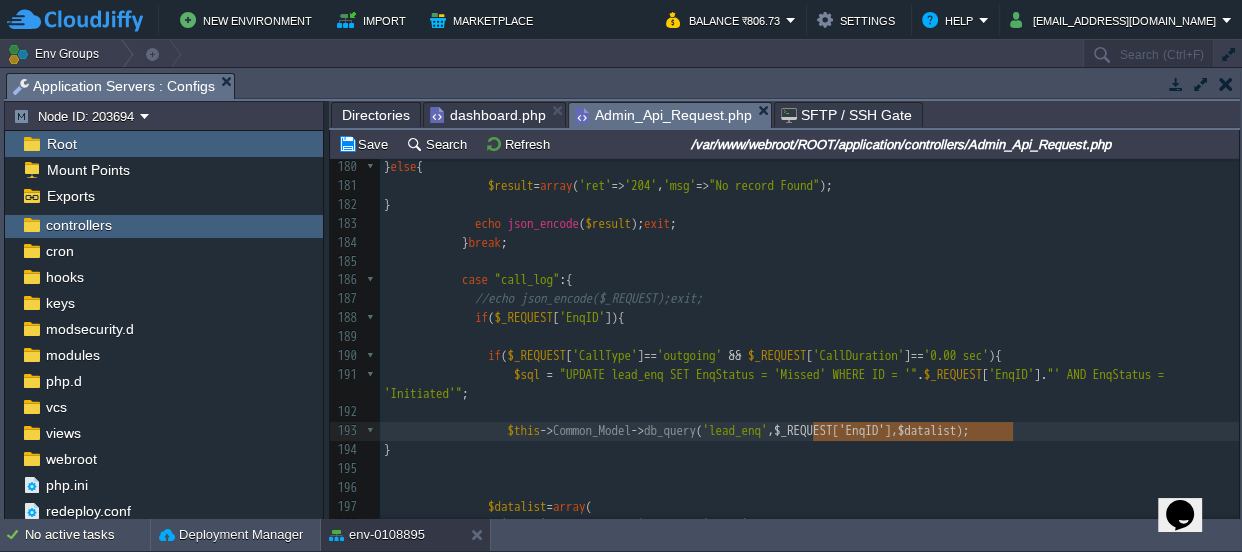 drag, startPoint x: 1012, startPoint y: 429, endPoint x: 830, endPoint y: 429, distance: 182 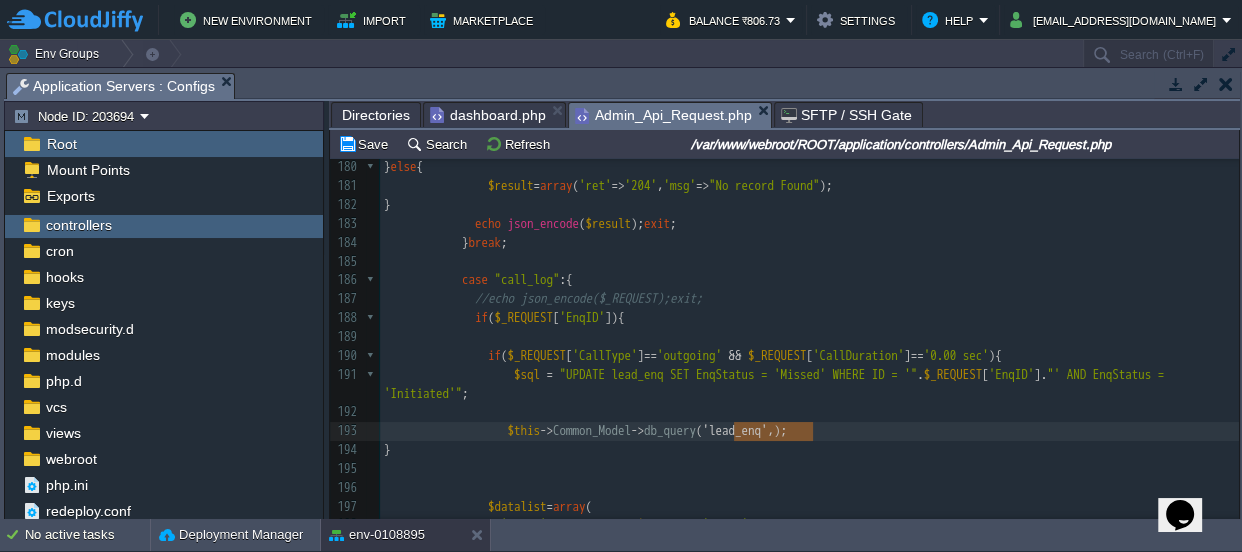 drag, startPoint x: 812, startPoint y: 427, endPoint x: 737, endPoint y: 427, distance: 75 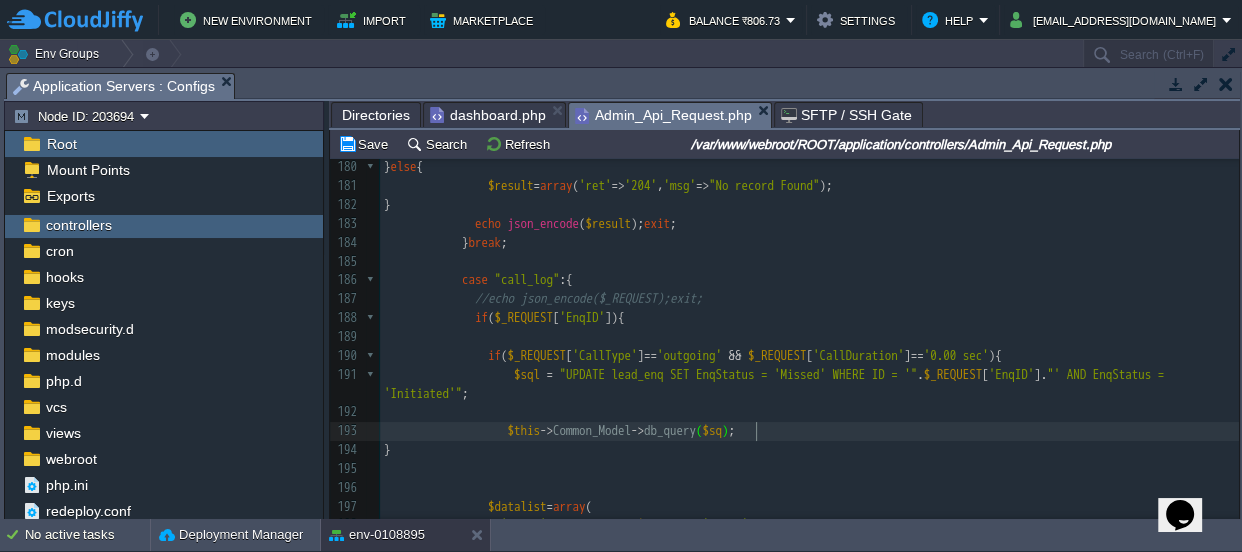 type on "$sql" 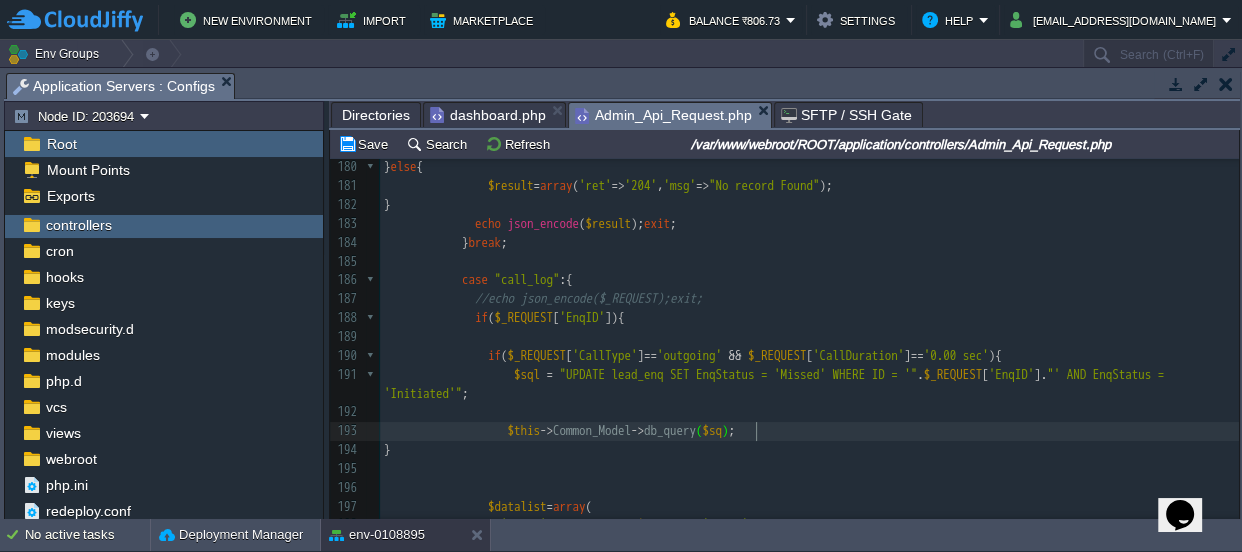 scroll, scrollTop: 6, scrollLeft: 28, axis: both 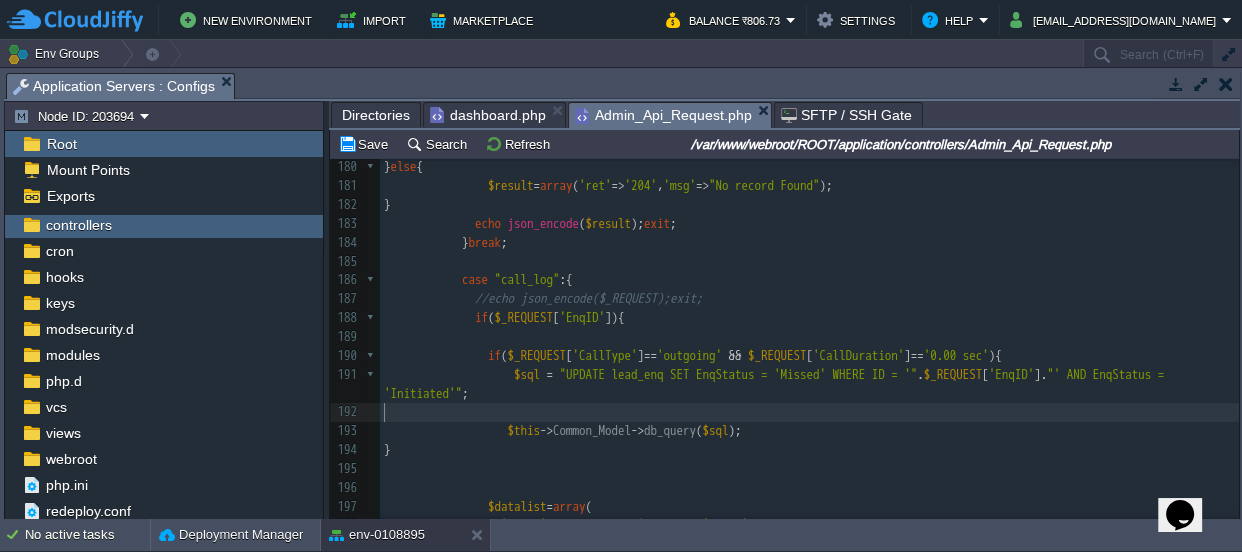 click on "​" at bounding box center (809, 412) 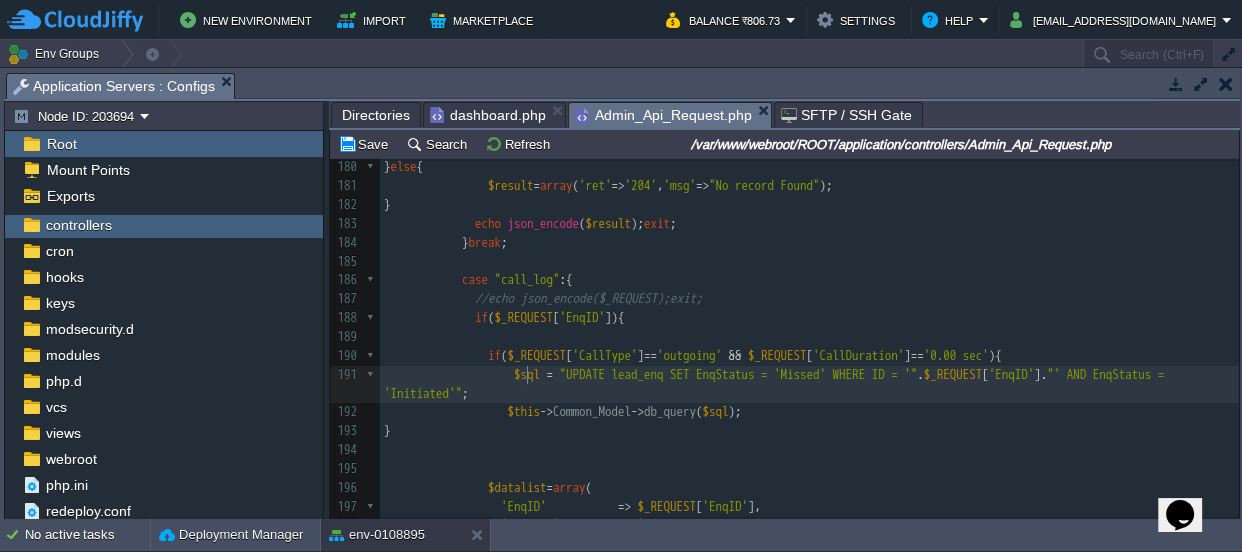 click at bounding box center [449, 374] 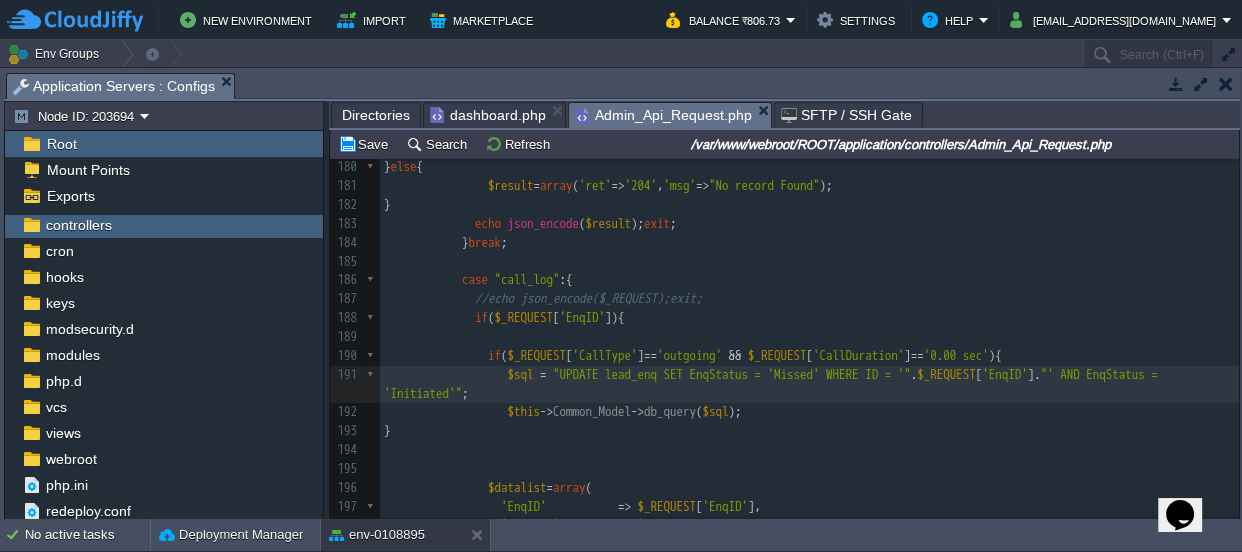 scroll, scrollTop: 3623, scrollLeft: 0, axis: vertical 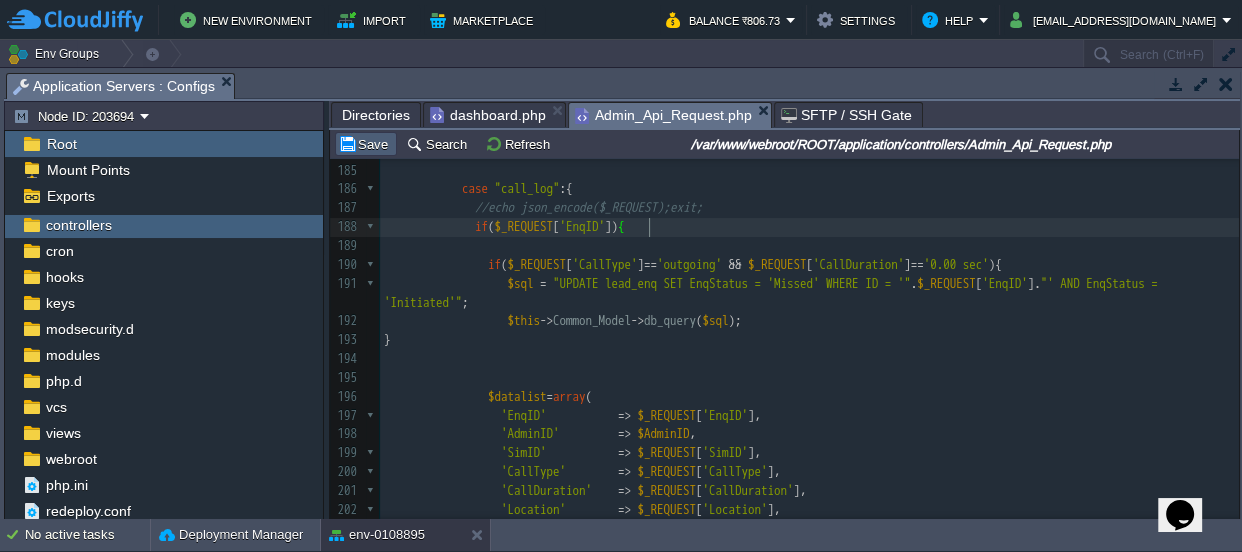 type 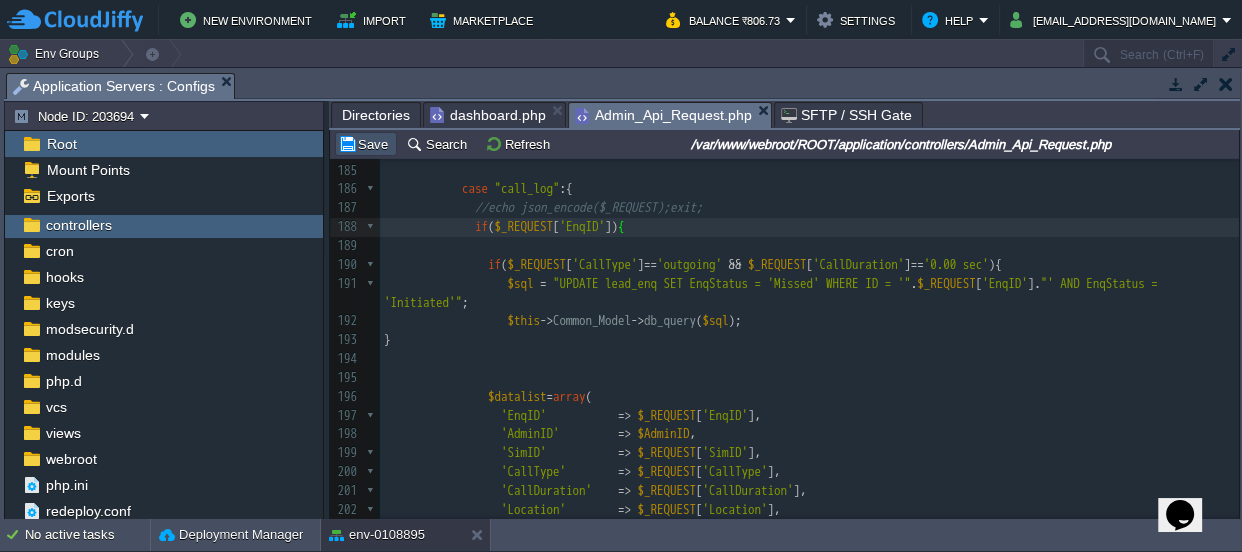 click on "Save" at bounding box center (366, 144) 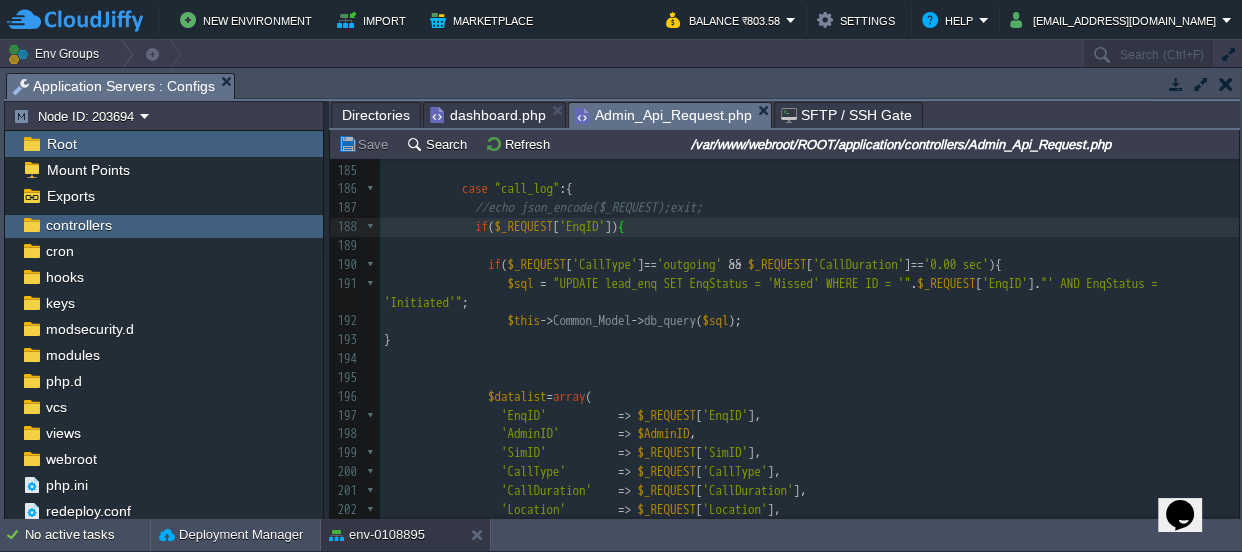 click on "Directories" at bounding box center [376, 115] 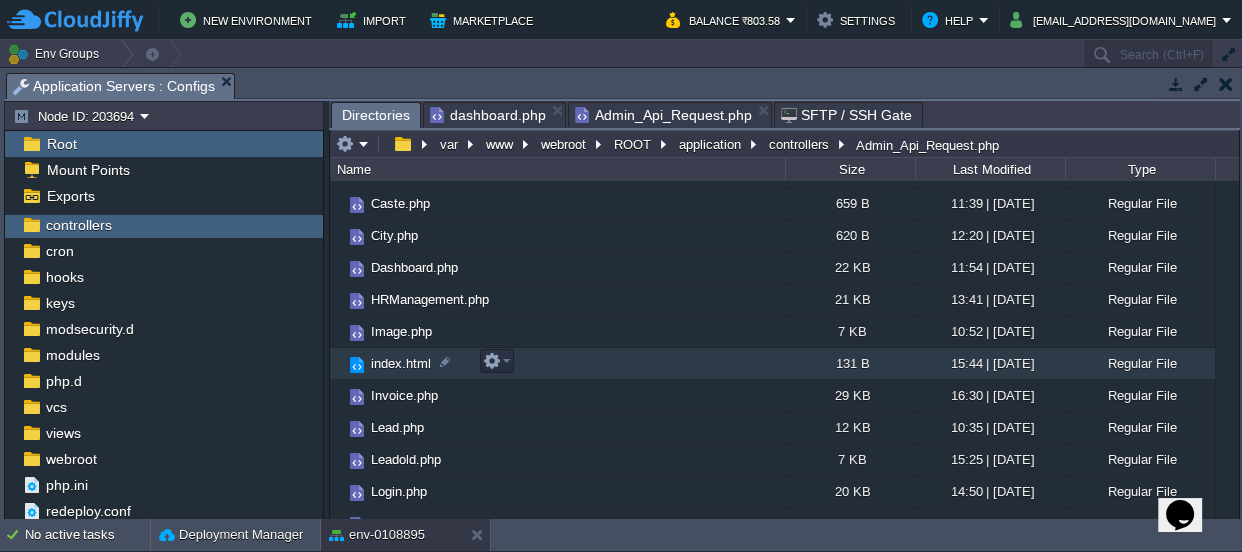scroll, scrollTop: 454, scrollLeft: 0, axis: vertical 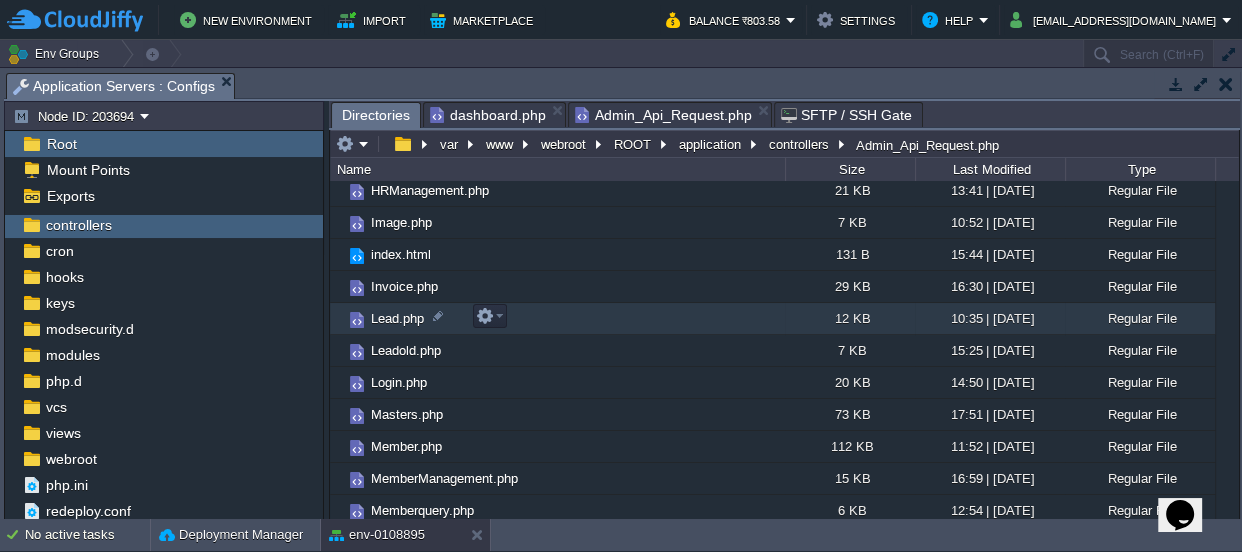 click on "Lead.php" at bounding box center (397, 318) 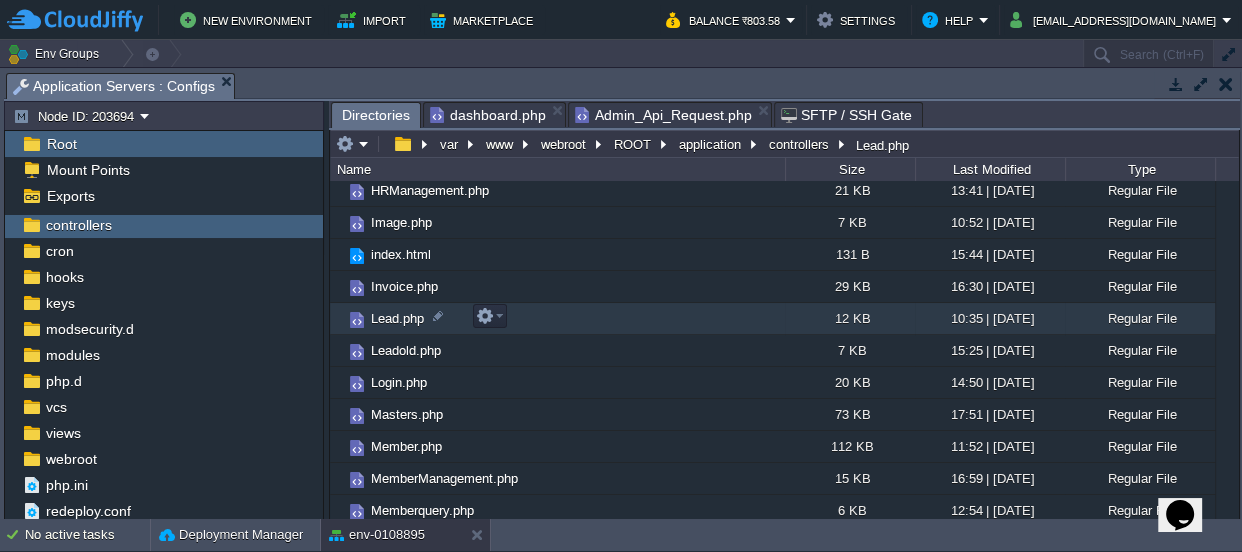 click on "Lead.php" at bounding box center (397, 318) 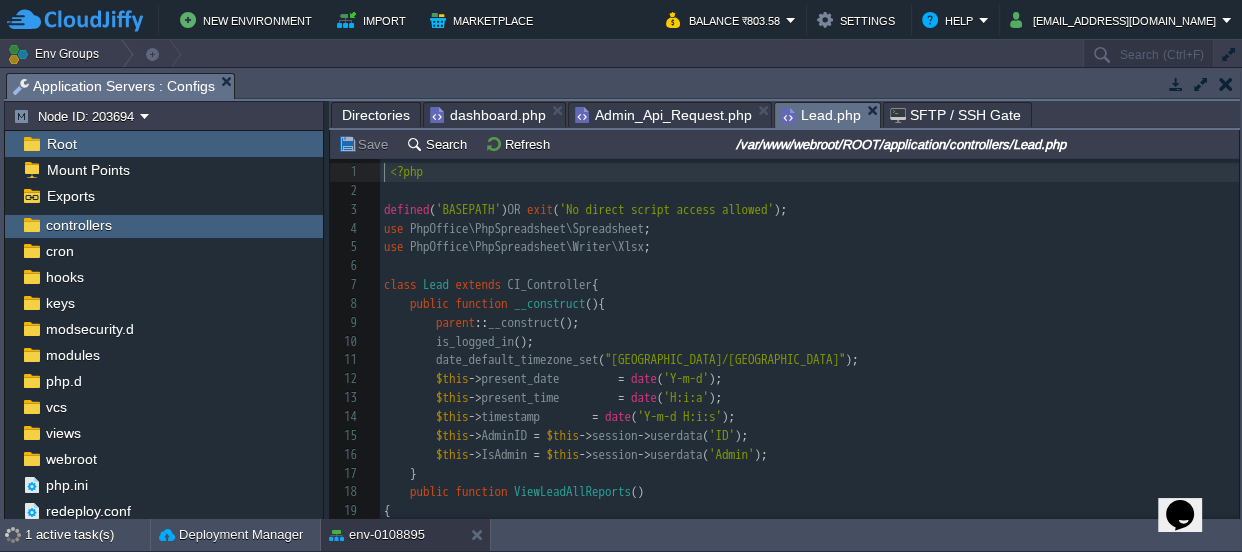 scroll, scrollTop: 6, scrollLeft: 0, axis: vertical 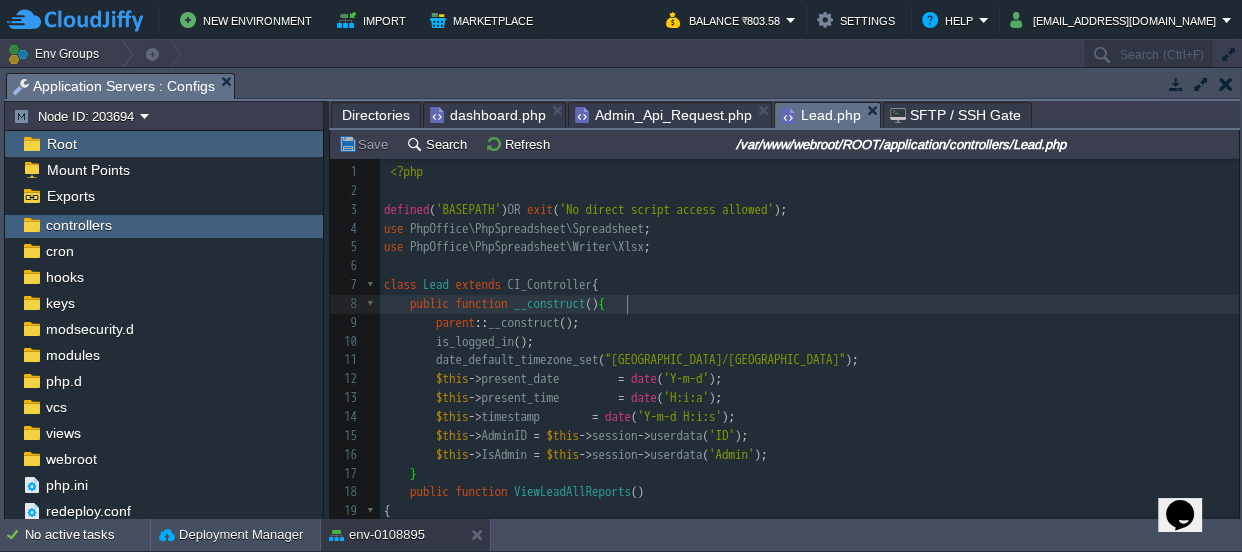 type on "-" 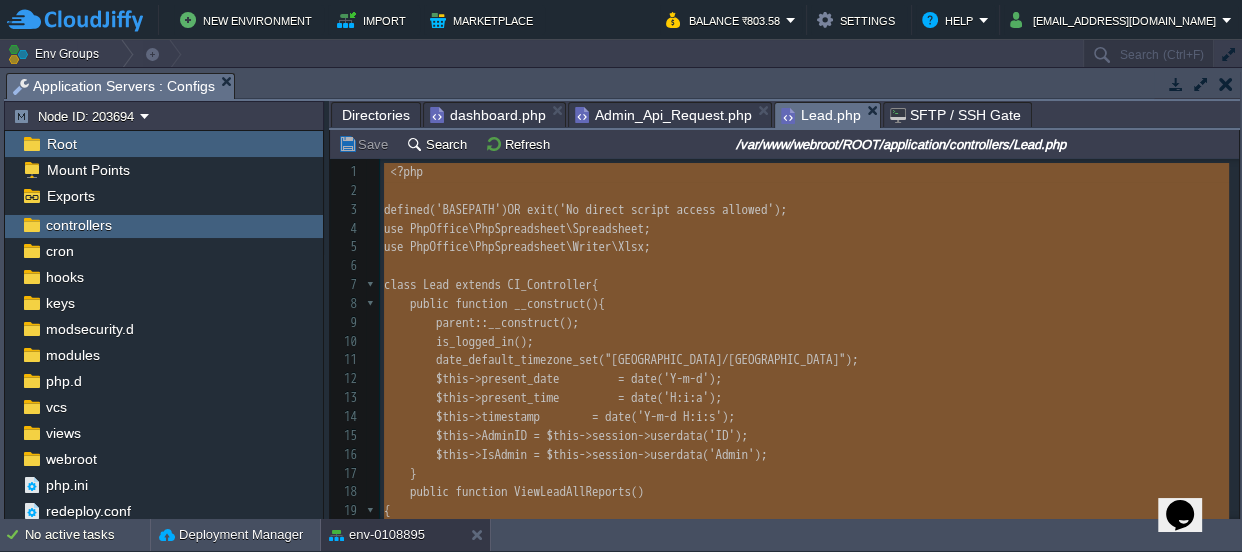 scroll, scrollTop: 6524, scrollLeft: 0, axis: vertical 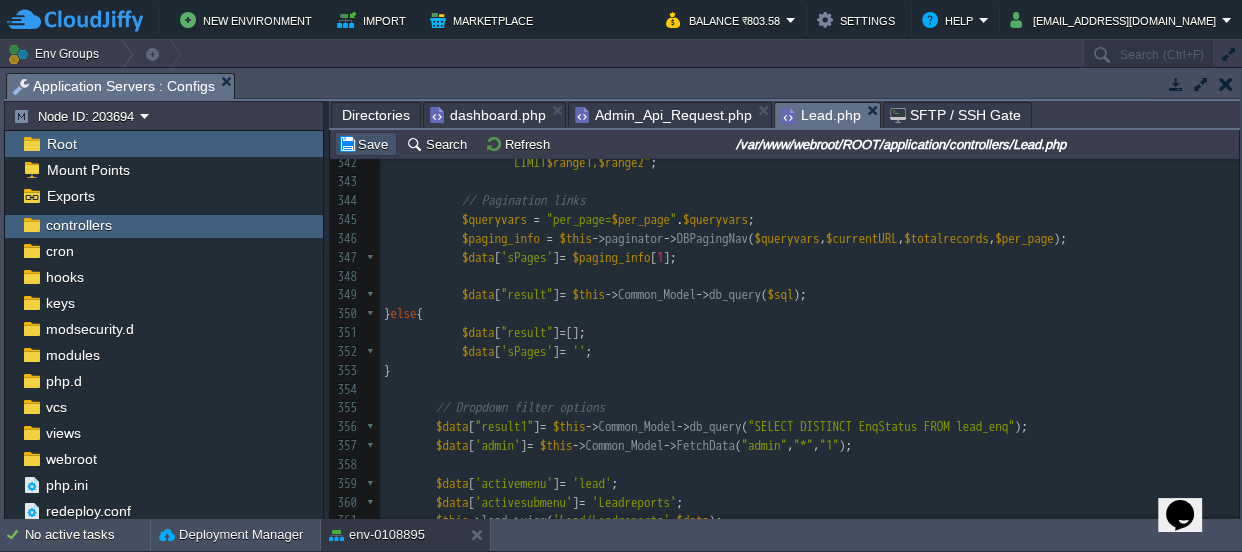 click on "Save" at bounding box center [366, 144] 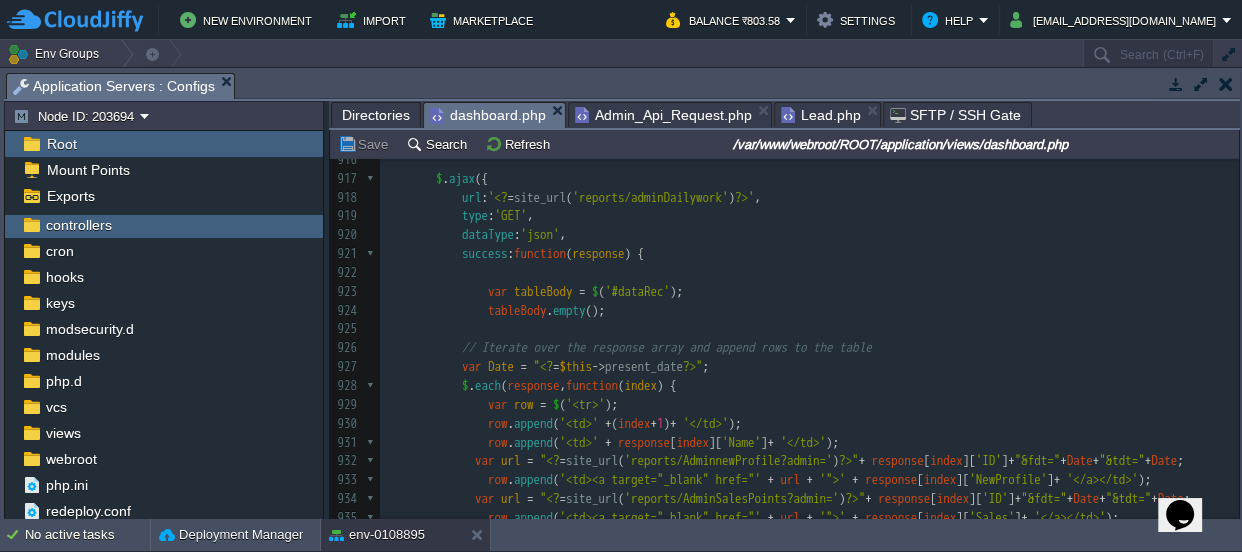 click on "dashboard.php" at bounding box center [488, 115] 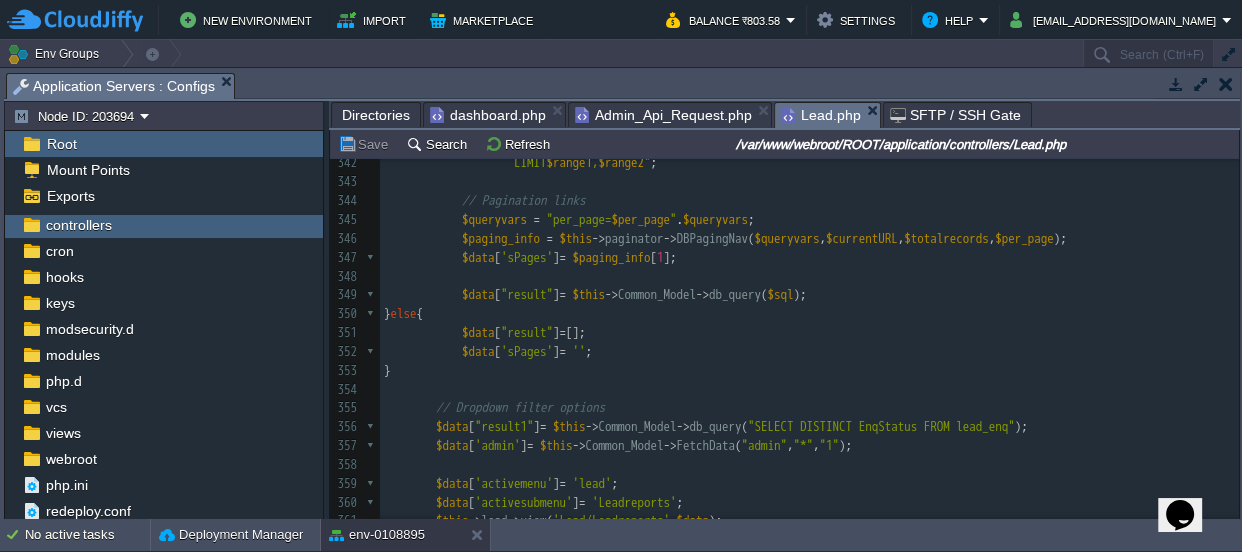 click on "Lead.php" at bounding box center (821, 115) 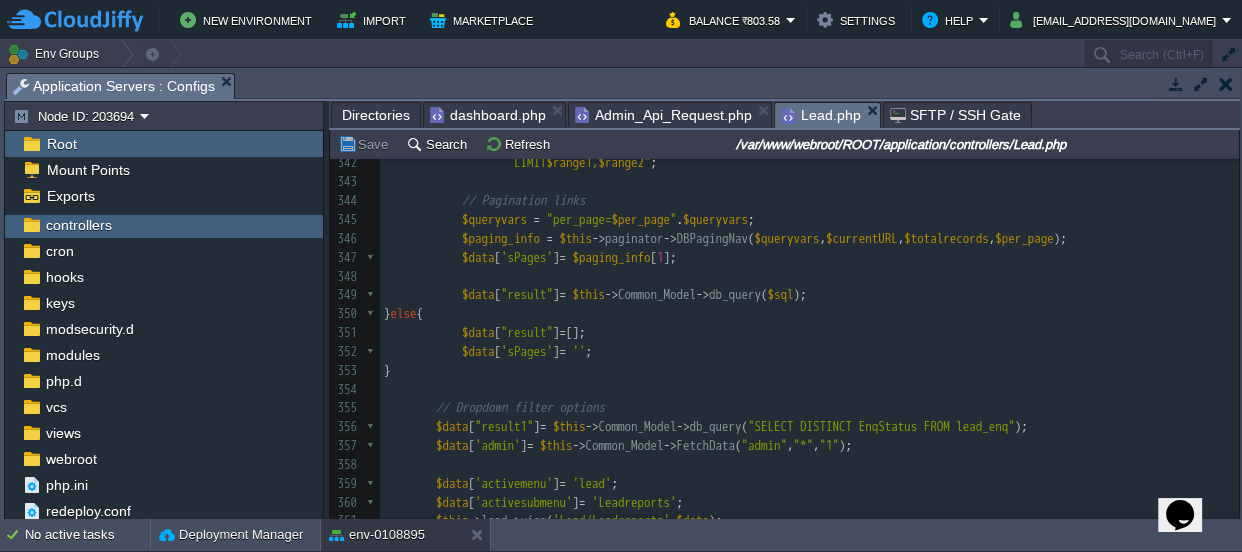 scroll, scrollTop: 6368, scrollLeft: 0, axis: vertical 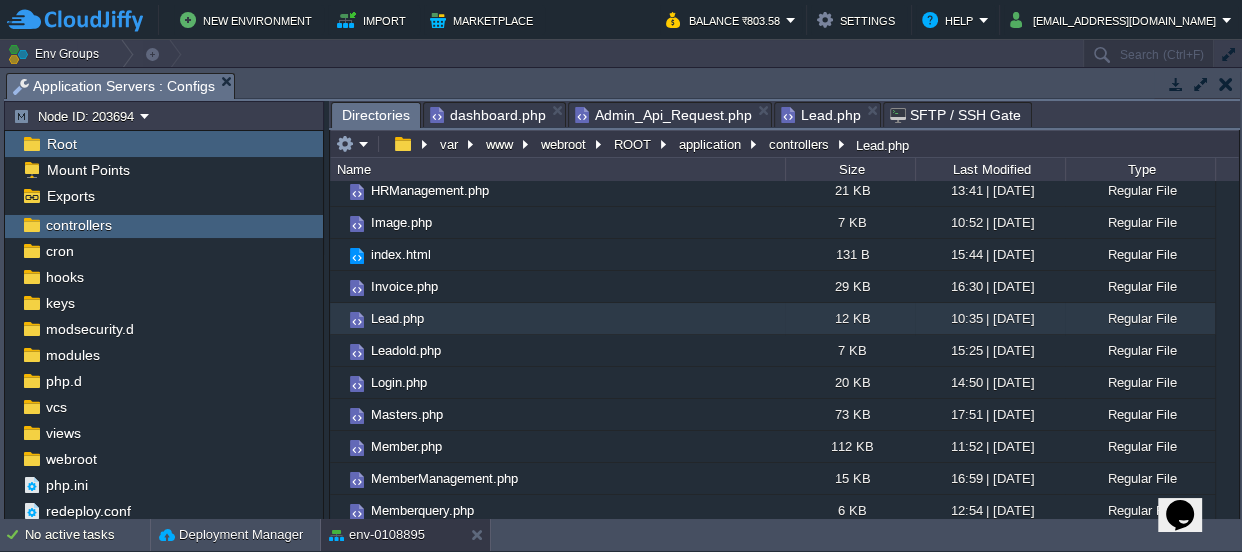 click on "Directories" at bounding box center [376, 115] 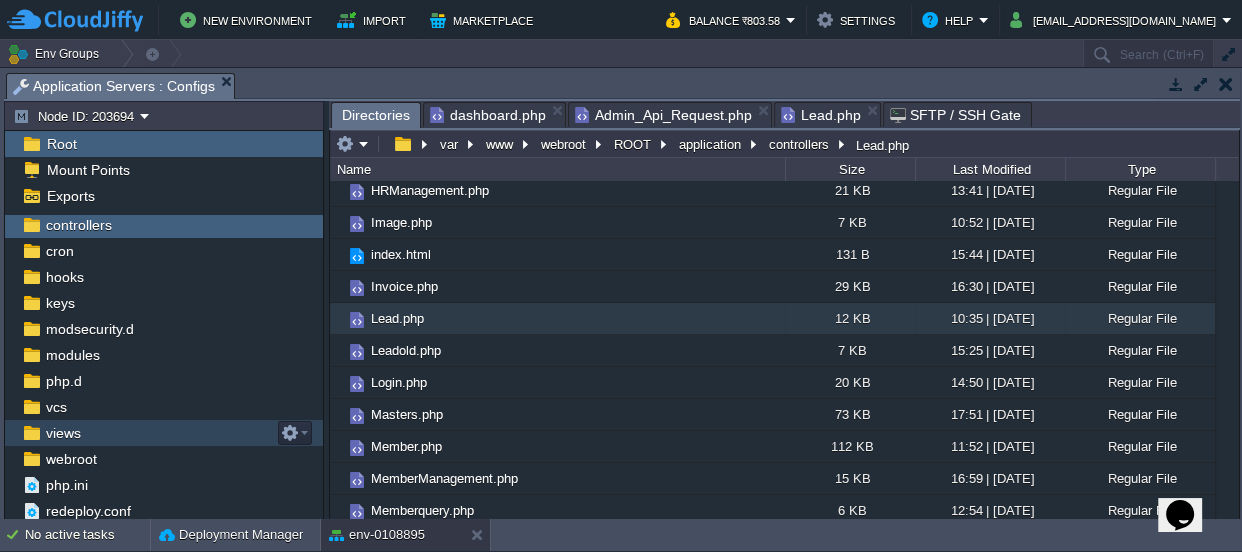click on "views" at bounding box center (63, 433) 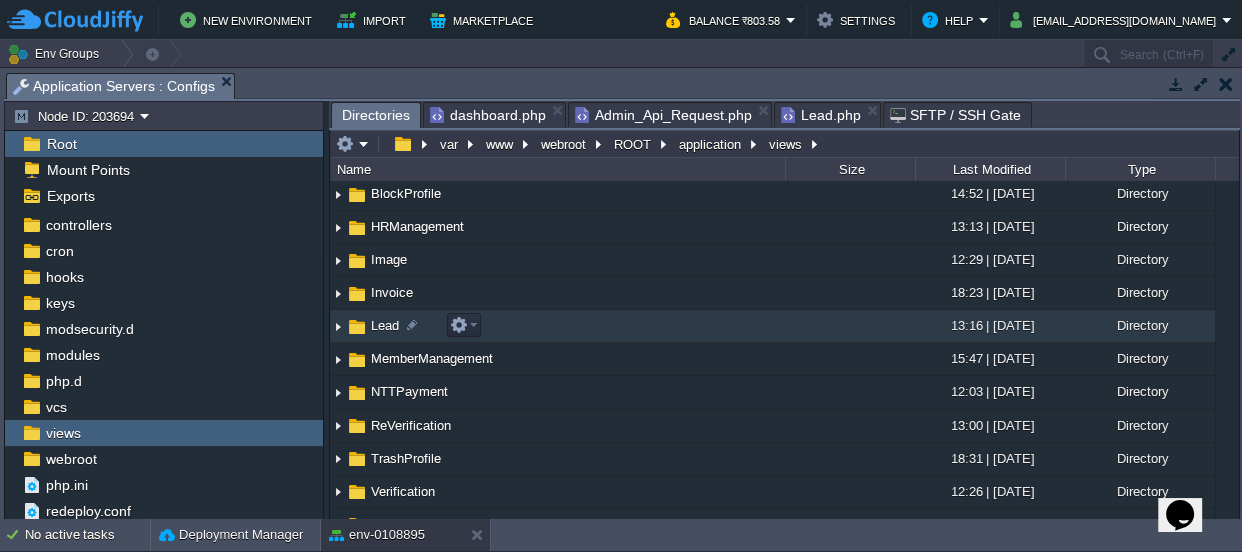 click on "Lead" at bounding box center [385, 325] 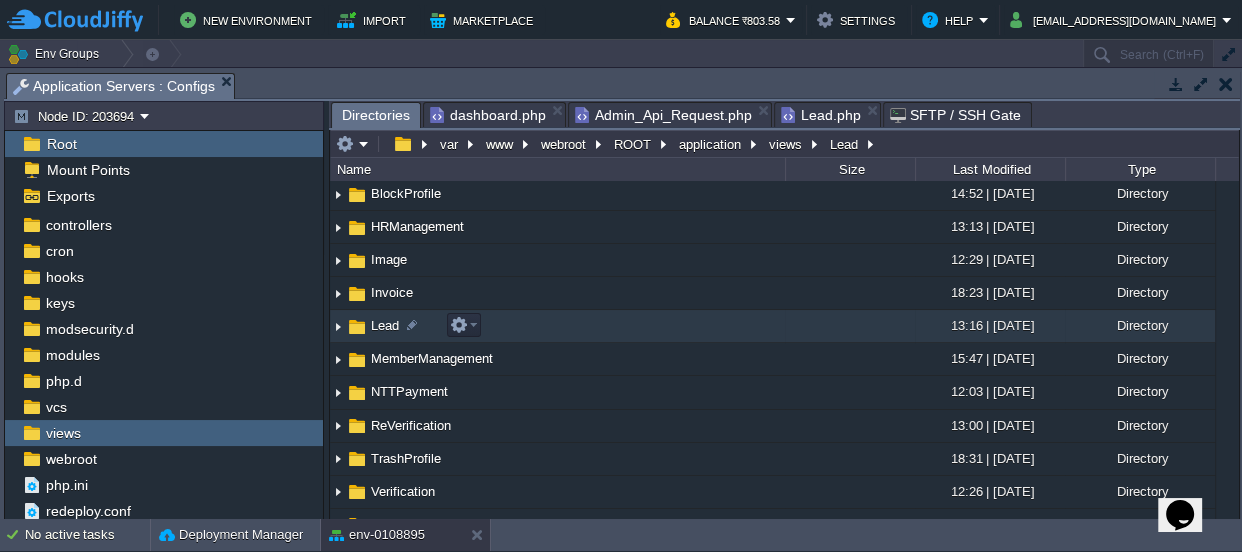 click on "Lead" at bounding box center [385, 325] 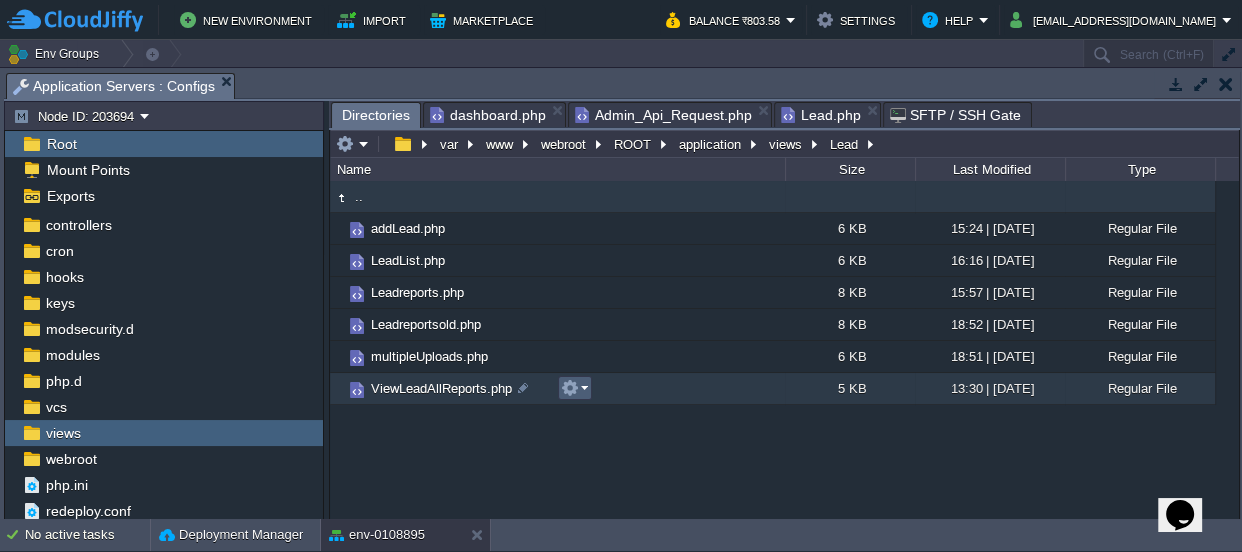 click at bounding box center [574, 388] 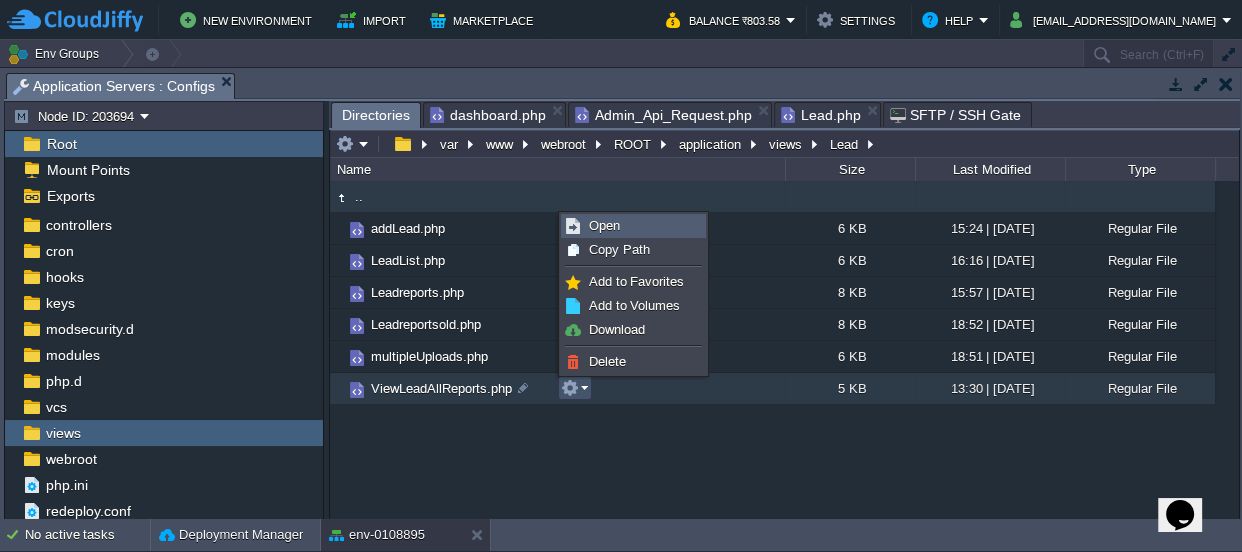 click on "Open" at bounding box center [633, 226] 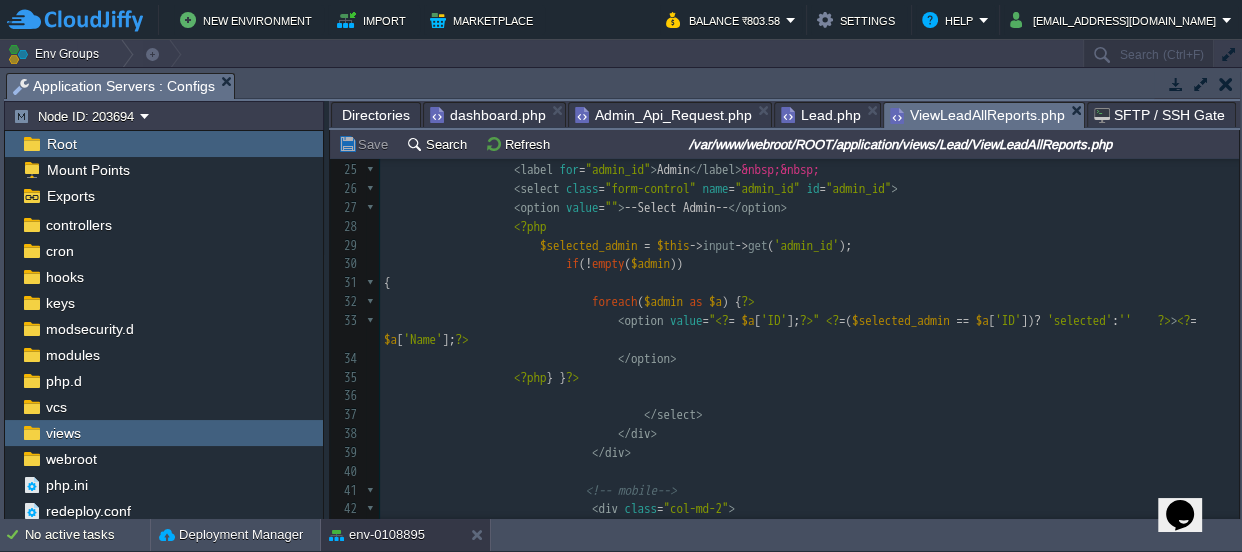 scroll, scrollTop: 565, scrollLeft: 0, axis: vertical 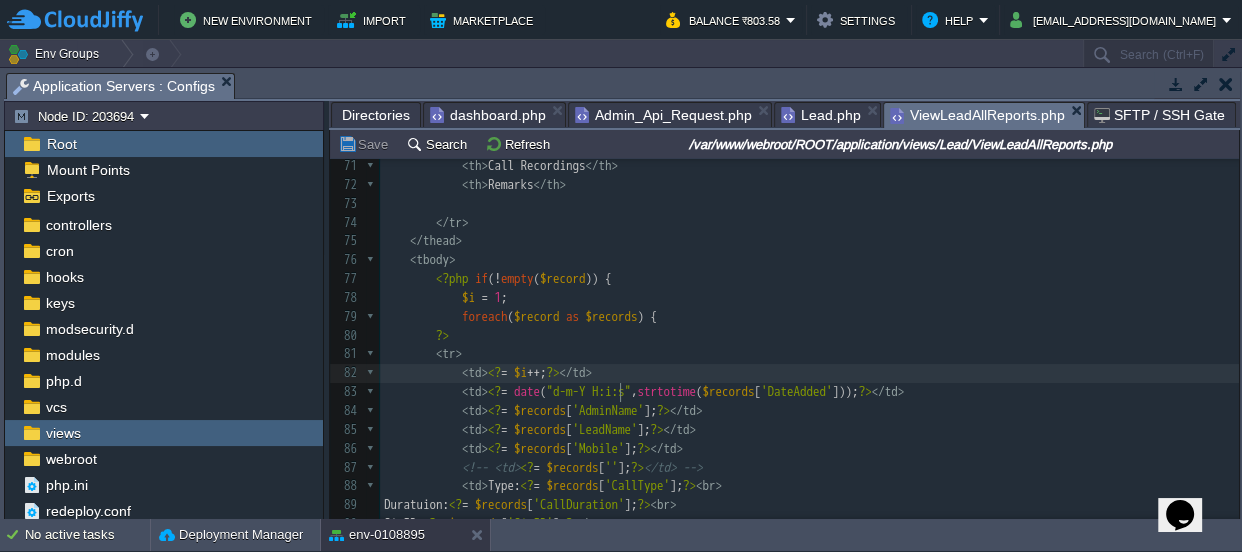 click on "< td > <? =   date ( "d-m-Y H:i:s" ,  strtotime ( $records [ 'DateAdded' ]));  ?> </ td >" at bounding box center (809, 392) 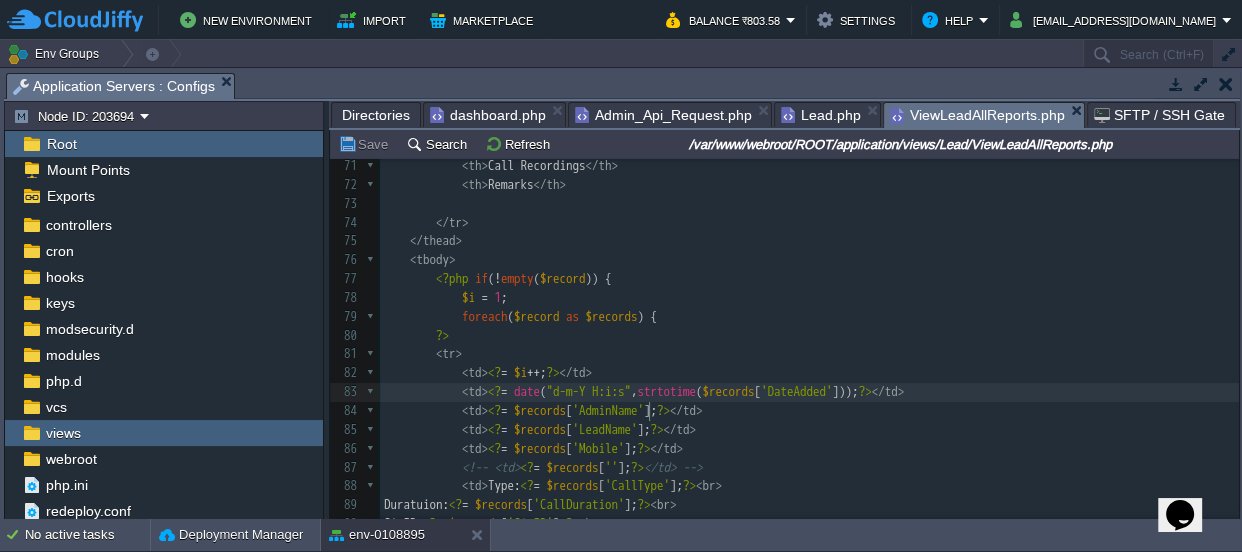 click on "129 <?php   $this -> load -> view ( "common/meta" );  ?>   45                                          < input   type = "text"   class = "form-control"   id = "mobile"   name = "mobile"   value = " <? =   $this -> input -> get ( 'mobile' );  ?> "   placeholder = "Enter Phone no" > 46                                      </ div > 47                                   </ div >   48 ​ 49         50 ​ 51          <!-- Search and Reset Buttons --> 52          < div   class = "col-md-4 d-flex align-items-end" > 53                                      < div   class = "form-group" >< br > 54                                          < button   type = "submit"   class = "btn bg-navy btn-flat" > Search </ button > 55                                          < a   href = " <? =   site_url ( "leadreport/calllog" );  ?> "   class = "btn bg-gray btn-flat" > Reset </ a > 56 </ div > 57 </ div > 58      </" at bounding box center [809, 222] 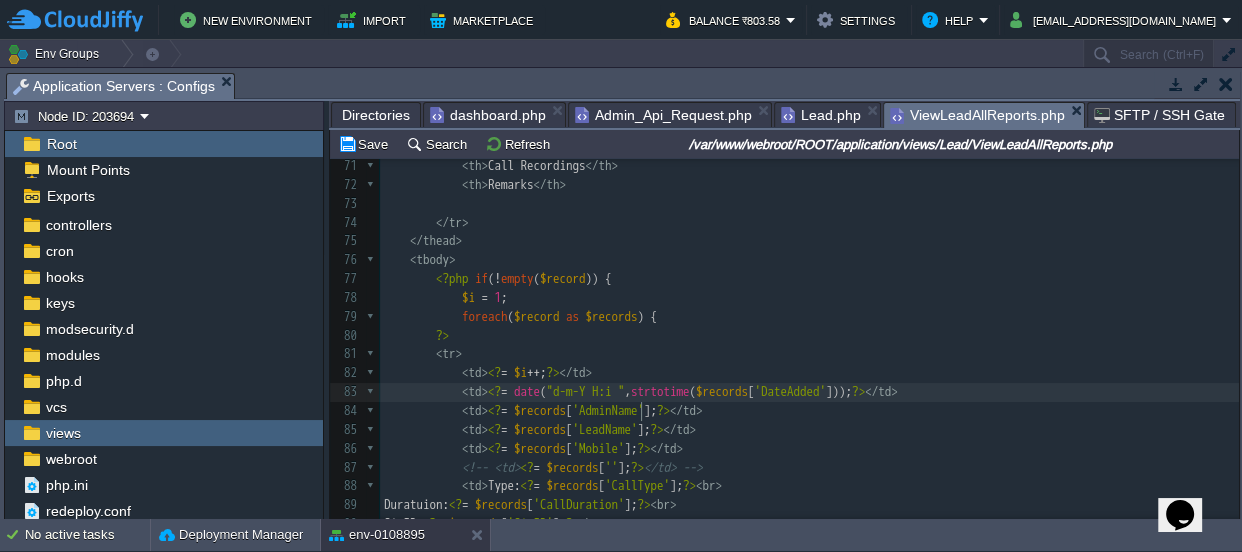type on "A" 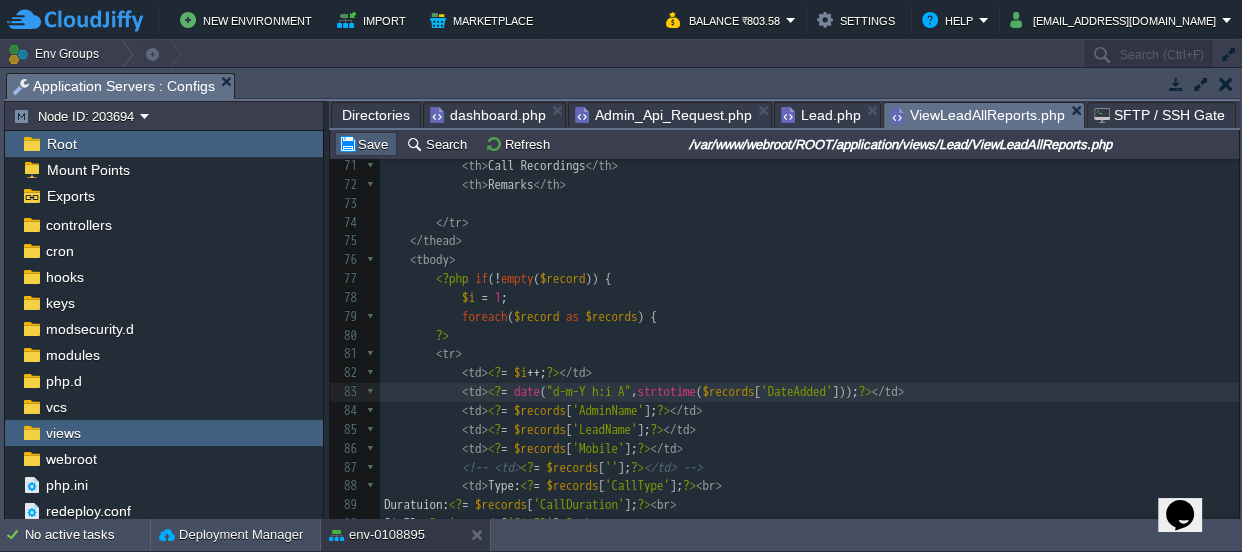 type on "h" 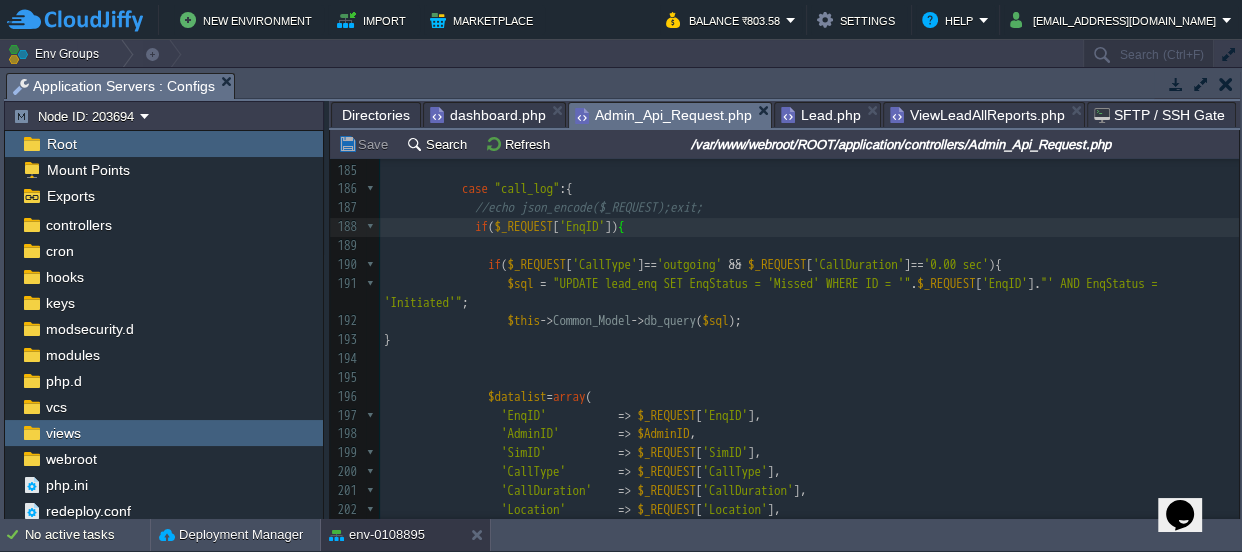 click on "Admin_Api_Request.php" at bounding box center (663, 115) 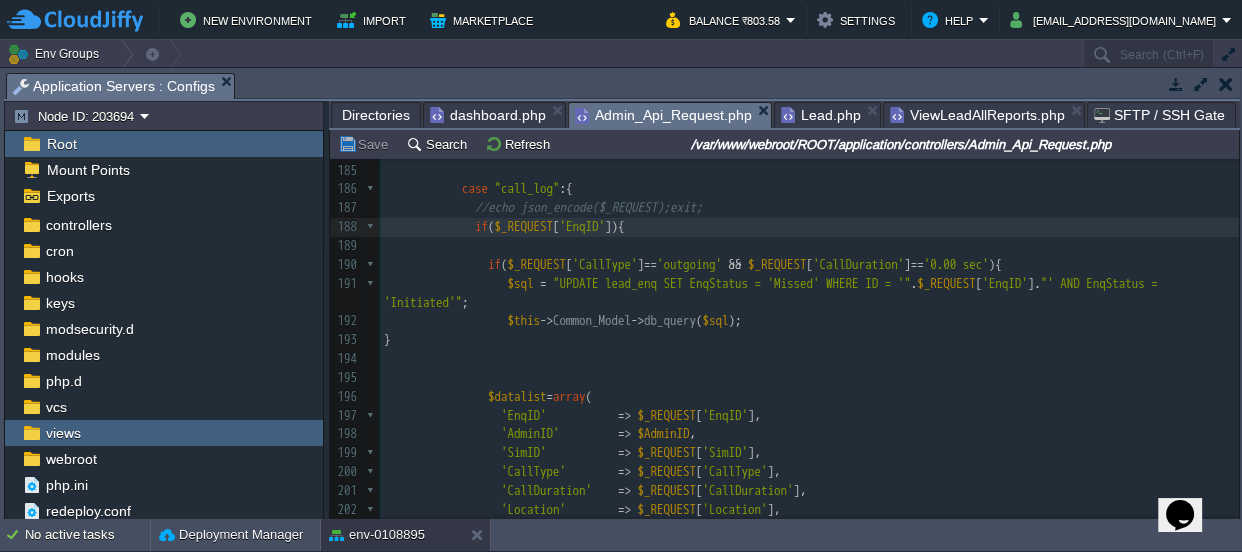 scroll, scrollTop: 3698, scrollLeft: 0, axis: vertical 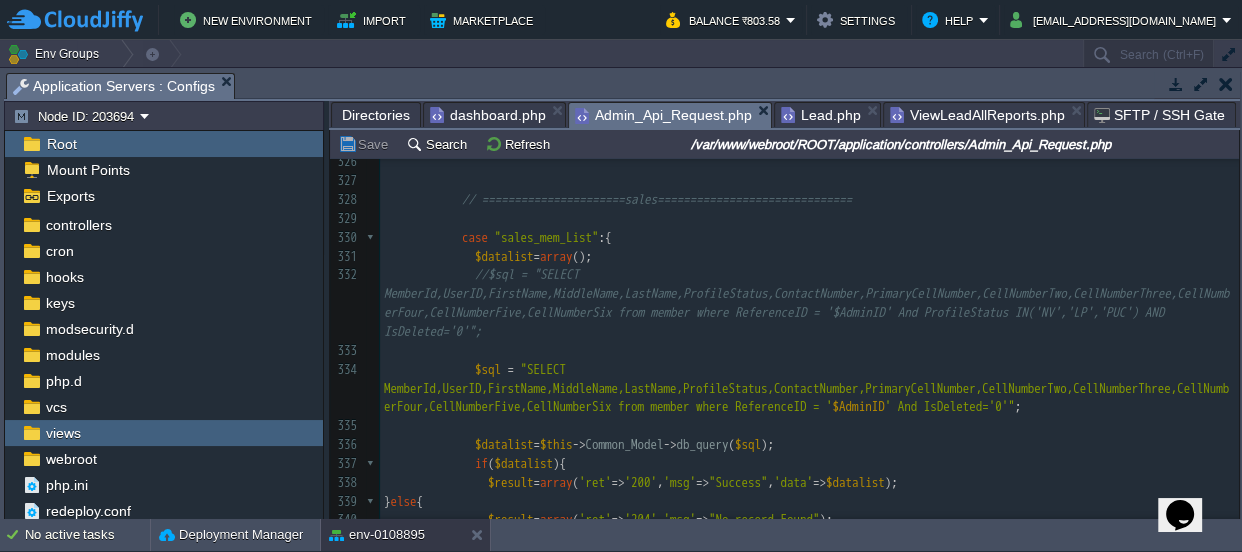 click on "xxxxxxxxxx                if ( $_REQUEST [ 'EnqID' ]){   309              310              311             // ======================service============================== 312              313              case   "srv_mem_List" :{     314                $datalist = array (); 315               // $sql = "SELECT MemberId,UserID,FirstName,MiddleName,LastName,ProfileStatus,ContactNumber,PrimaryCellNumber,CellNumberTwo,CellNumberThree,CellNumberFour,CellNumberFive,CellNumberSix from member where ReferenceID = '$AdminID' And ProfileStatus IN('IS','DND-IS','EC-IS') AND IsDeleted='0'";  316                 $sql   =   "SELECT MemberId,UserID,FirstName,MiddleName,LastName,ProfileStatus,ContactNumber,PrimaryCellNumber,CellNumberTwo,CellNumberThree,CellNumberFour,CellNumberFive,CellNumberSix from member where ReferenceID = ' $AdminID '  AND IsDeleted='0'" ;  317                $datalist = $this -> Common_Model -> db_query ( $sql ); 318                if ( ){" at bounding box center (809, 361) 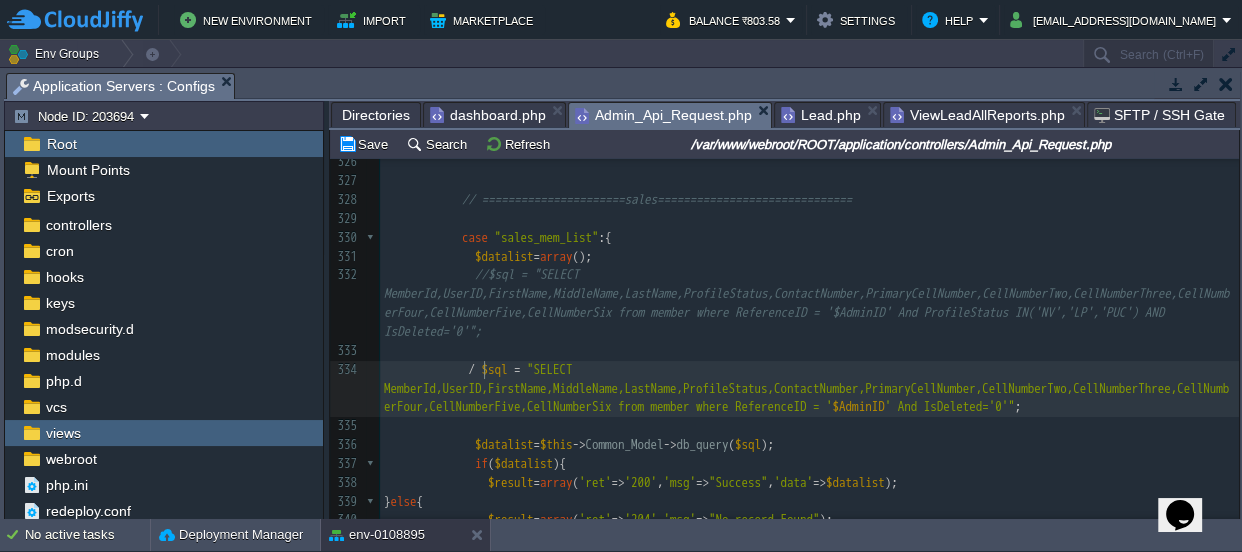 type on "//" 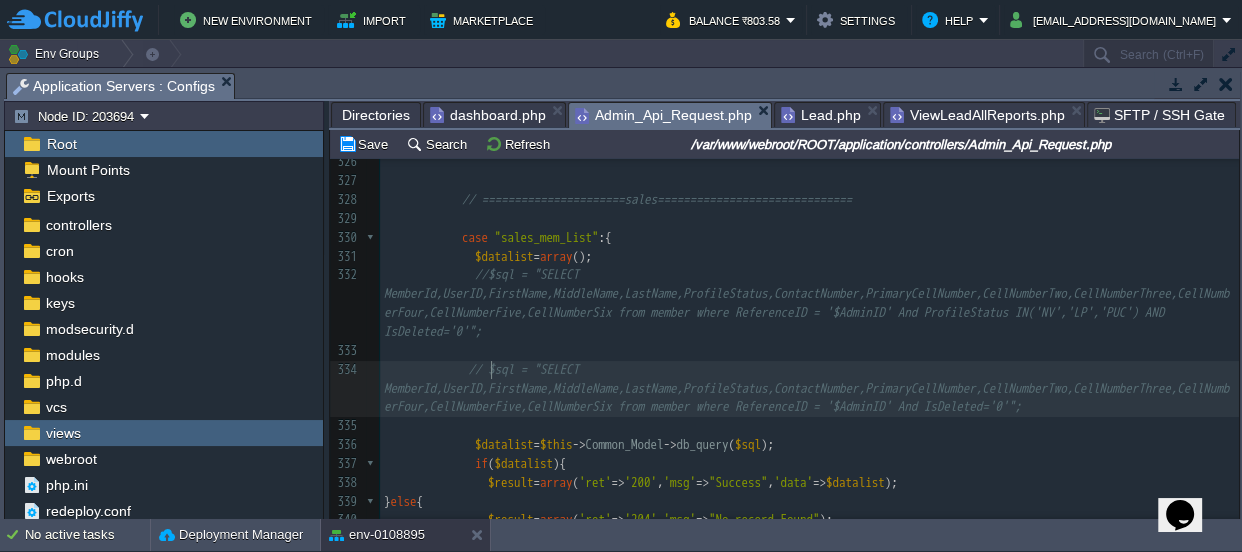 click on "xxxxxxxxxx                if ( $_REQUEST [ 'EnqID' ]){   309              310              311             // ======================service============================== 312              313              case   "srv_mem_List" :{     314                $datalist = array (); 315               // $sql = "SELECT MemberId,UserID,FirstName,MiddleName,LastName,ProfileStatus,ContactNumber,PrimaryCellNumber,CellNumberTwo,CellNumberThree,CellNumberFour,CellNumberFive,CellNumberSix from member where ReferenceID = '$AdminID' And ProfileStatus IN('IS','DND-IS','EC-IS') AND IsDeleted='0'";  316                 $sql   =   "SELECT MemberId,UserID,FirstName,MiddleName,LastName,ProfileStatus,ContactNumber,PrimaryCellNumber,CellNumberTwo,CellNumberThree,CellNumberFour,CellNumberFive,CellNumberSix from member where ReferenceID = ' $AdminID '  AND IsDeleted='0'" ;  317                $datalist = $this -> Common_Model -> db_query ( $sql ); 318                if ( ){" at bounding box center (809, 361) 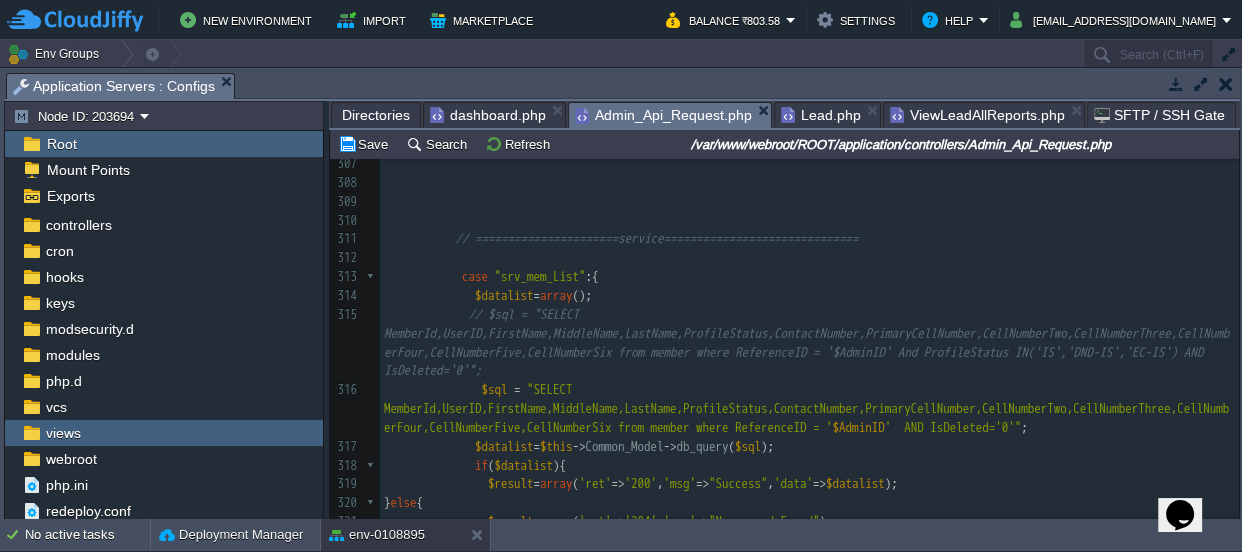 click on "xxxxxxxxxx                if ( $_REQUEST [ 'EnqID' ]){   297                    'FollowUpDate' =>   $dt , 298                    'Remarks'        =>   $_REQUEST [ 'Remarks' ] 299                 ); 300                  $this -> Common_Model -> update_records ( 'lead_enq' , 'ID' , $_REQUEST [ 'EnqID' ], $datalist ); 301                  $result = array ( 'ret' => '200' , 'msg' => "Success" ); 302               } else { 303                  $result = array ( 'ret' => '204' , 'msg' => "Somthing want Wrong" ); 304               } 305                echo   json_encode ( $result ); exit ; 306             } break ; 307              308              309              310              311             // ======================service============================== 312              313              case   "srv_mem_List" :{     314                $datalist = array (); 315               316 $sql   =   ;" at bounding box center [809, 457] 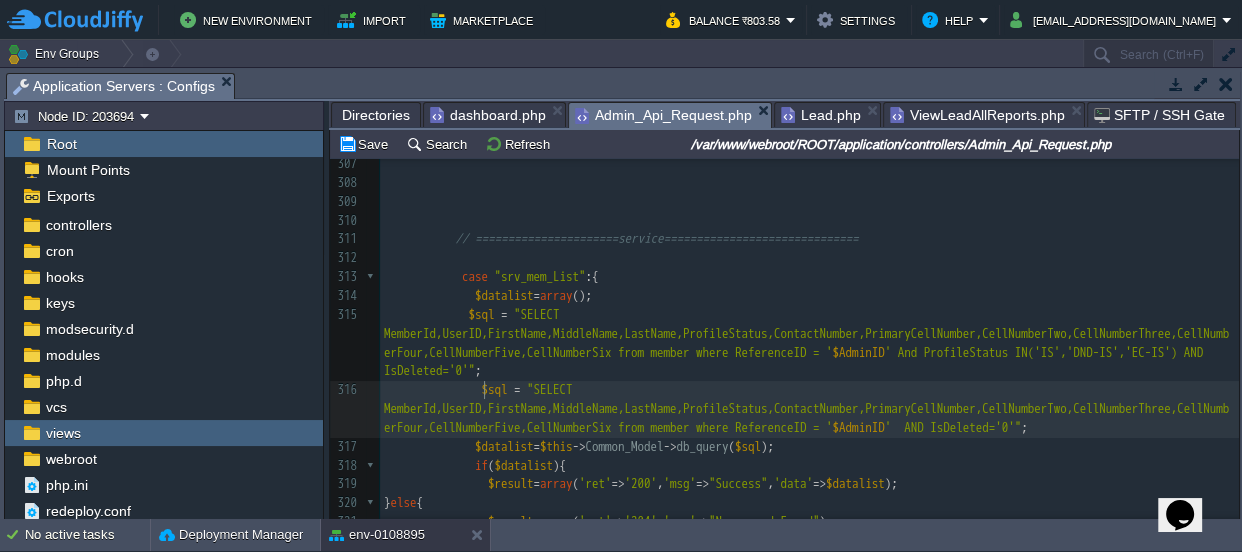 click on "xxxxxxxxxx                if ( $_REQUEST [ 'EnqID' ]){   297                    'FollowUpDate' =>   $dt , 298                    'Remarks'        =>   $_REQUEST [ 'Remarks' ] 299                 ); 300                  $this -> Common_Model -> update_records ( 'lead_enq' , 'ID' , $_REQUEST [ 'EnqID' ], $datalist ); 301                  $result = array ( 'ret' => '200' , 'msg' => "Success" ); 302               } else { 303                  $result = array ( 'ret' => '204' , 'msg' => "Somthing want Wrong" ); 304               } 305                echo   json_encode ( $result ); exit ; 306             } break ; 307              308              309              310              311             // ======================service============================== 312              313              case   "srv_mem_List" :{     314                $datalist = array (); 315               $sql   =   ;  316" at bounding box center (809, 457) 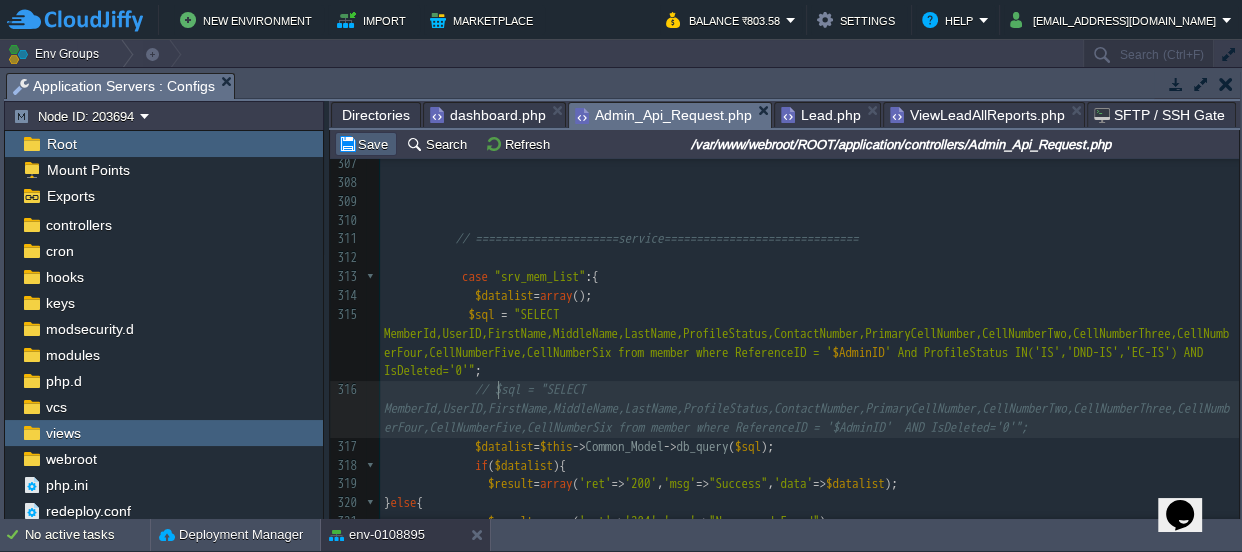 type on "//" 